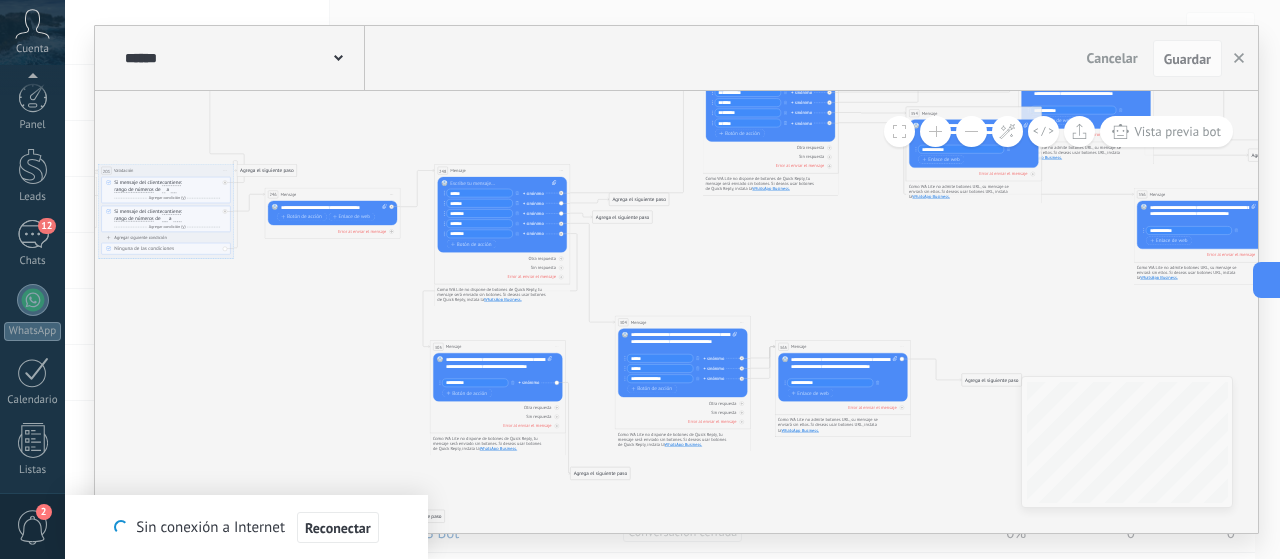 scroll, scrollTop: 0, scrollLeft: 0, axis: both 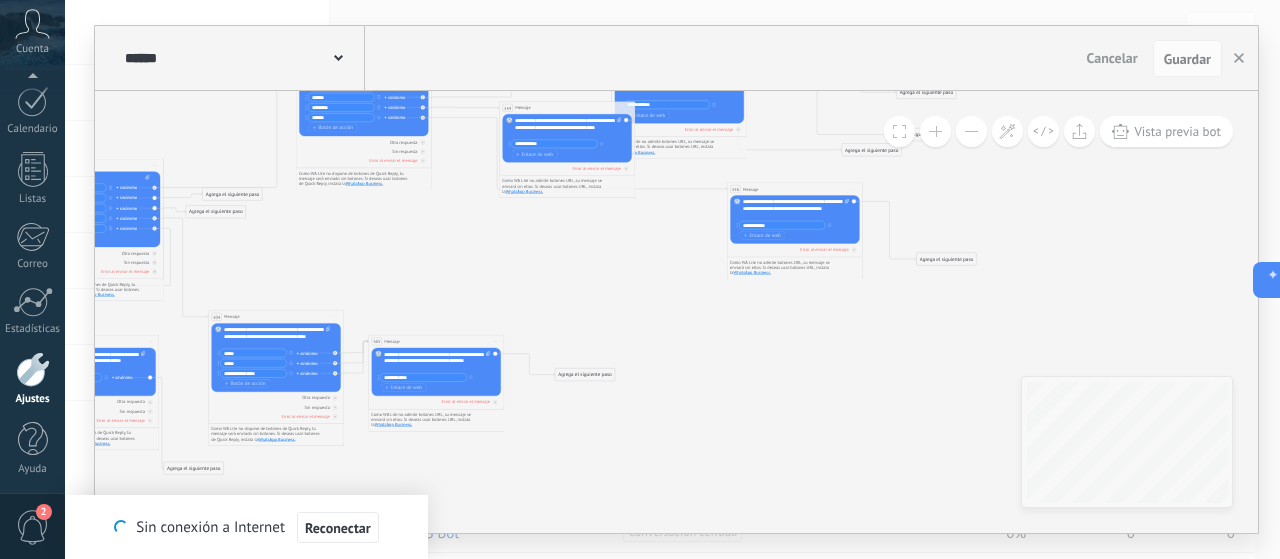 drag, startPoint x: 632, startPoint y: 246, endPoint x: 325, endPoint y: 267, distance: 307.7174 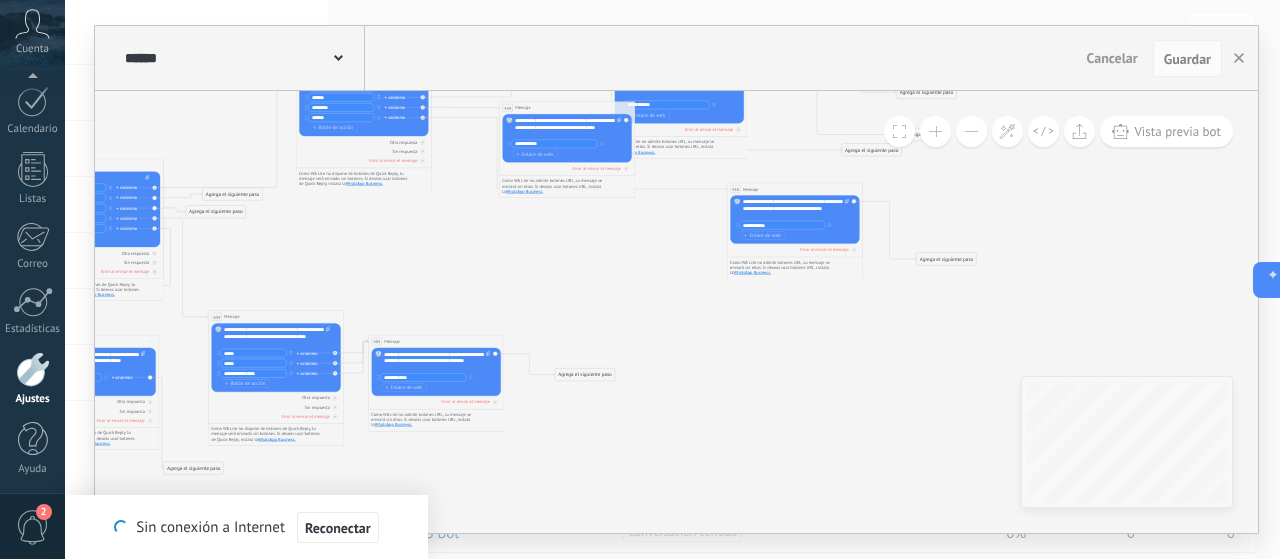 click on "288 Mensaje 290 Mensaje" 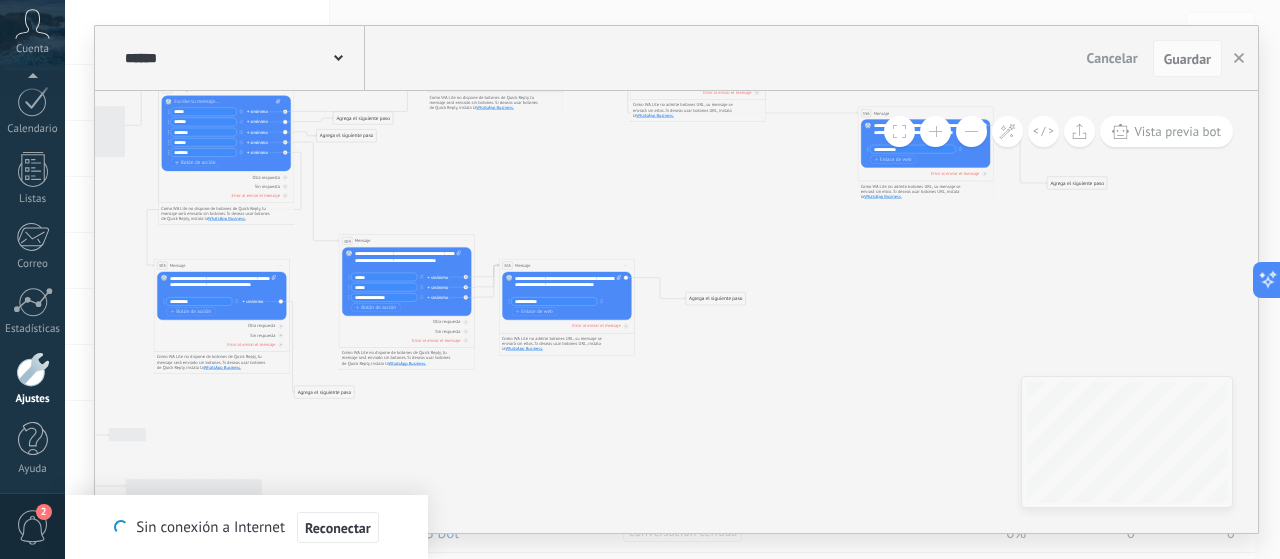 drag, startPoint x: 872, startPoint y: 369, endPoint x: 1124, endPoint y: 307, distance: 259.51492 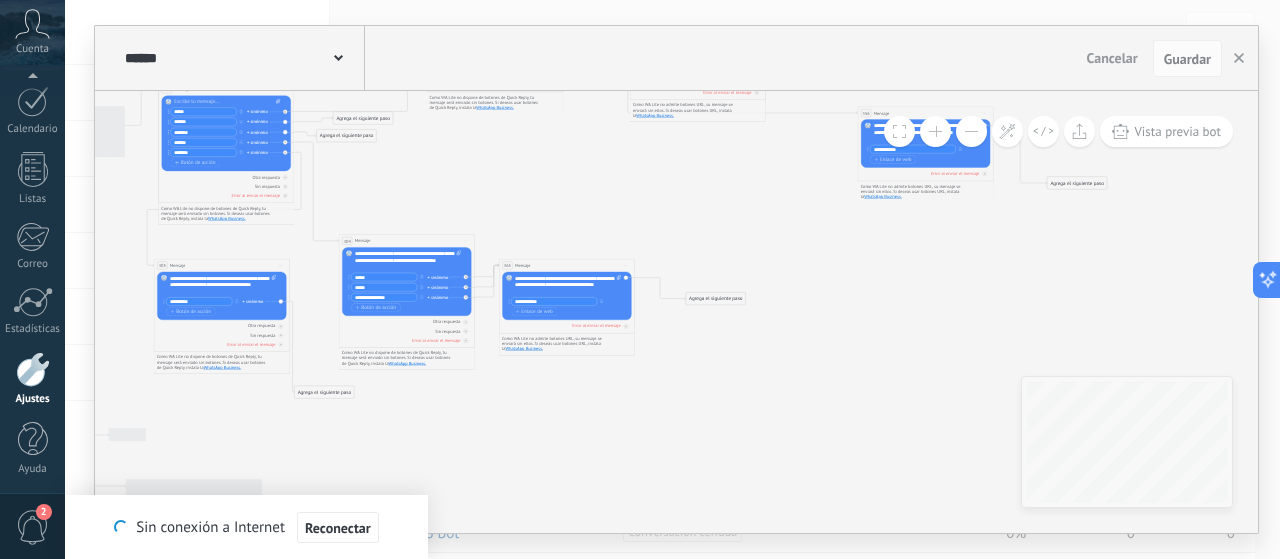 click on "288 Mensaje 290 Mensaje" 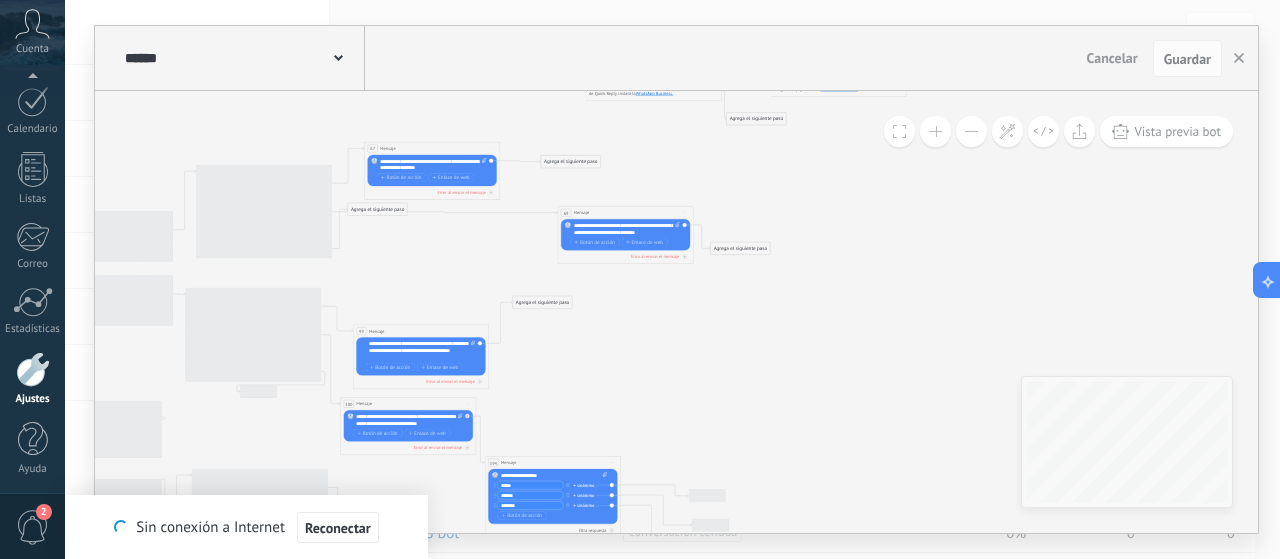 drag, startPoint x: 650, startPoint y: 321, endPoint x: 876, endPoint y: 237, distance: 241.10579 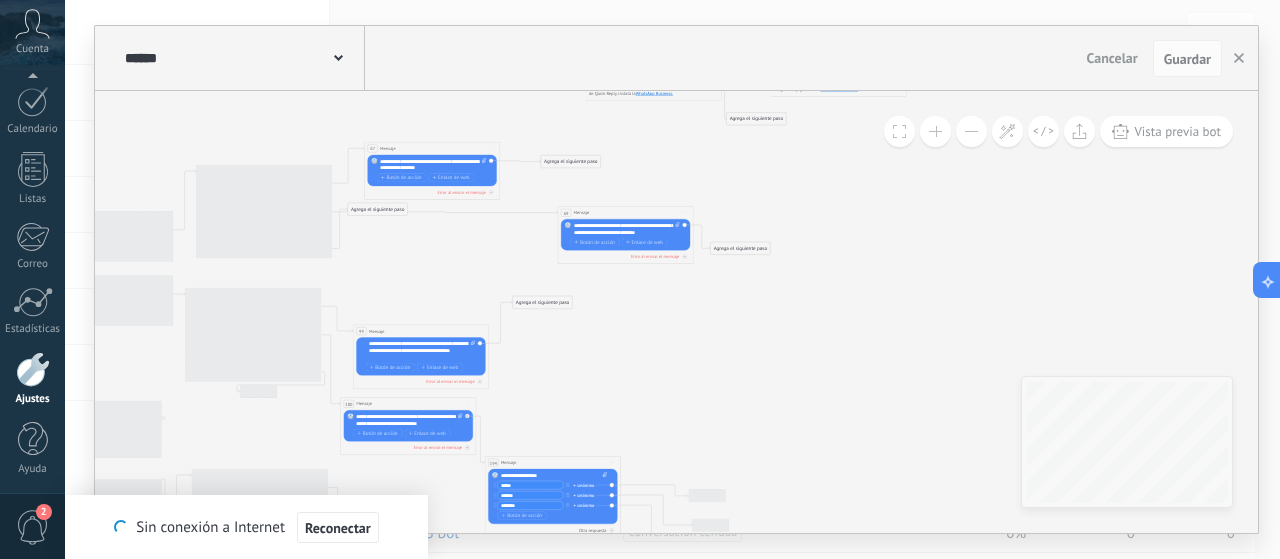 click on "288 Mensaje 290 Mensaje" 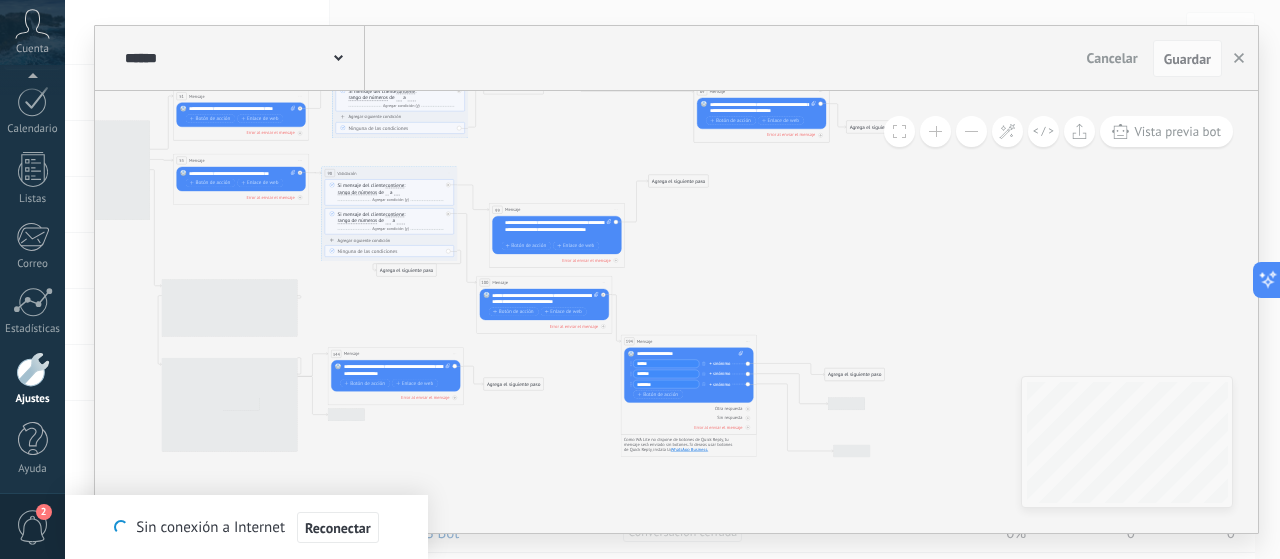 drag, startPoint x: 816, startPoint y: 292, endPoint x: 914, endPoint y: 225, distance: 118.71394 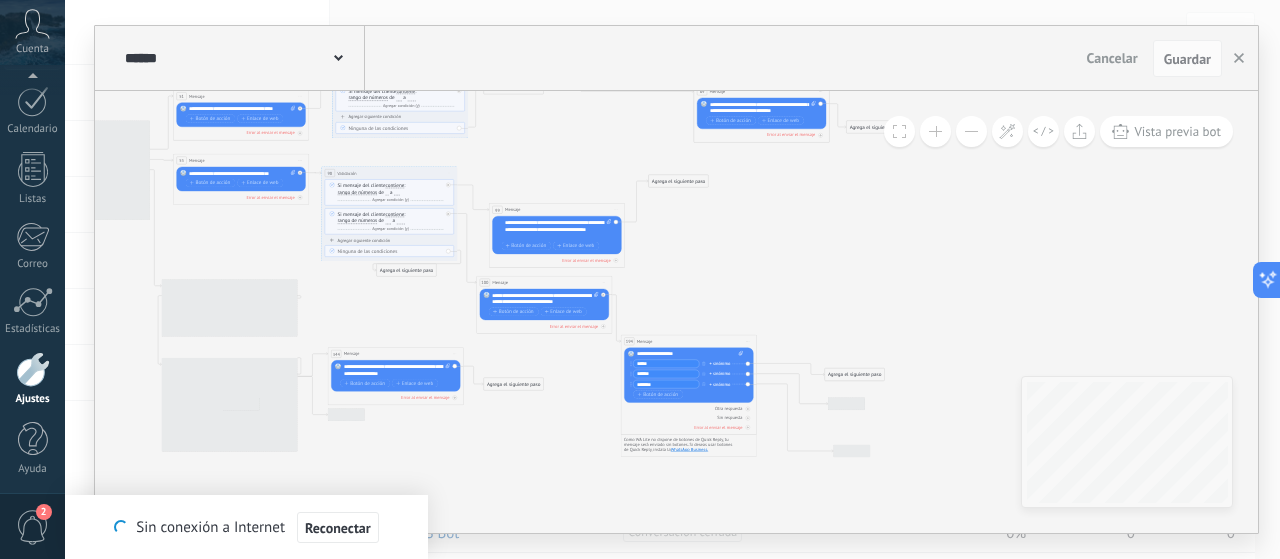 click on "288 Mensaje 290 Mensaje" 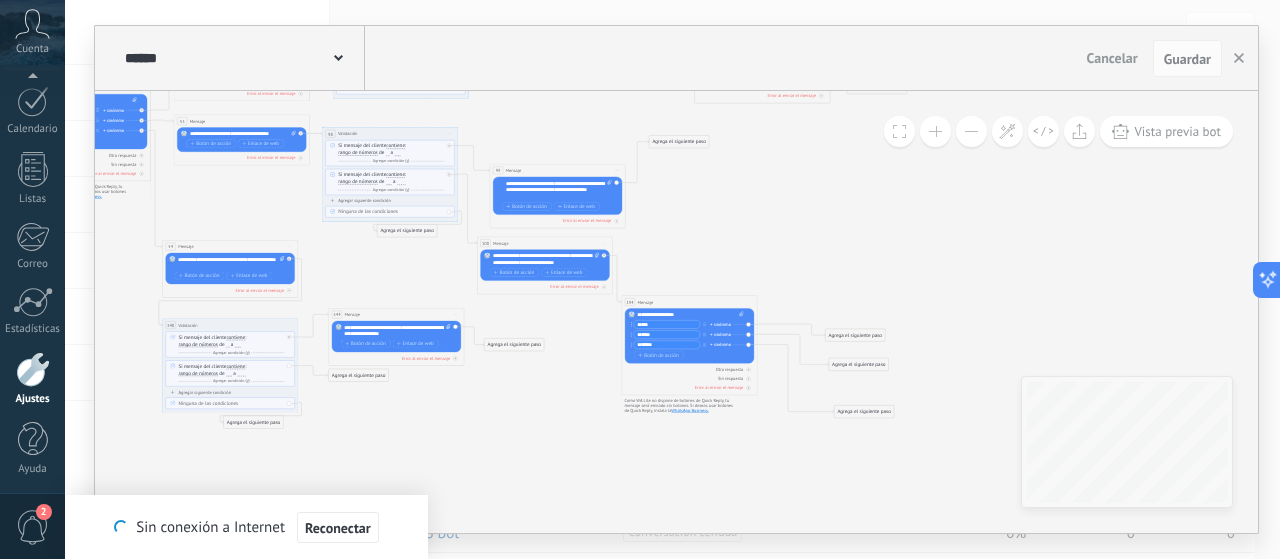drag, startPoint x: 857, startPoint y: 278, endPoint x: 857, endPoint y: 257, distance: 21 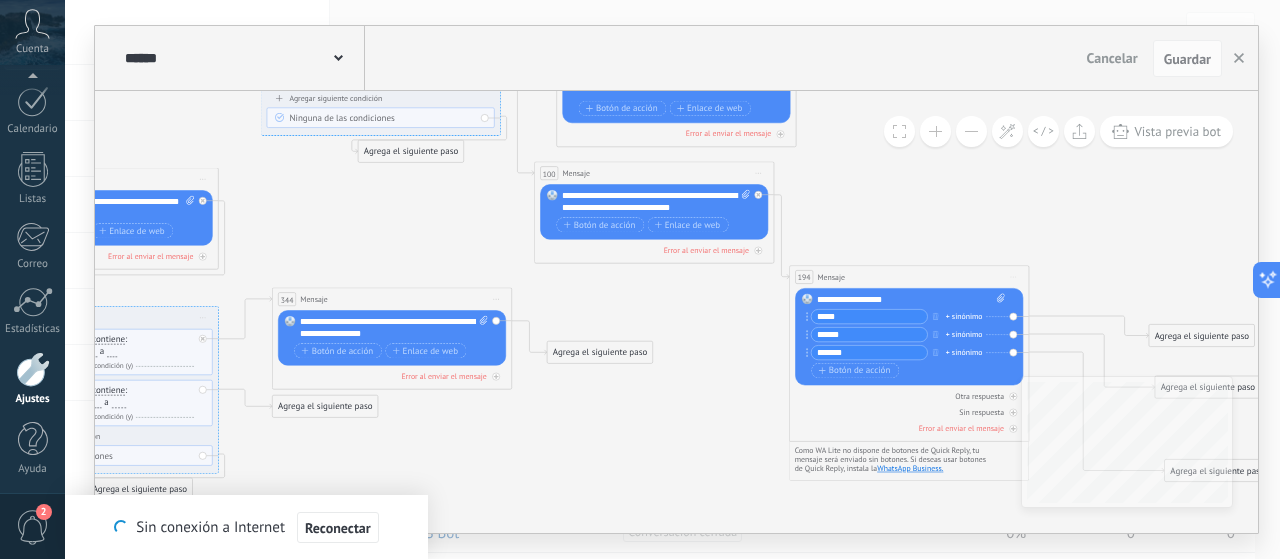 drag, startPoint x: 774, startPoint y: 175, endPoint x: 882, endPoint y: 133, distance: 115.87925 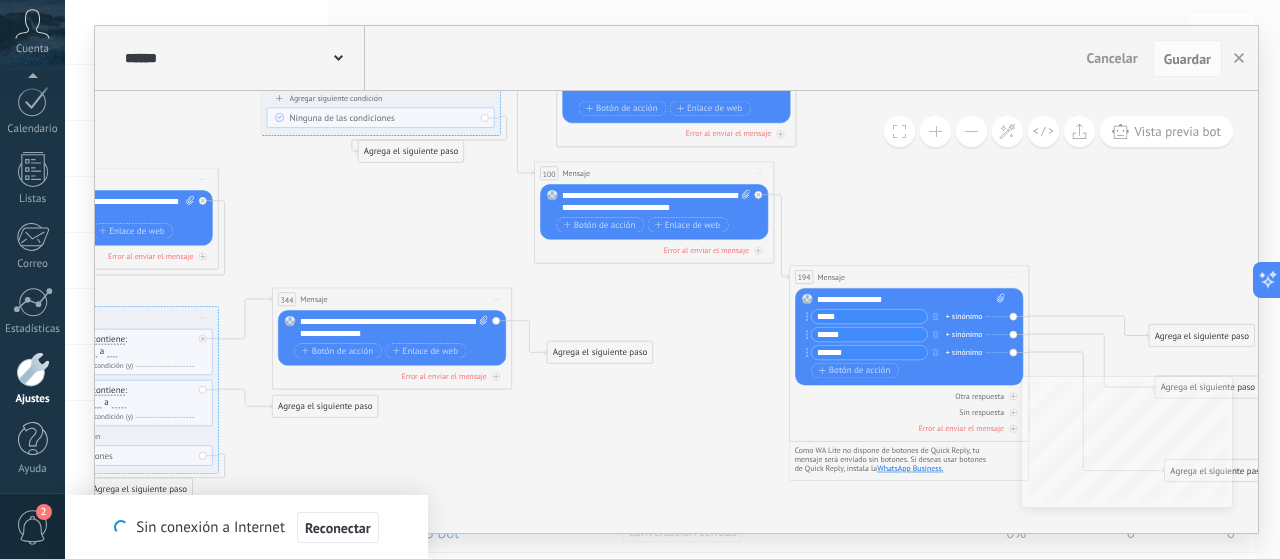 click on "288 Mensaje 290 Mensaje" 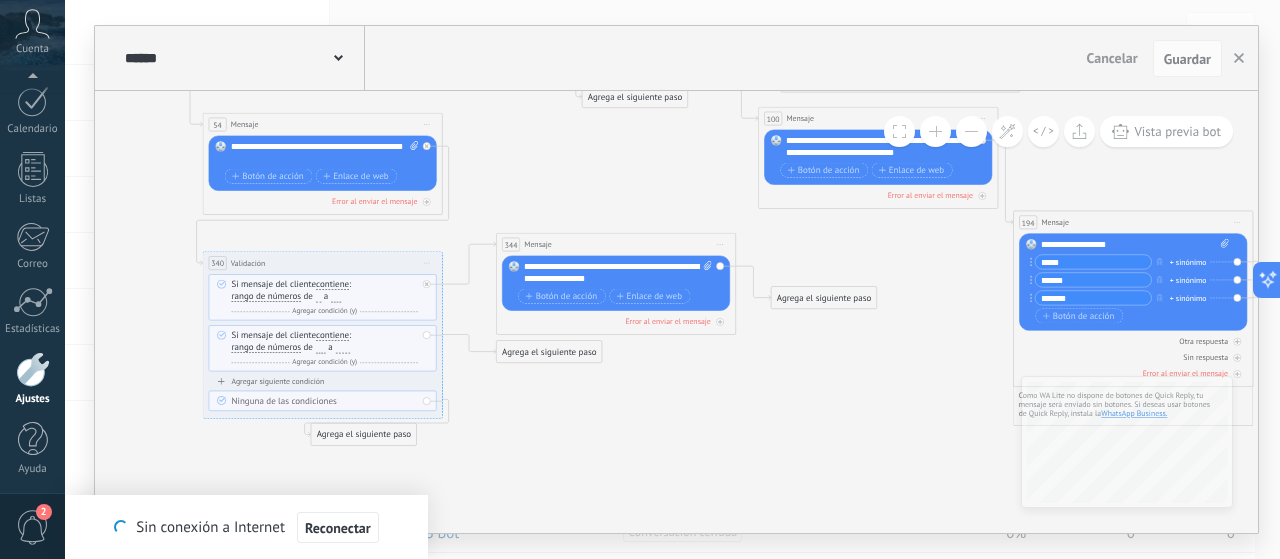 drag, startPoint x: 676, startPoint y: 303, endPoint x: 863, endPoint y: 250, distance: 194.36563 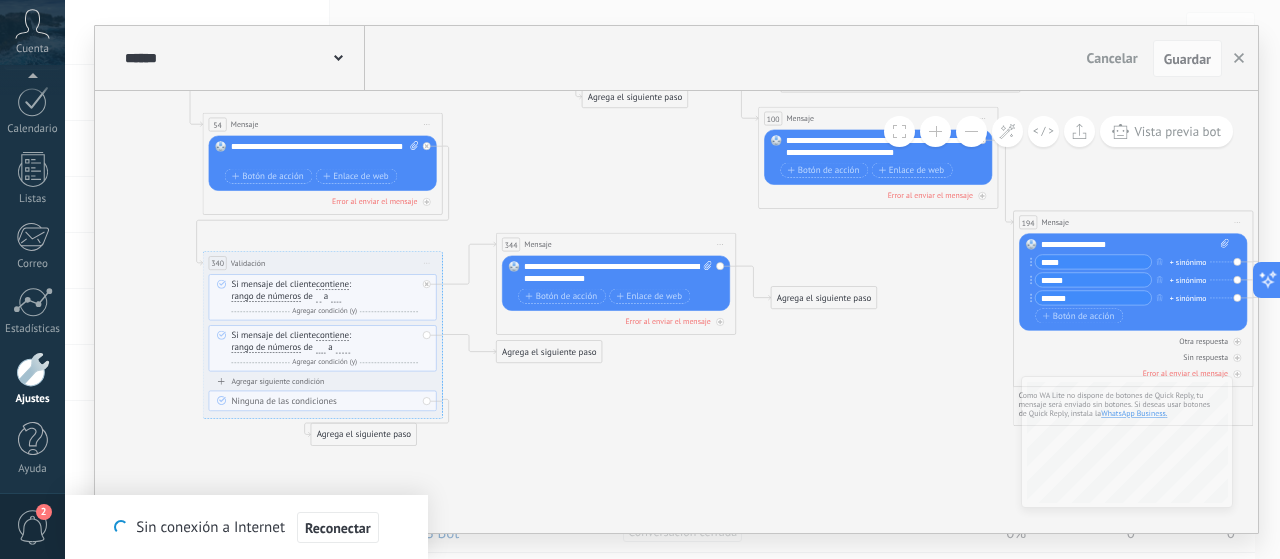 click on "288 Mensaje 290 Mensaje" 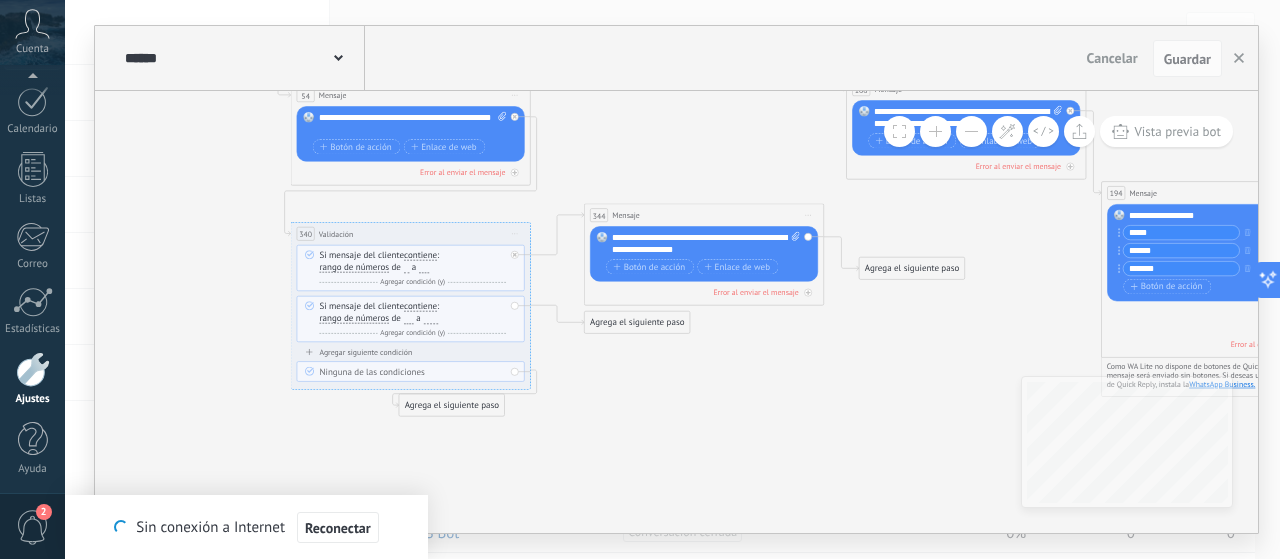 drag, startPoint x: 530, startPoint y: 179, endPoint x: 614, endPoint y: 149, distance: 89.19641 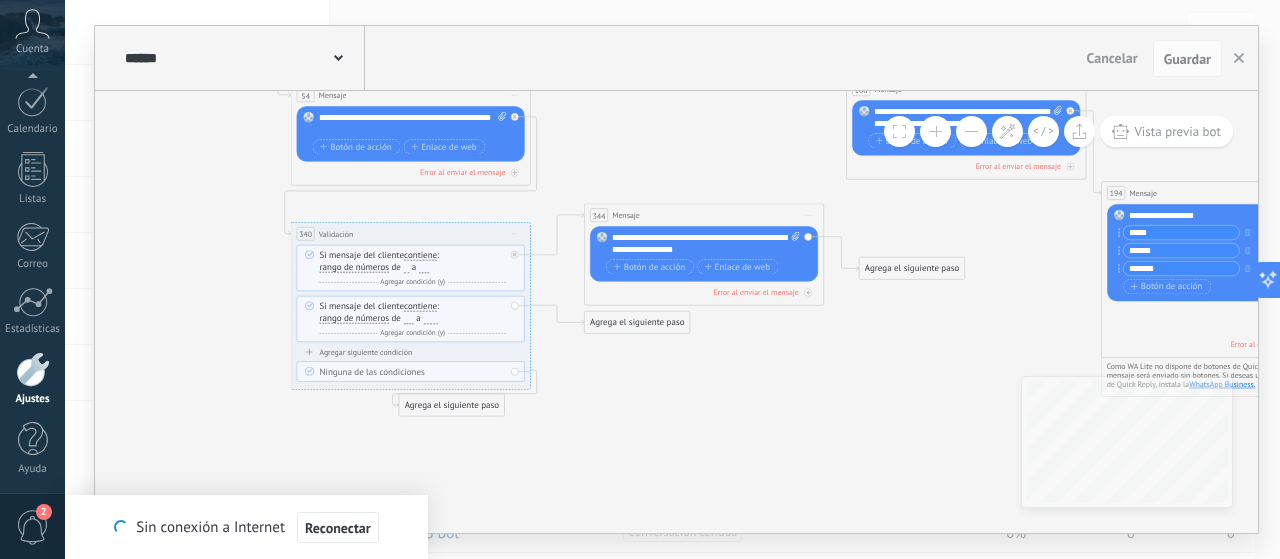 click on "288 Mensaje 290 Mensaje" 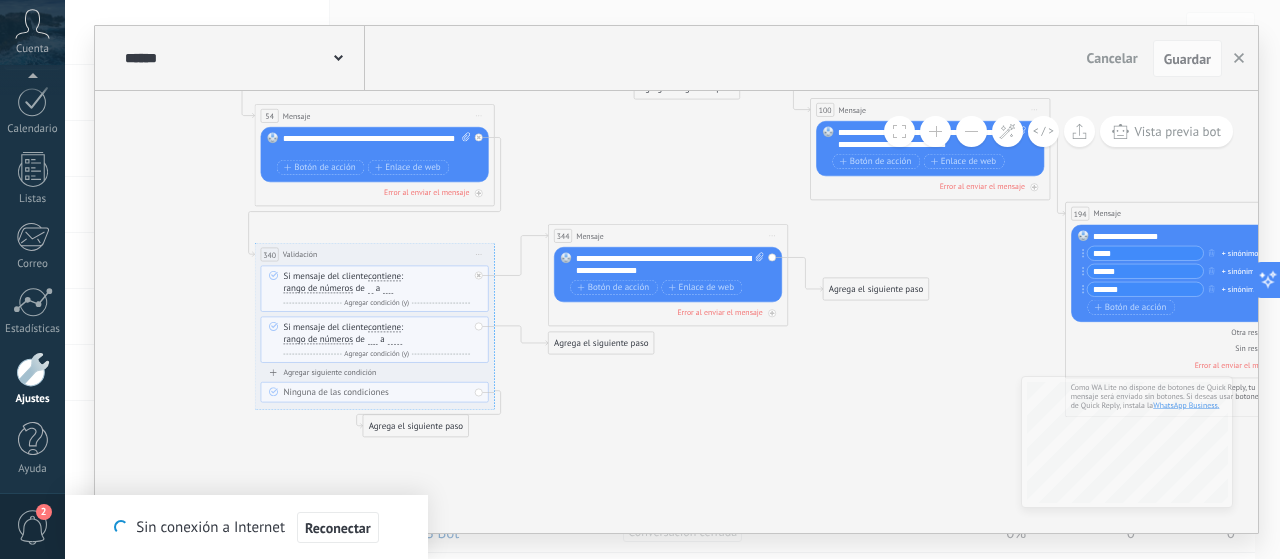 drag, startPoint x: 581, startPoint y: 132, endPoint x: 545, endPoint y: 153, distance: 41.677334 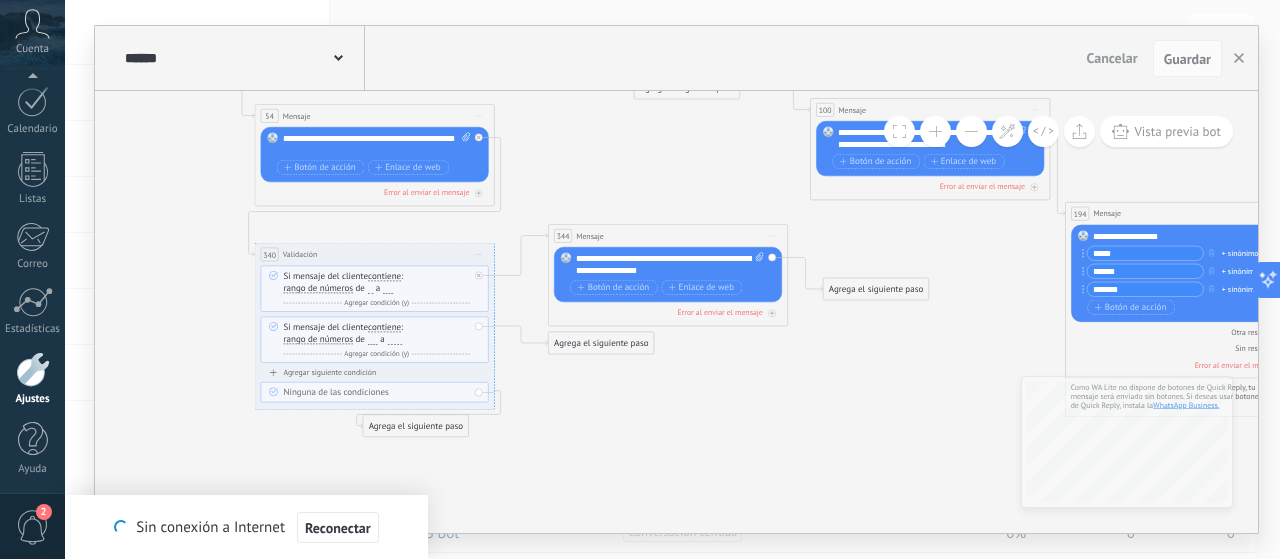 click on "288 Mensaje 290 Mensaje" 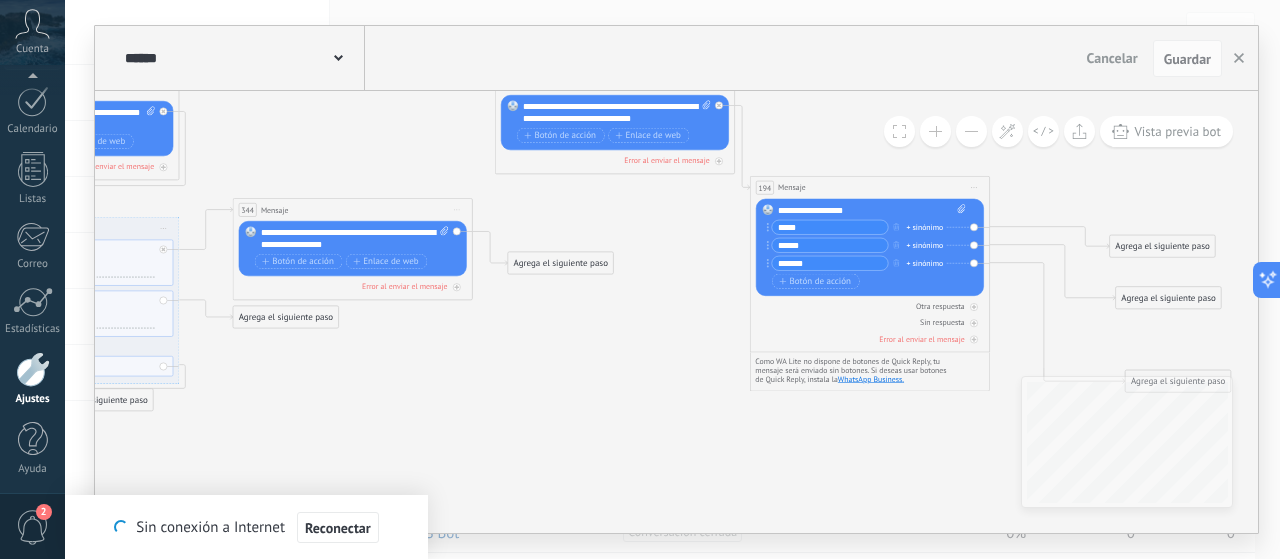 drag, startPoint x: 661, startPoint y: 362, endPoint x: 415, endPoint y: 358, distance: 246.03252 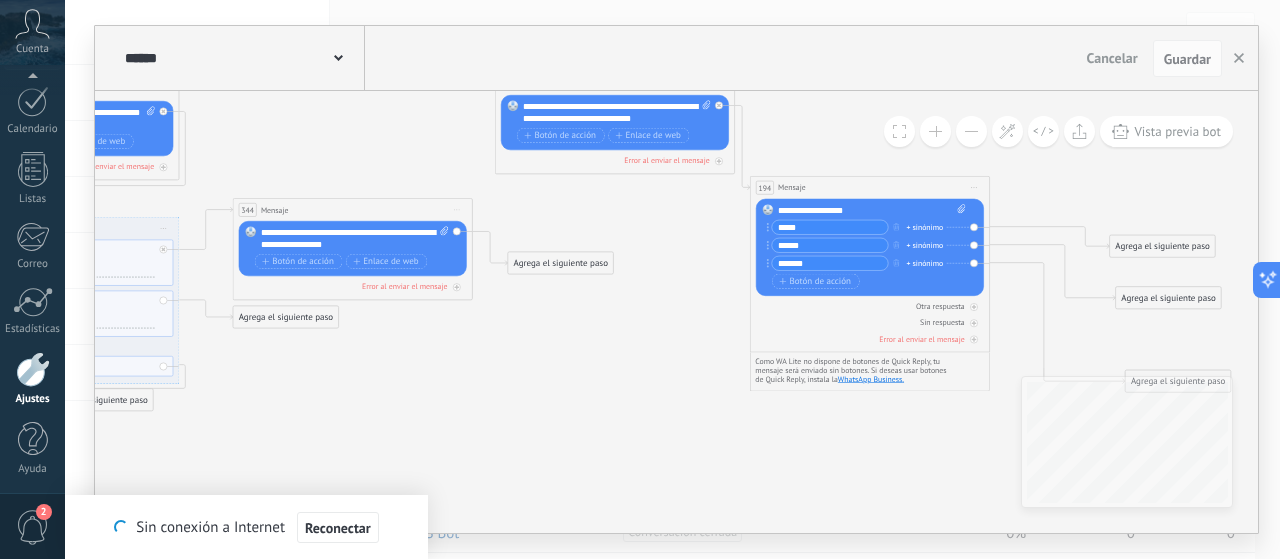 click on "288 Mensaje 290 Mensaje" 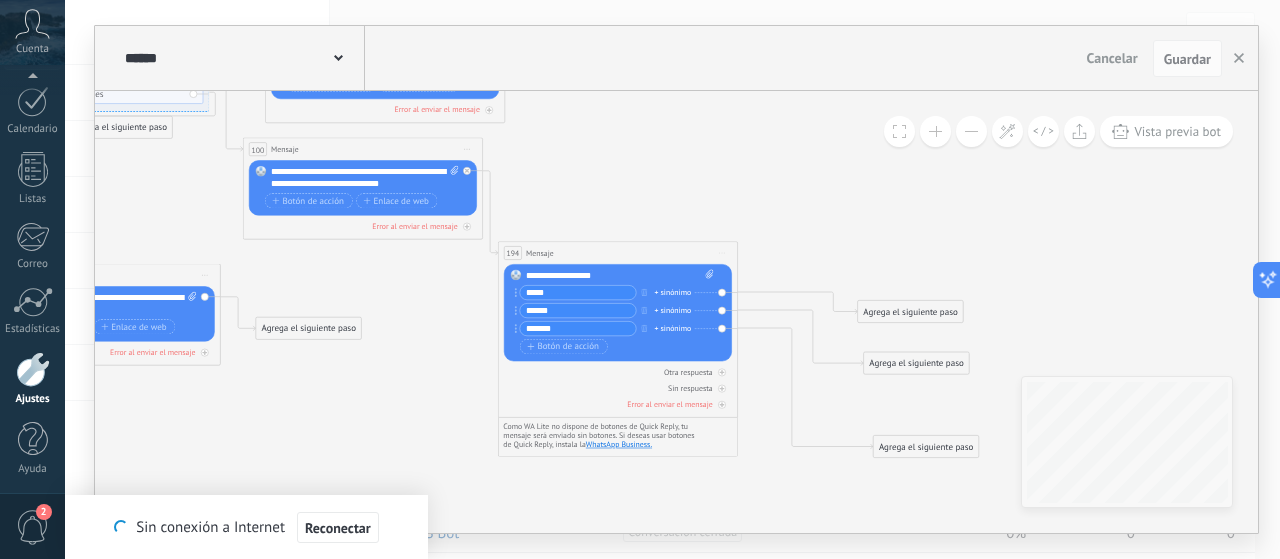 drag, startPoint x: 496, startPoint y: 368, endPoint x: 410, endPoint y: 313, distance: 102.0833 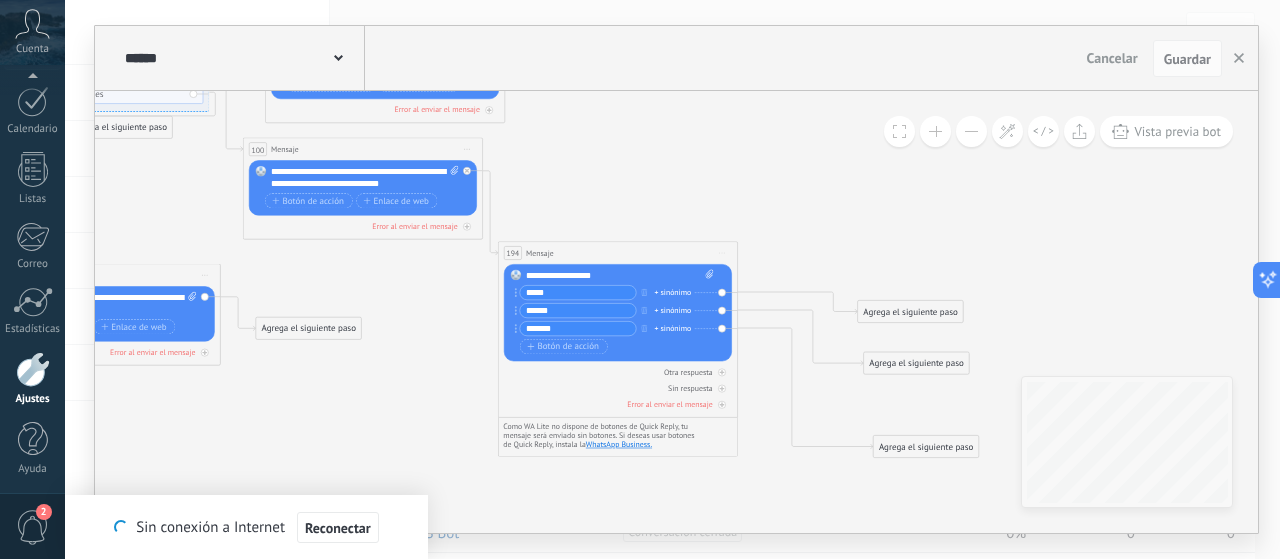 click on "288 Mensaje 290 Mensaje" 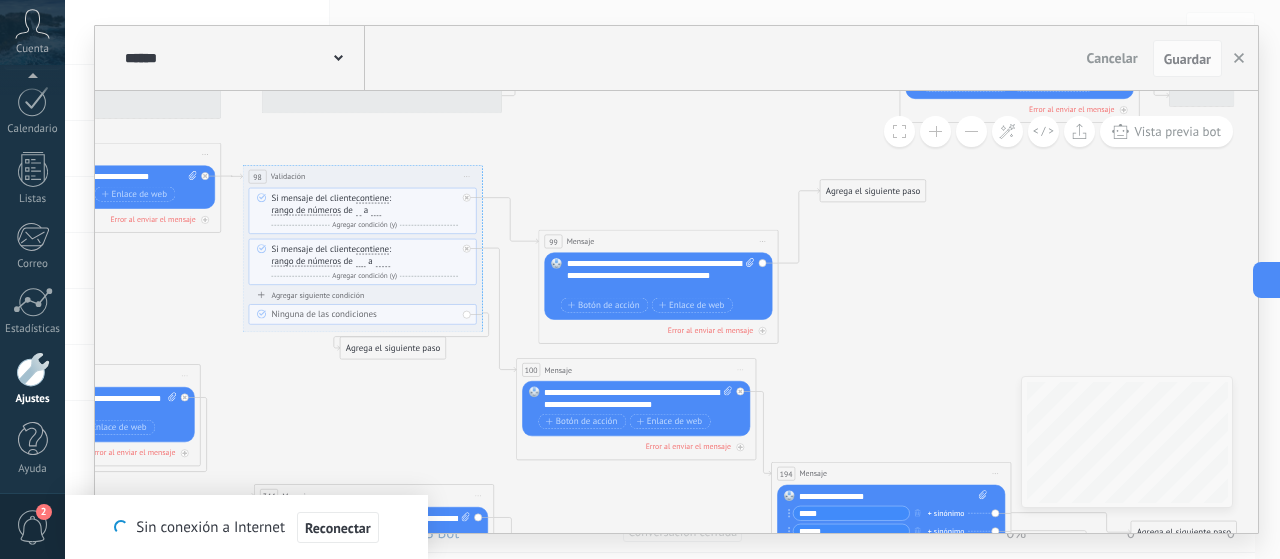 drag, startPoint x: 572, startPoint y: 201, endPoint x: 838, endPoint y: 399, distance: 331.60217 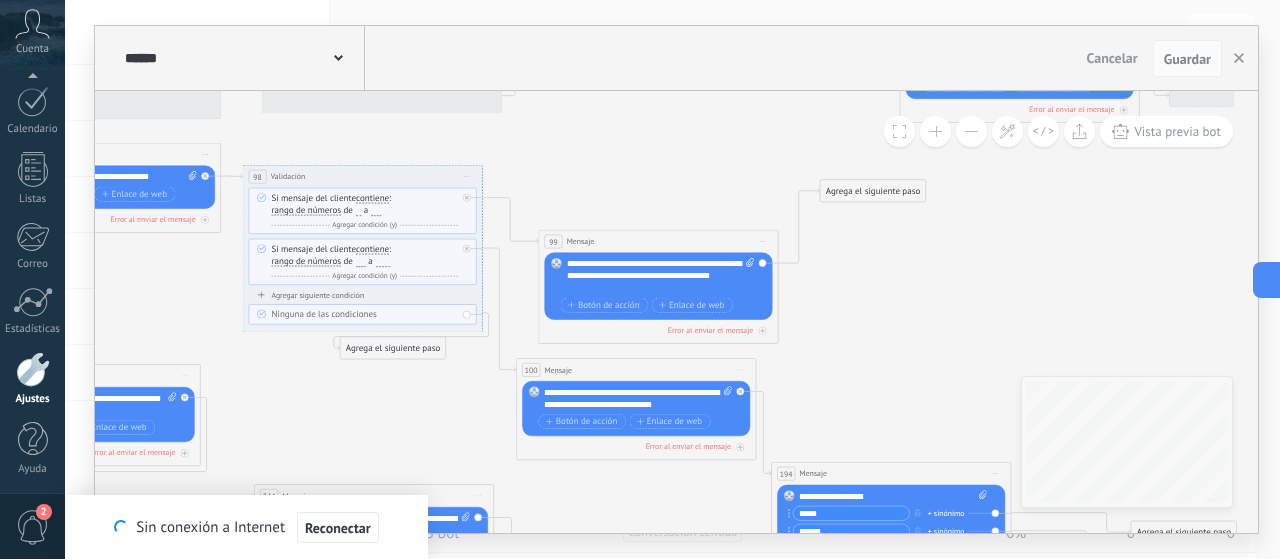 click on "288 Mensaje 290 Mensaje" 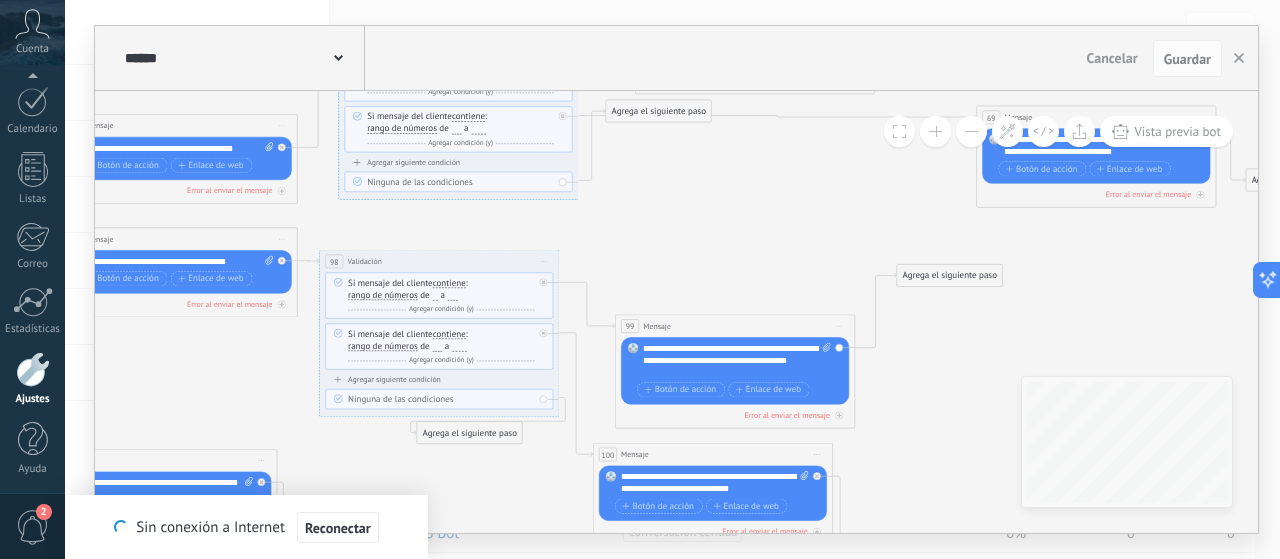 drag, startPoint x: 874, startPoint y: 302, endPoint x: 871, endPoint y: 277, distance: 25.179358 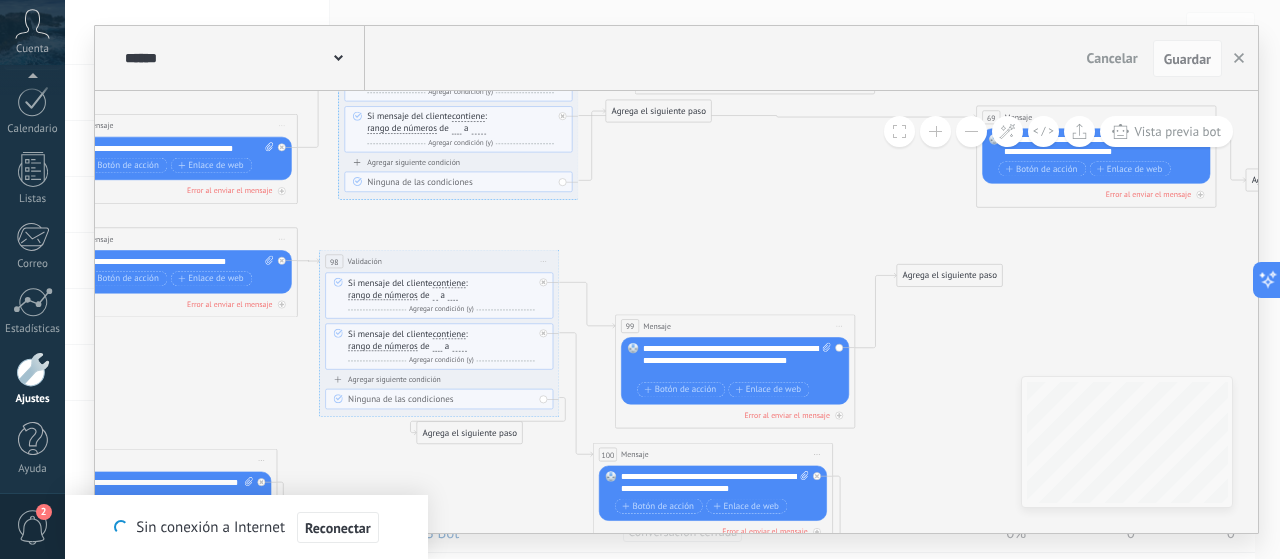 click on "**********" at bounding box center [676, 312] 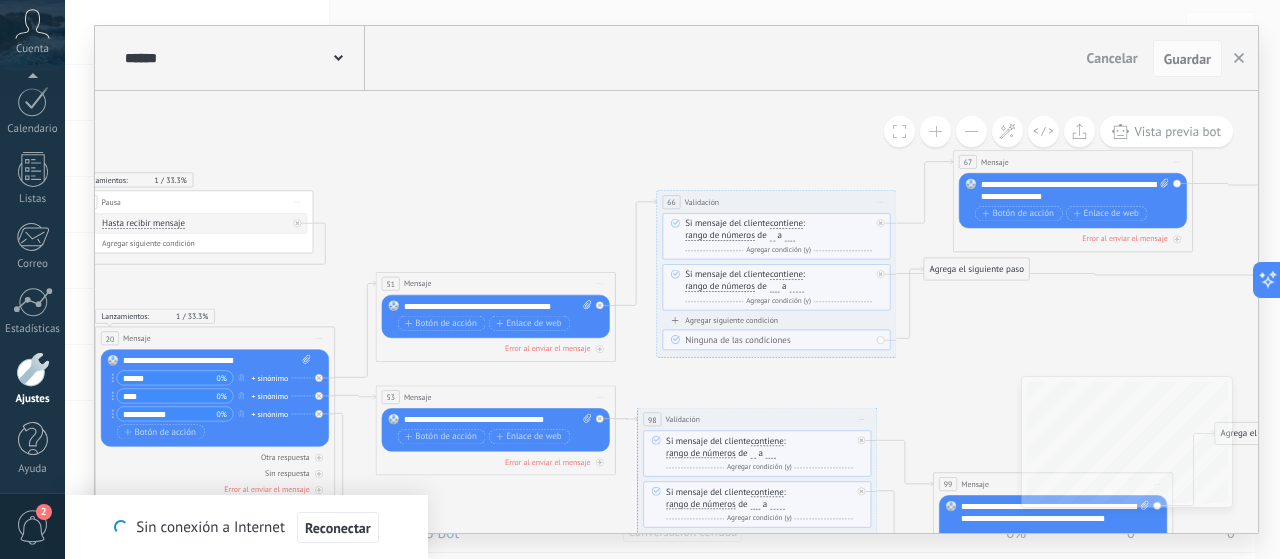 drag, startPoint x: 862, startPoint y: 278, endPoint x: 1070, endPoint y: 351, distance: 220.4382 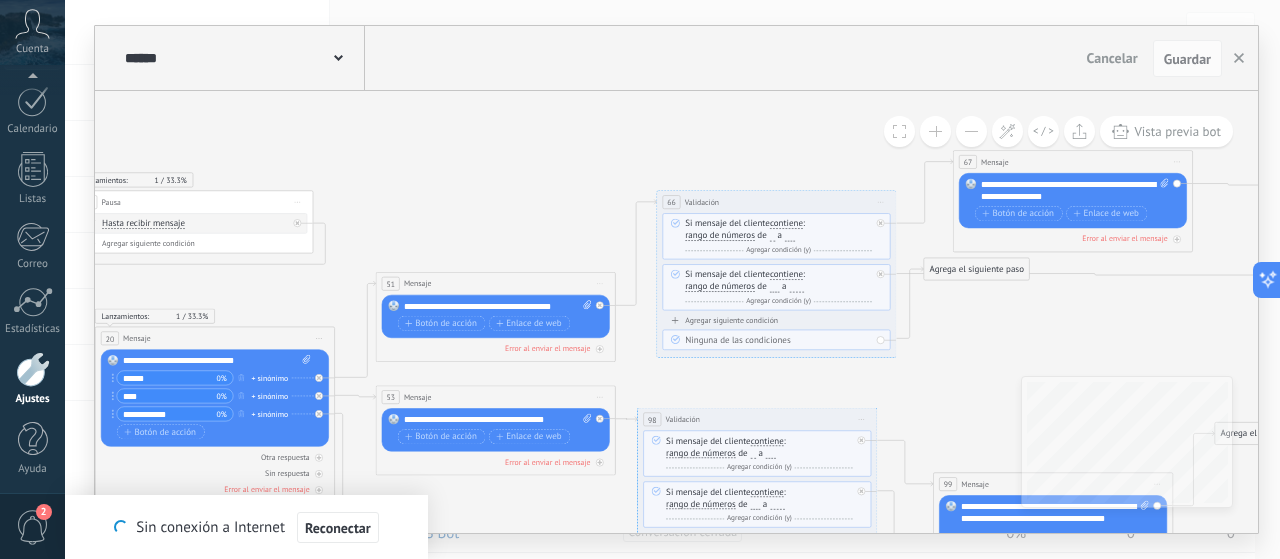 click on "288 Mensaje 290 Mensaje" 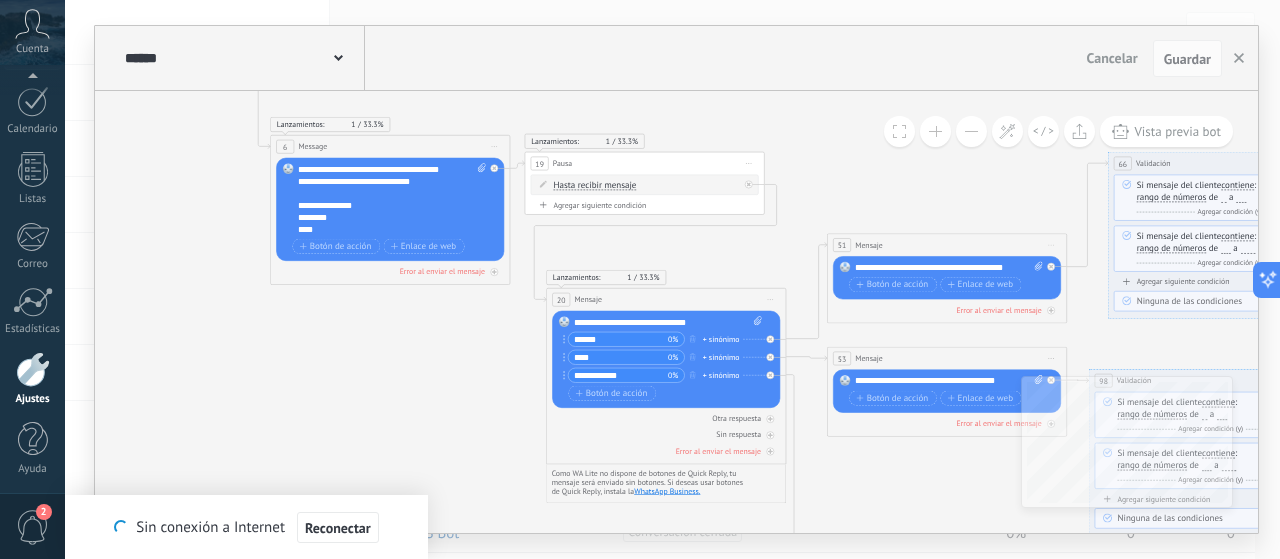 drag, startPoint x: 604, startPoint y: 156, endPoint x: 944, endPoint y: 107, distance: 343.51273 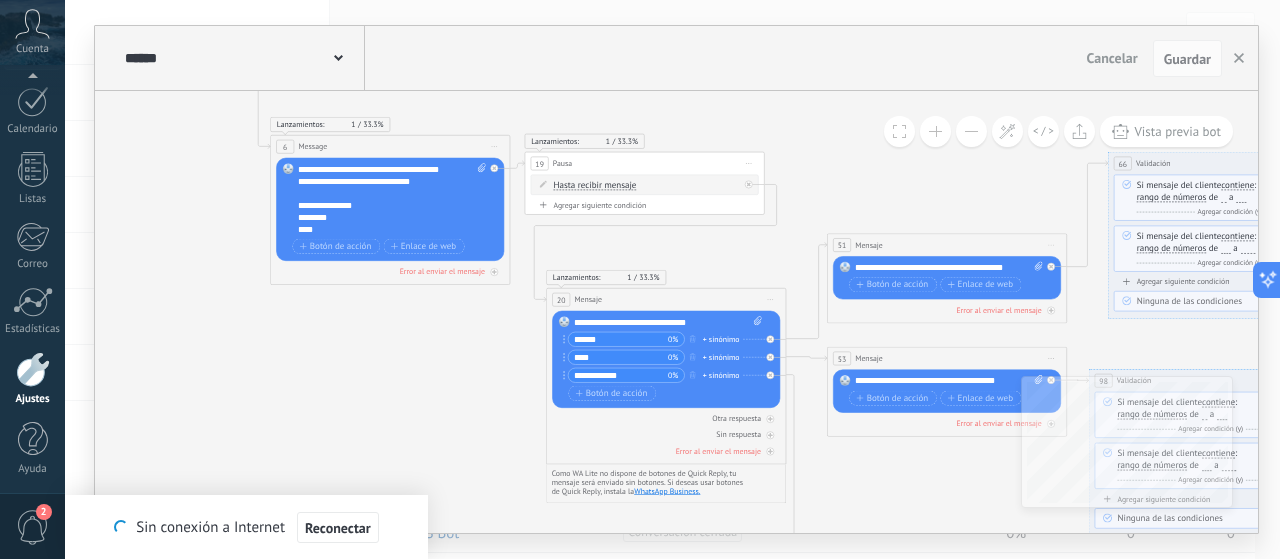 click on "288 Mensaje 290 Mensaje" 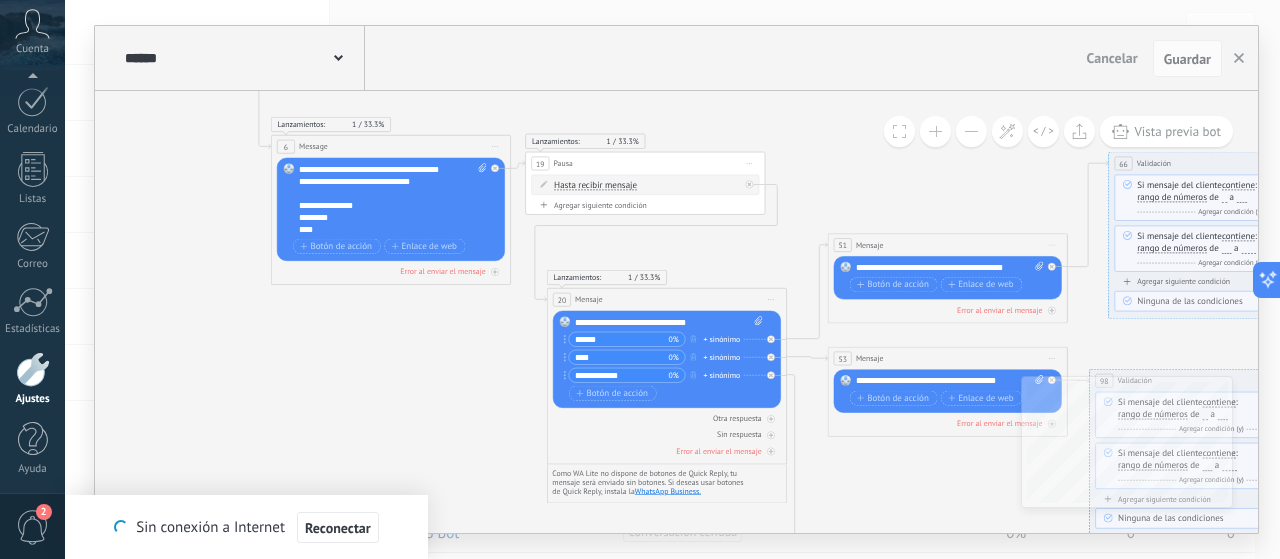 click on "**********" at bounding box center (676, 312) 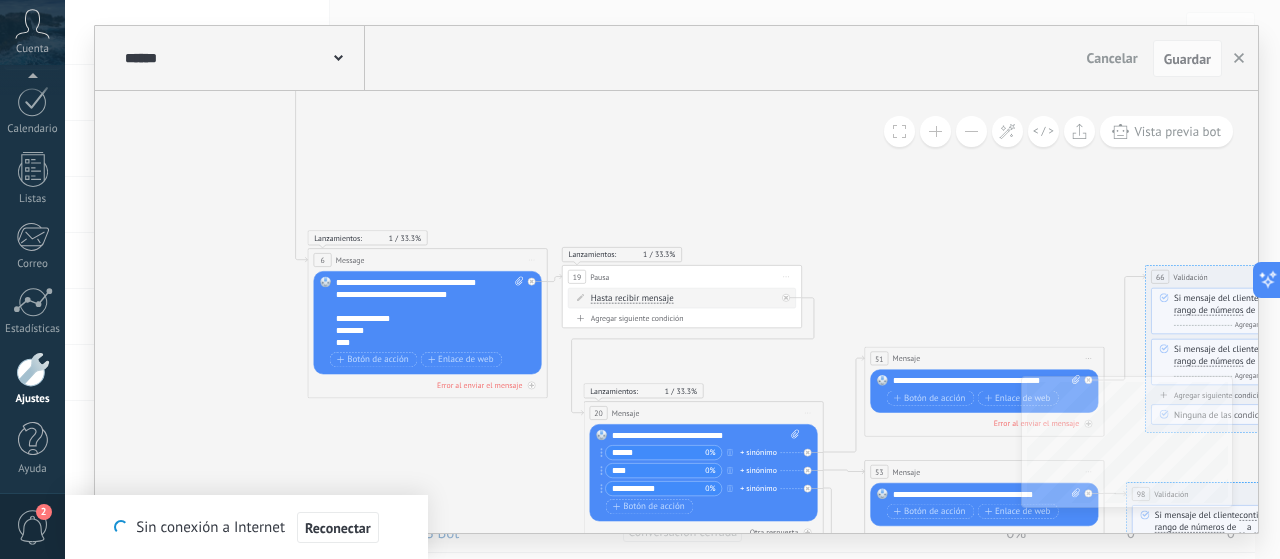 drag, startPoint x: 932, startPoint y: 171, endPoint x: 1050, endPoint y: 279, distance: 159.9625 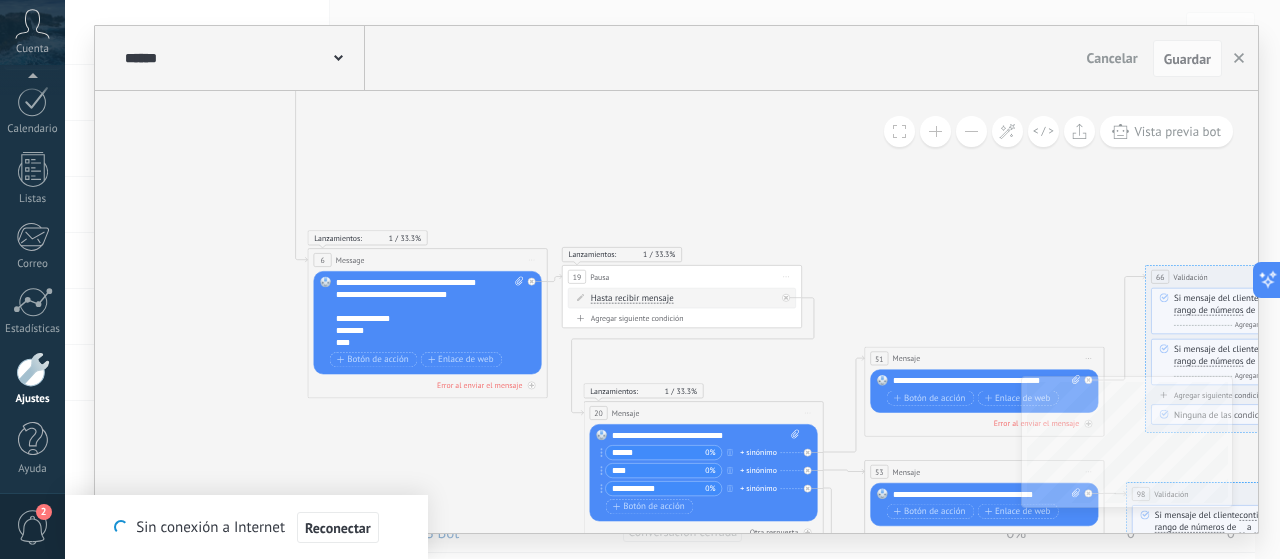 click on "288 Mensaje 290 Mensaje" 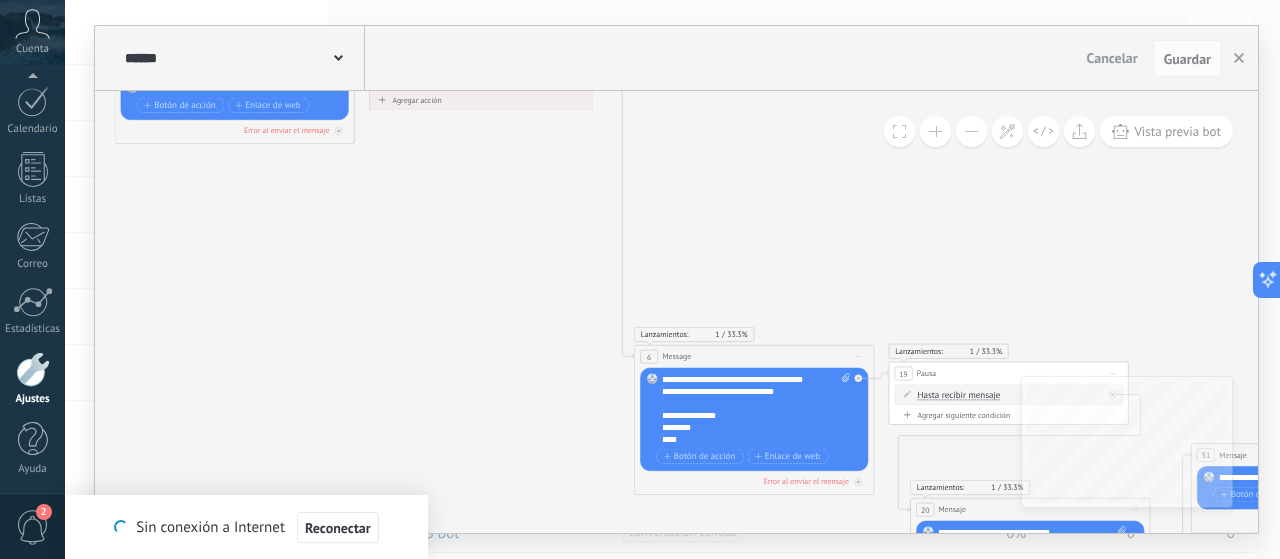 drag, startPoint x: 478, startPoint y: 177, endPoint x: 737, endPoint y: 227, distance: 263.7821 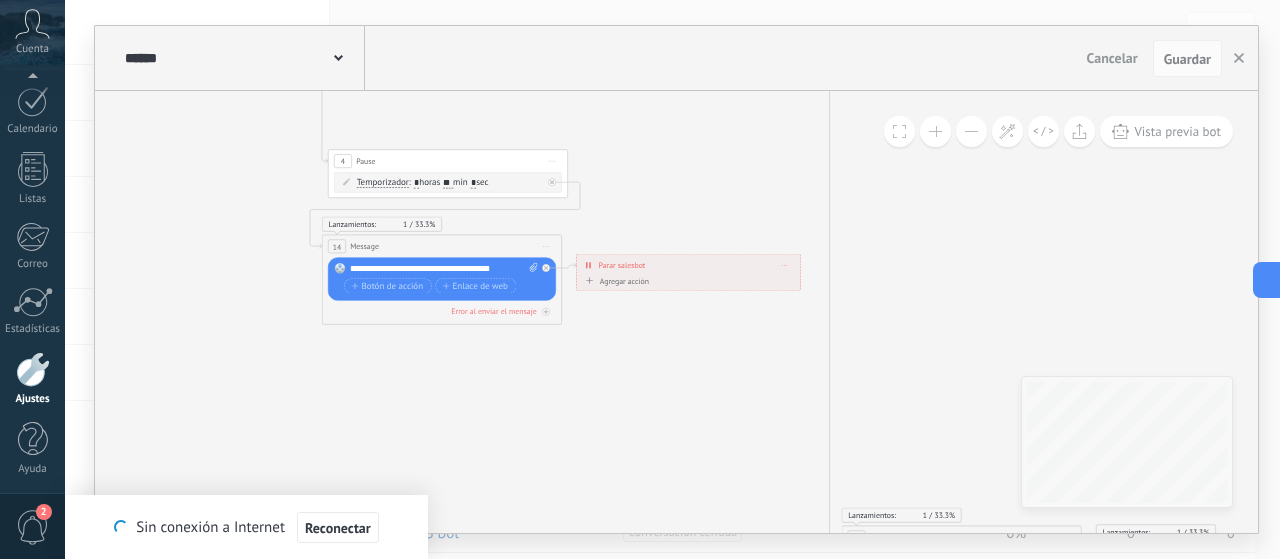 drag, startPoint x: 782, startPoint y: 271, endPoint x: 906, endPoint y: 377, distance: 163.13185 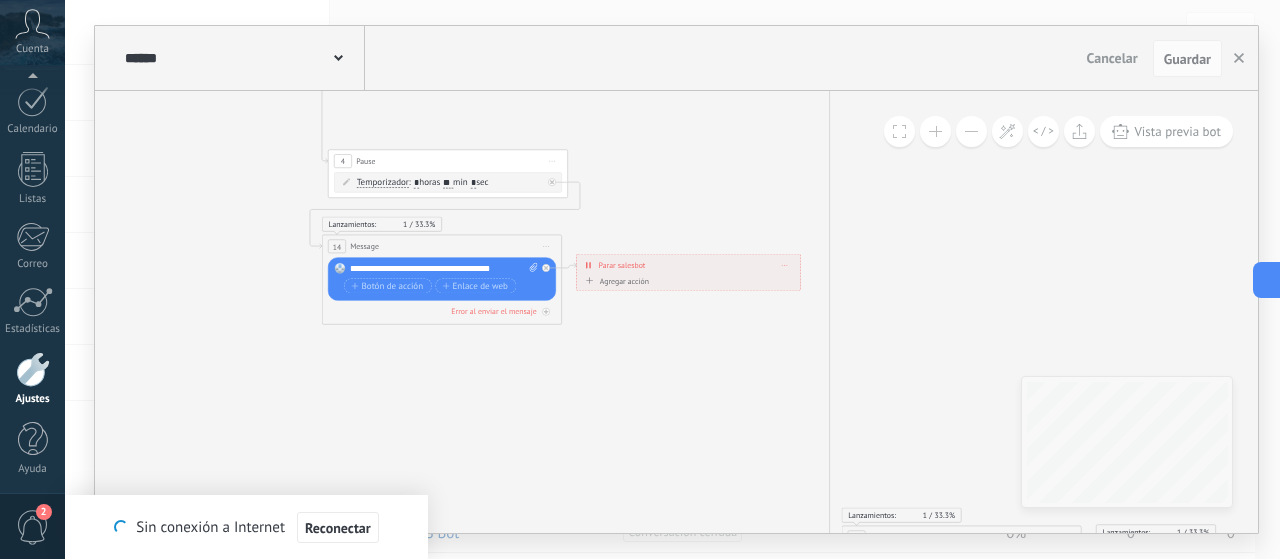 click on "288 Mensaje 290 Mensaje" 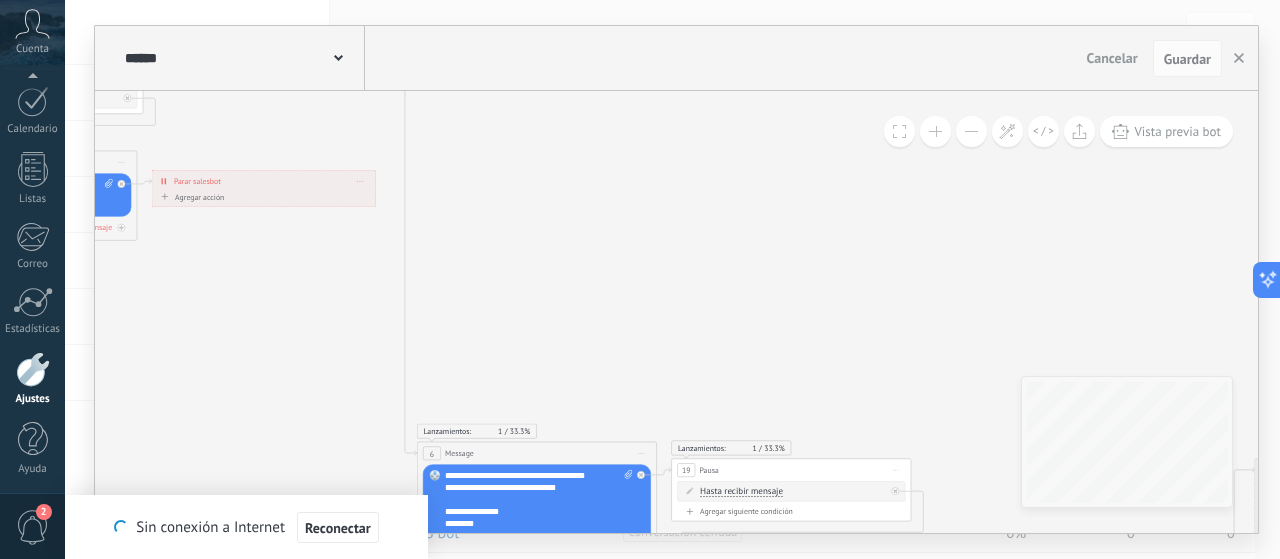 drag, startPoint x: 868, startPoint y: 208, endPoint x: 582, endPoint y: 167, distance: 288.92386 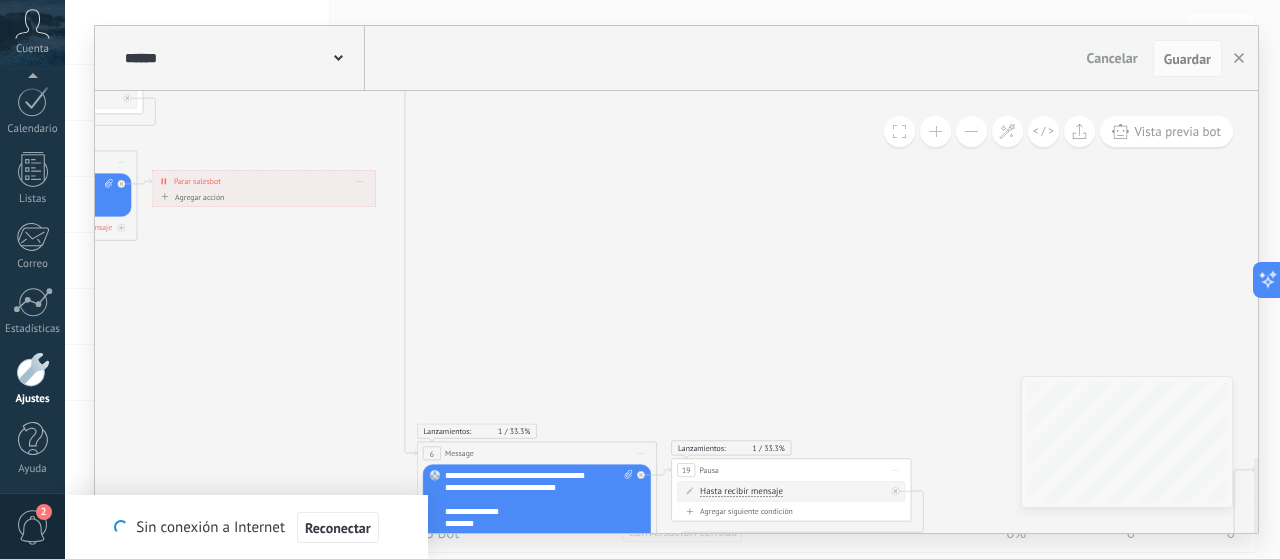 click on "288 Mensaje 290 Mensaje" 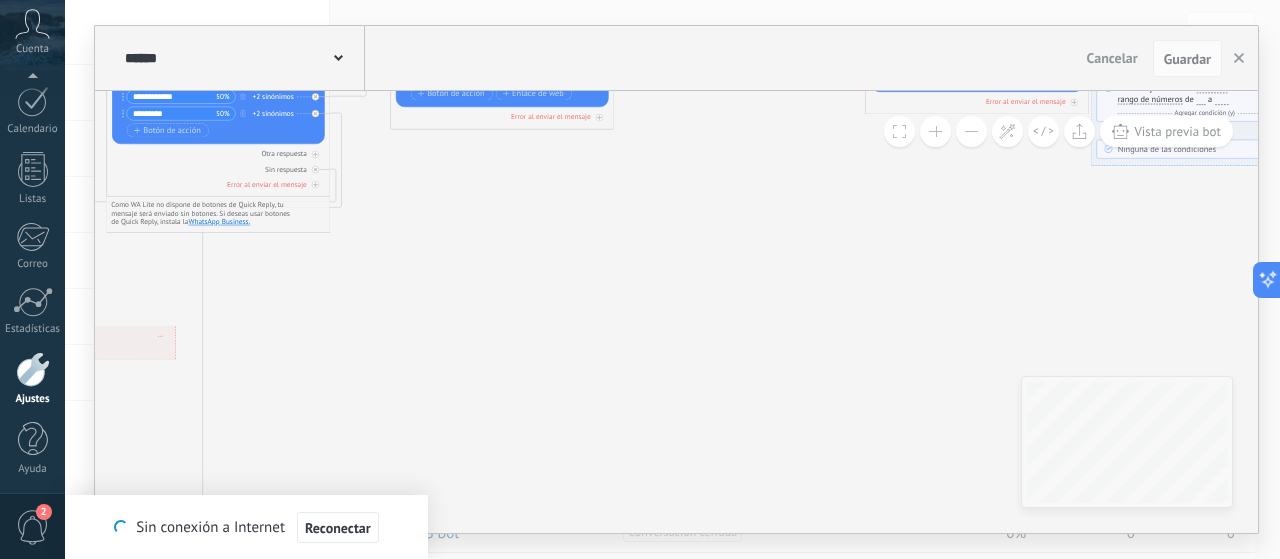 drag, startPoint x: 634, startPoint y: 376, endPoint x: 580, endPoint y: 413, distance: 65.459915 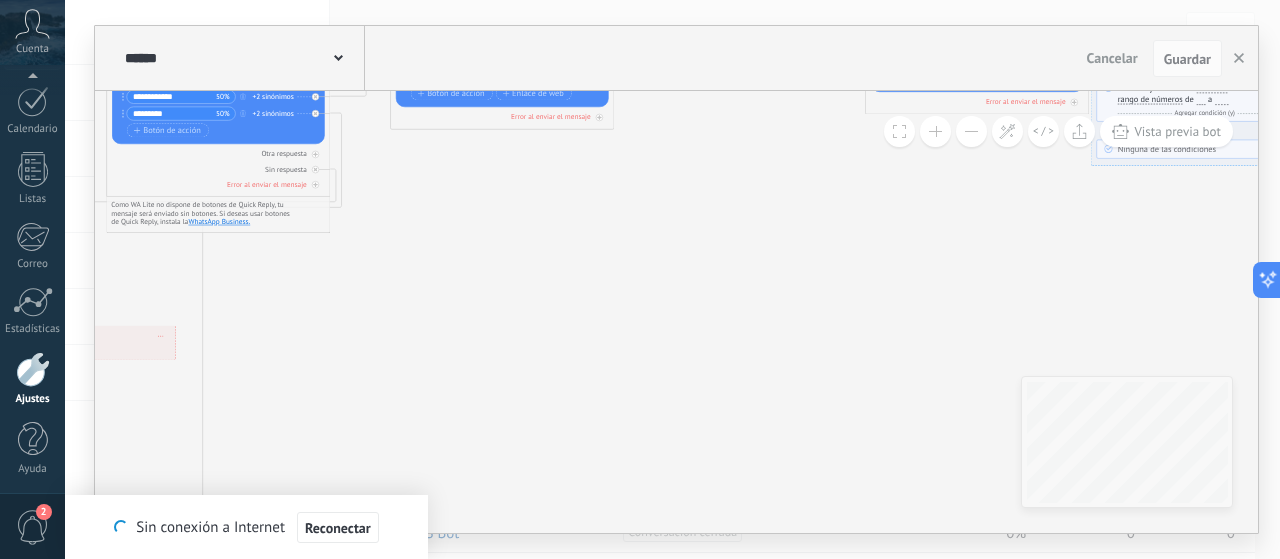 click on "288 Mensaje 290 Mensaje" 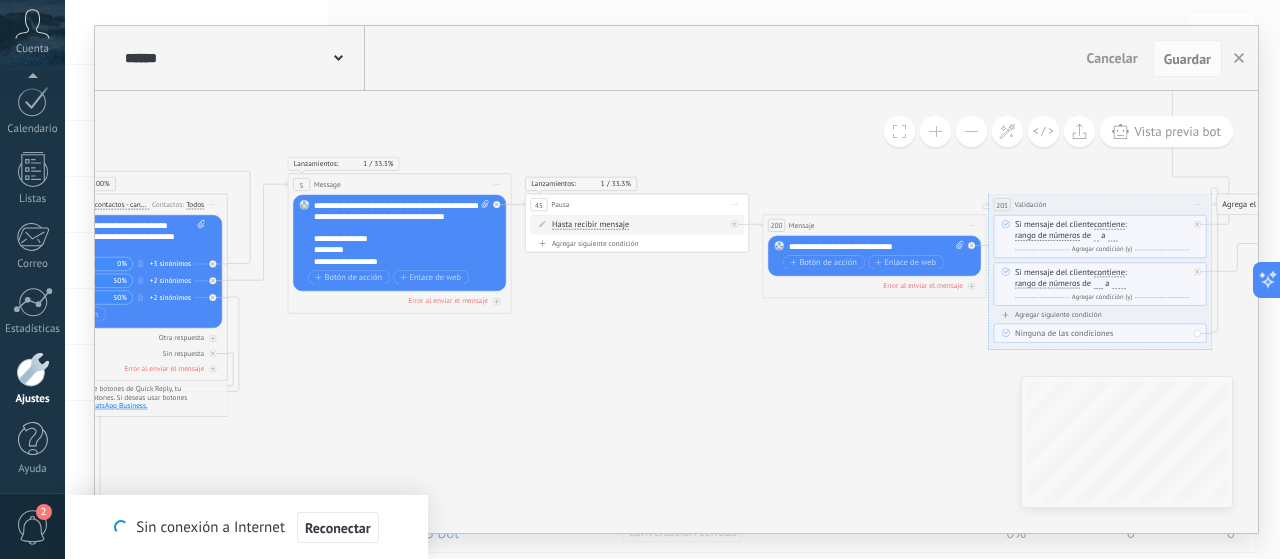 drag, startPoint x: 678, startPoint y: 369, endPoint x: 660, endPoint y: 413, distance: 47.539455 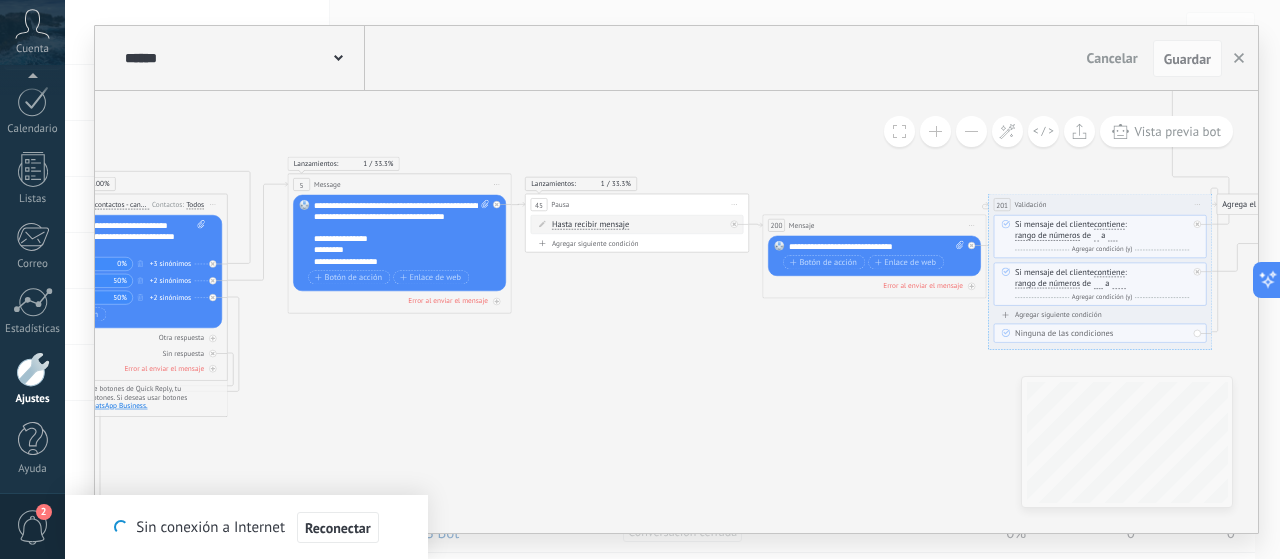 click on "288 Mensaje 290 Mensaje" 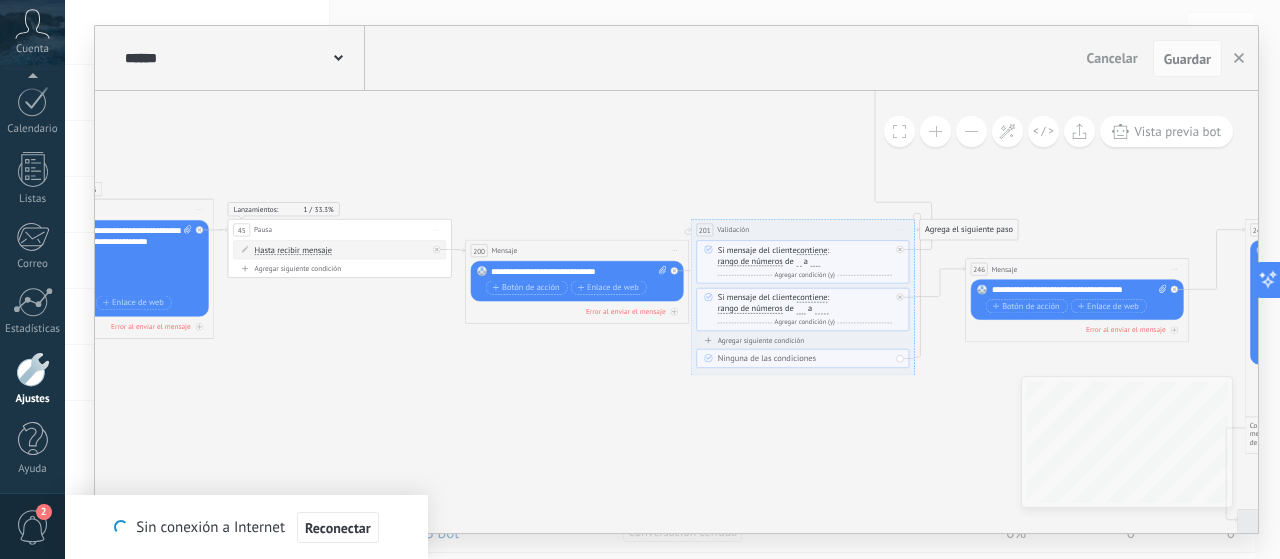 drag, startPoint x: 650, startPoint y: 325, endPoint x: 356, endPoint y: 333, distance: 294.10883 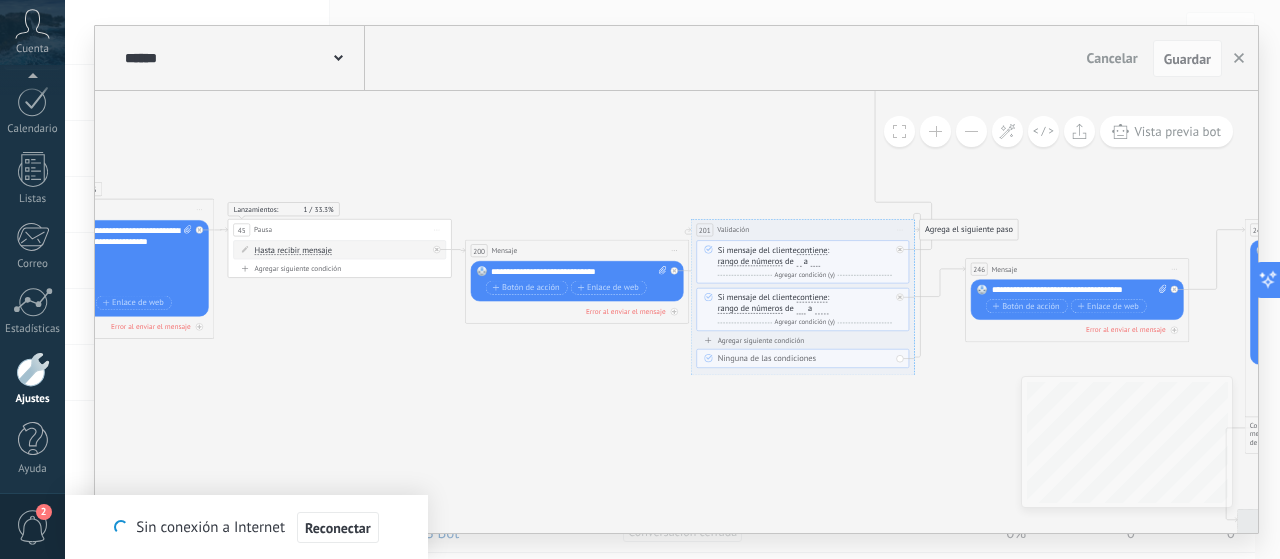 click on "288 Mensaje 290 Mensaje" 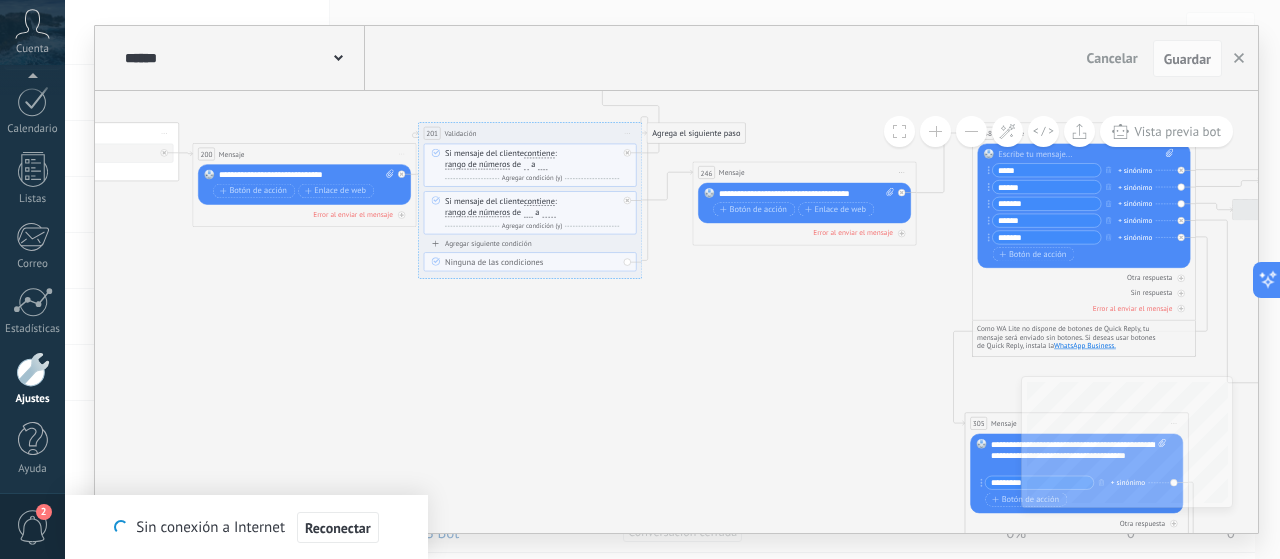 drag, startPoint x: 496, startPoint y: 351, endPoint x: 384, endPoint y: 319, distance: 116.48176 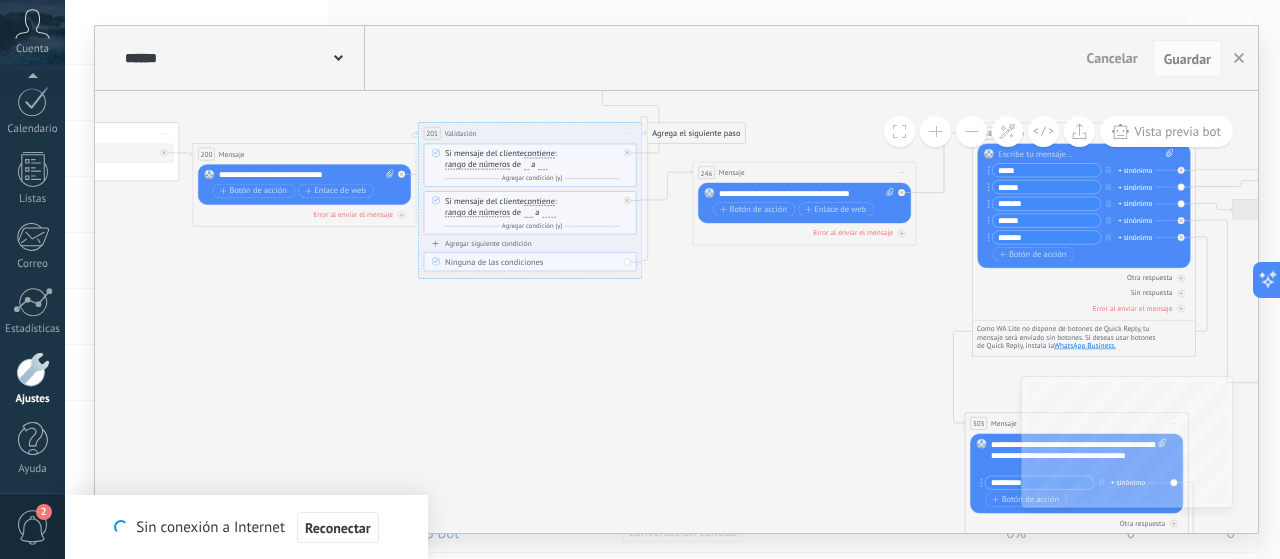 click on "288 Mensaje 290 Mensaje" 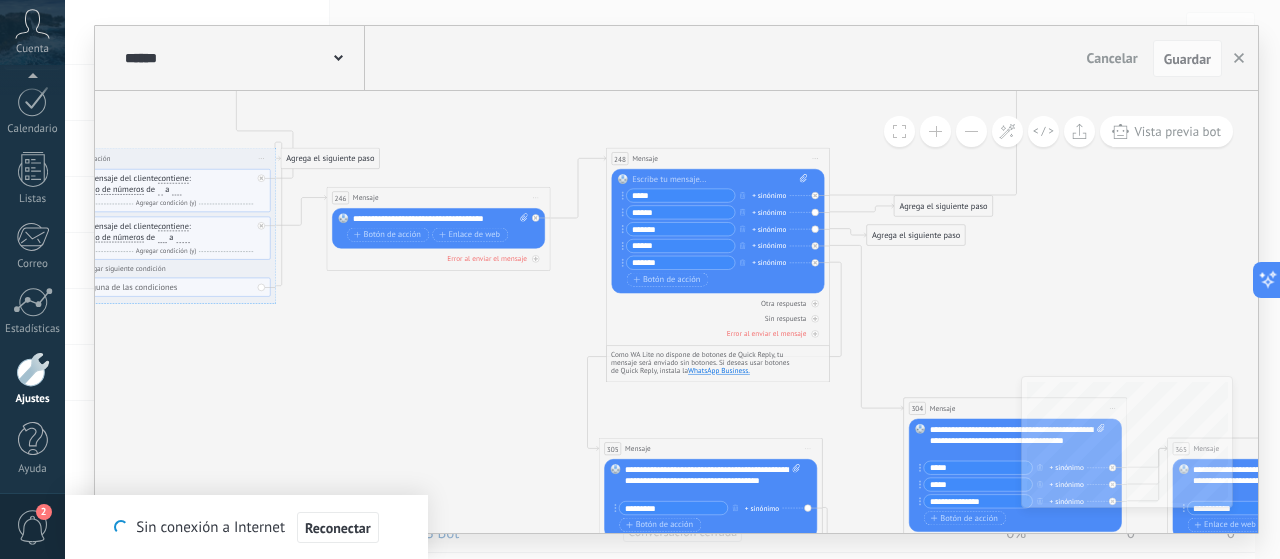 drag, startPoint x: 605, startPoint y: 323, endPoint x: 242, endPoint y: 349, distance: 363.92993 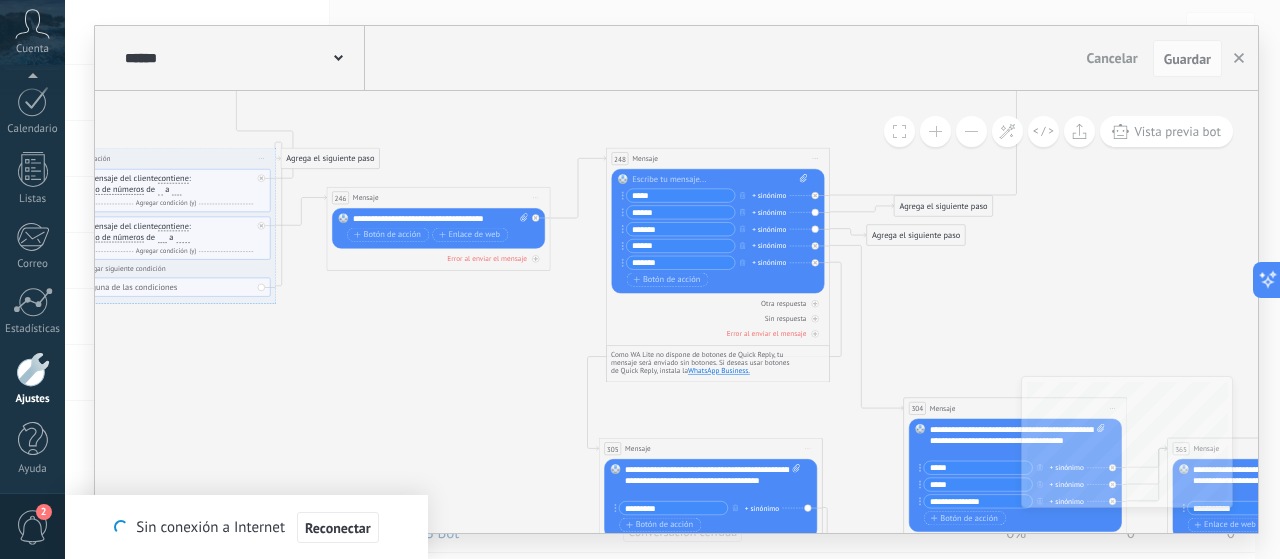 click on "288 Mensaje 290 Mensaje" 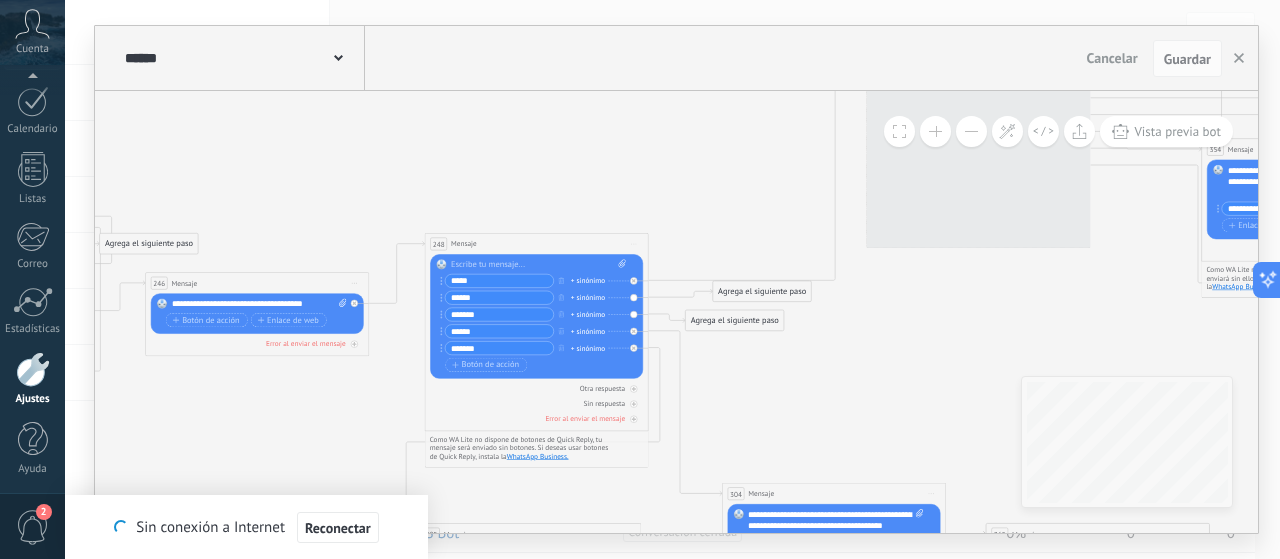 drag, startPoint x: 366, startPoint y: 370, endPoint x: 288, endPoint y: 414, distance: 89.55445 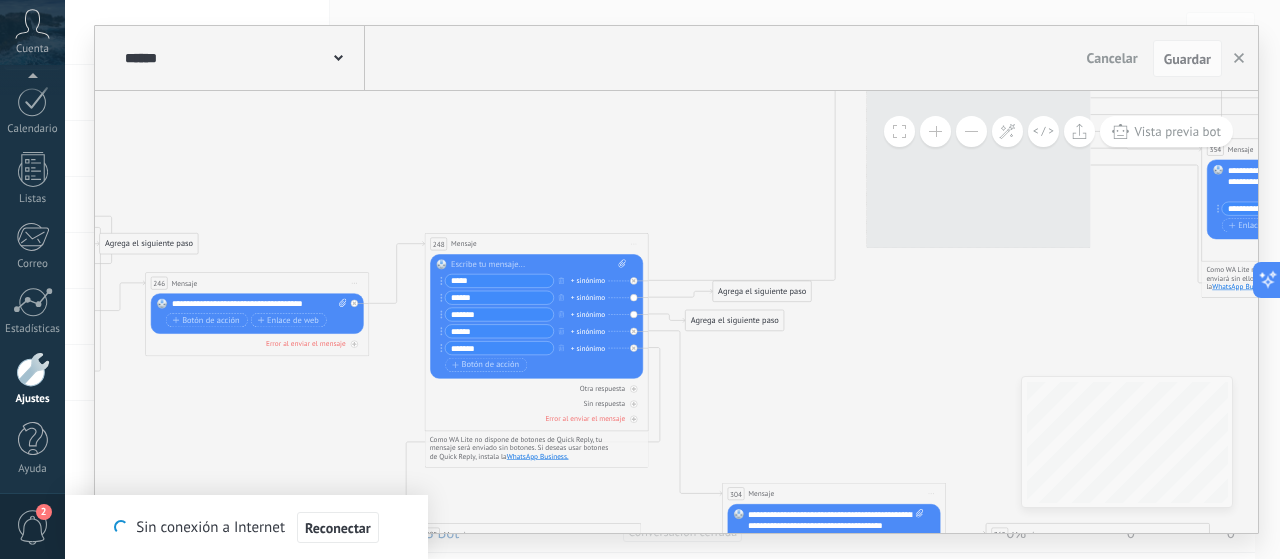 click on "288 Mensaje 290 Mensaje" 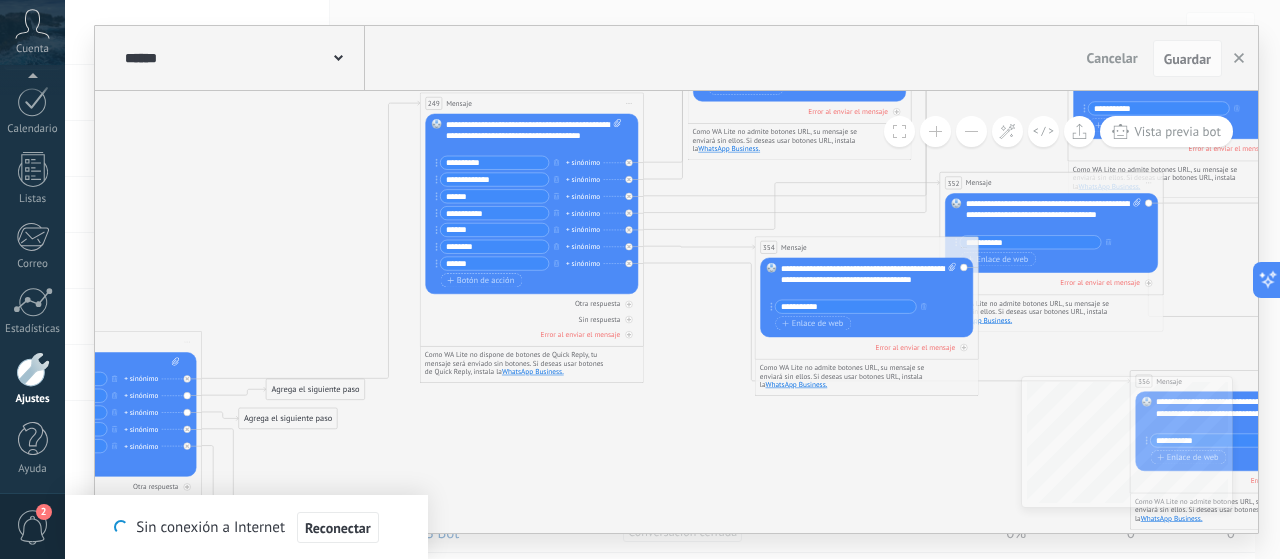 drag, startPoint x: 800, startPoint y: 363, endPoint x: 406, endPoint y: 433, distance: 400.16995 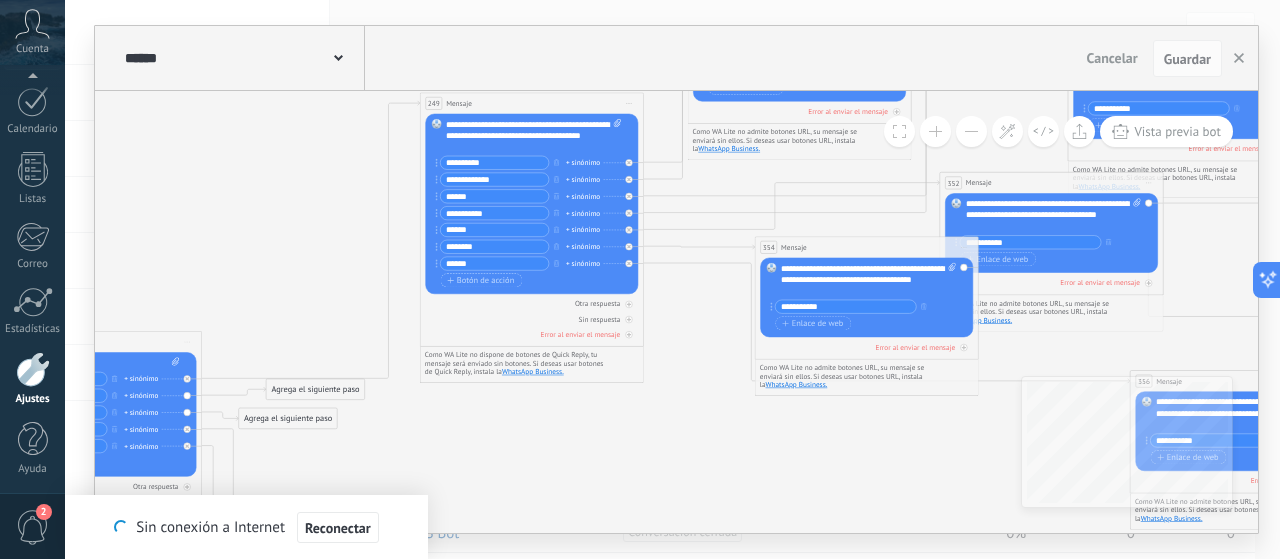 click on "288 Mensaje 290 Mensaje" 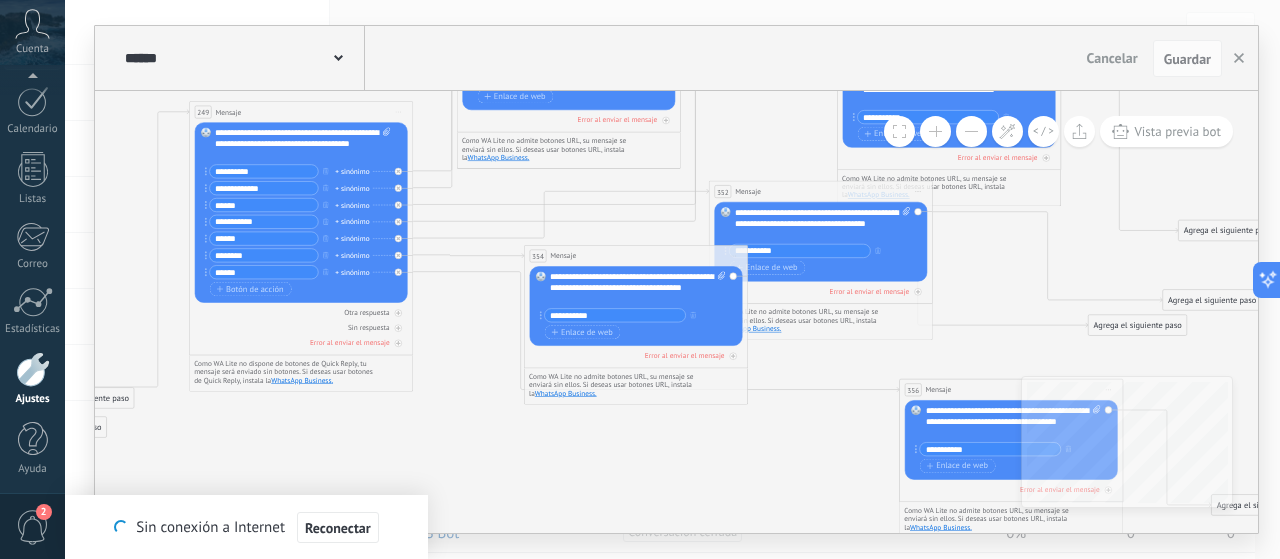 drag, startPoint x: 624, startPoint y: 422, endPoint x: 427, endPoint y: 430, distance: 197.16237 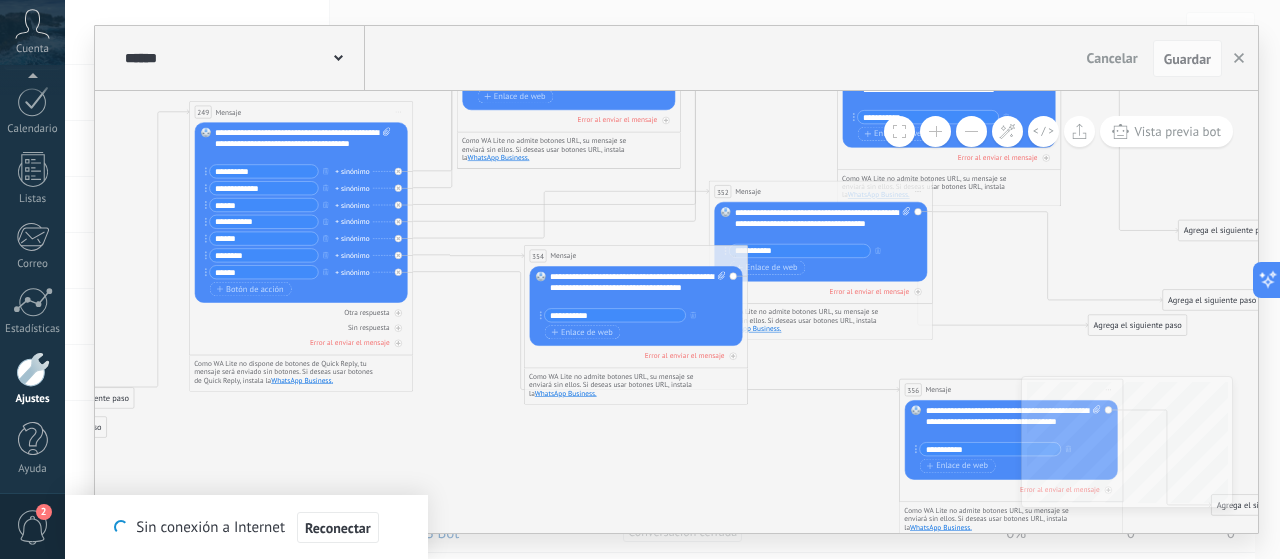 click on "288 Mensaje 290 Mensaje" 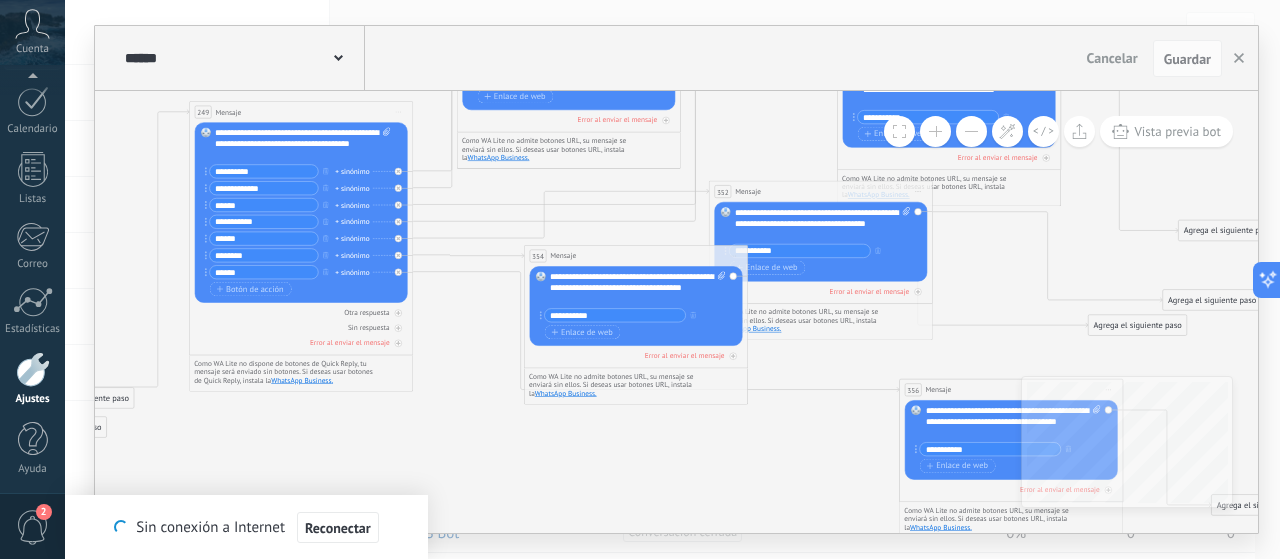 drag, startPoint x: 709, startPoint y: 403, endPoint x: 664, endPoint y: 319, distance: 95.29428 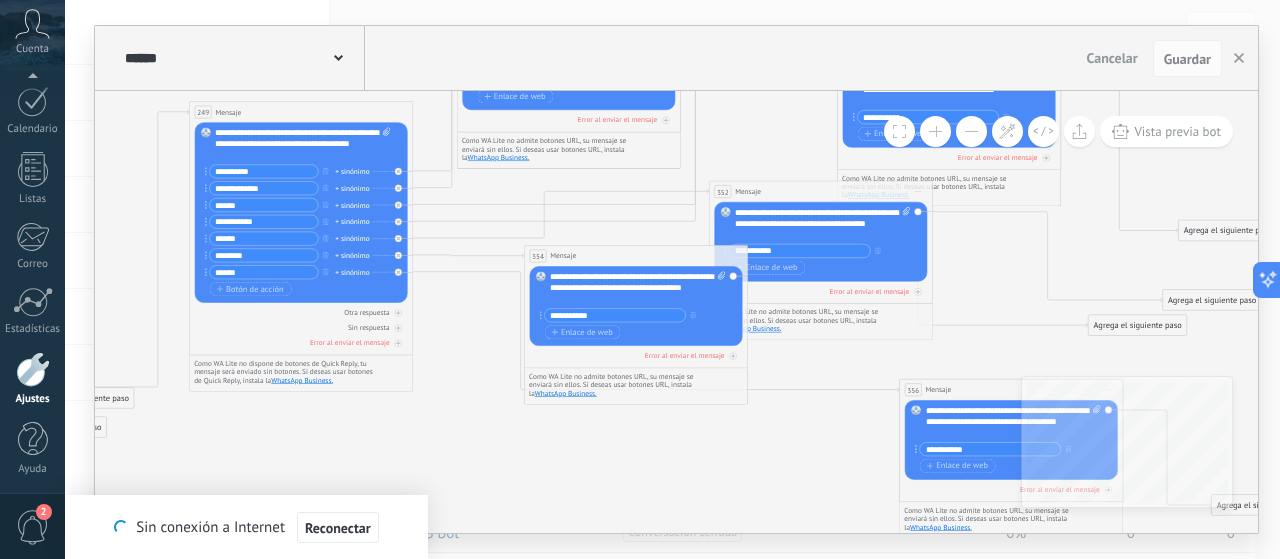 click on "**********" at bounding box center (-1899, 245) 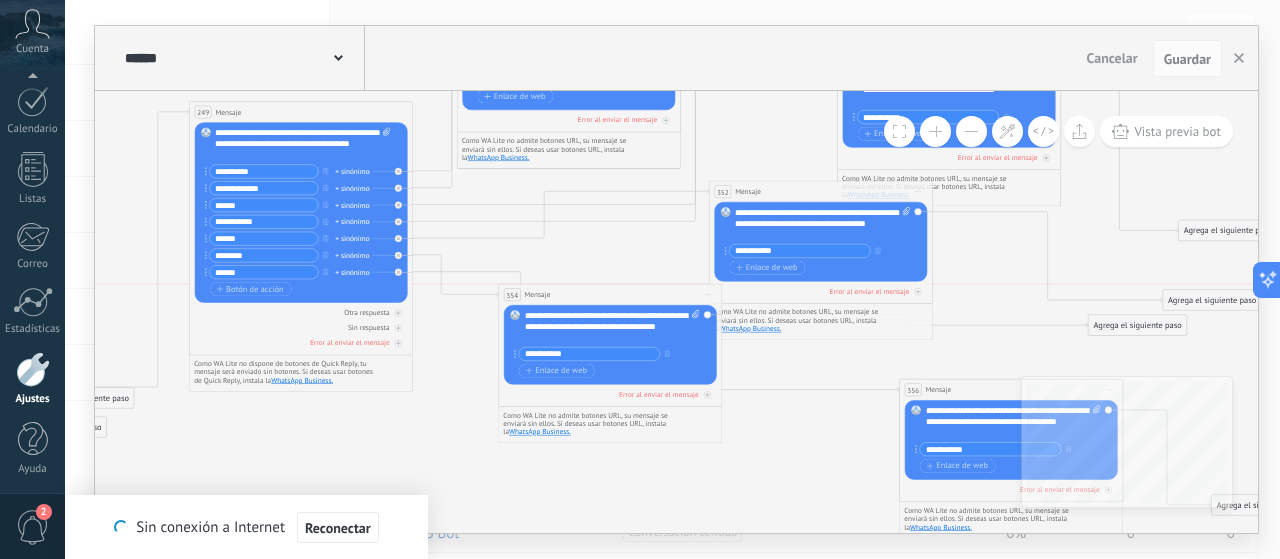 drag, startPoint x: 661, startPoint y: 253, endPoint x: 635, endPoint y: 281, distance: 38.209946 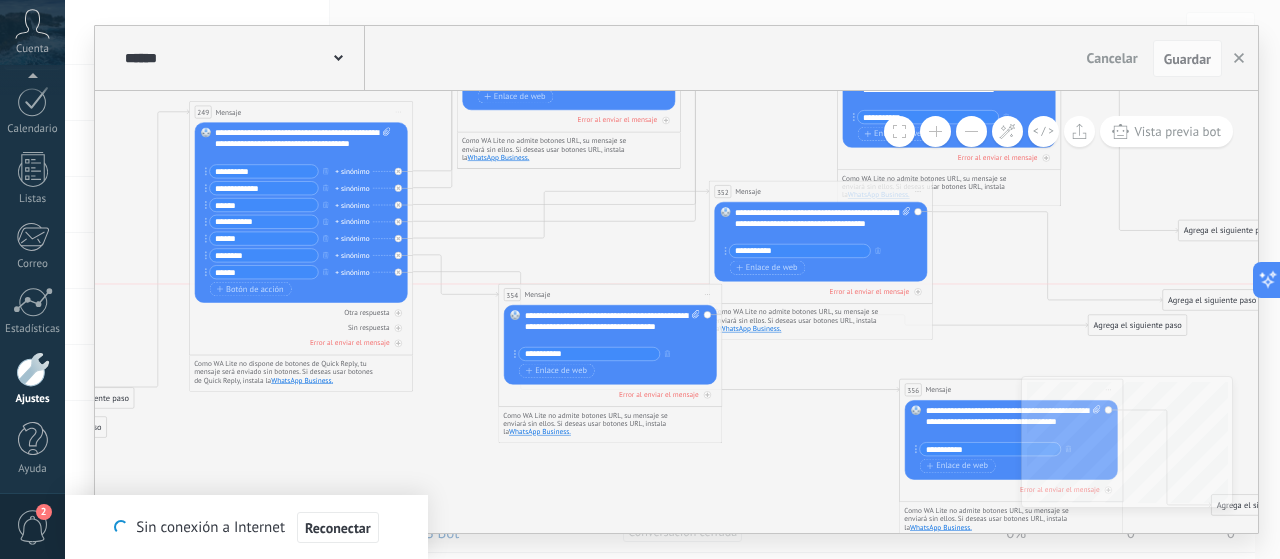 click on "354
Mensaje
*******
(a):
Todos los contactos - canales seleccionados
Todos los contactos - canales seleccionados
Todos los contactos - canal primario
Contacto principal - canales seleccionados
Contacto principal - canal primario
Todos los contactos - canales seleccionados
Todos los contactos - canales seleccionados
Todos los contactos - canal primario
Contacto principal - canales seleccionados" at bounding box center [610, 295] 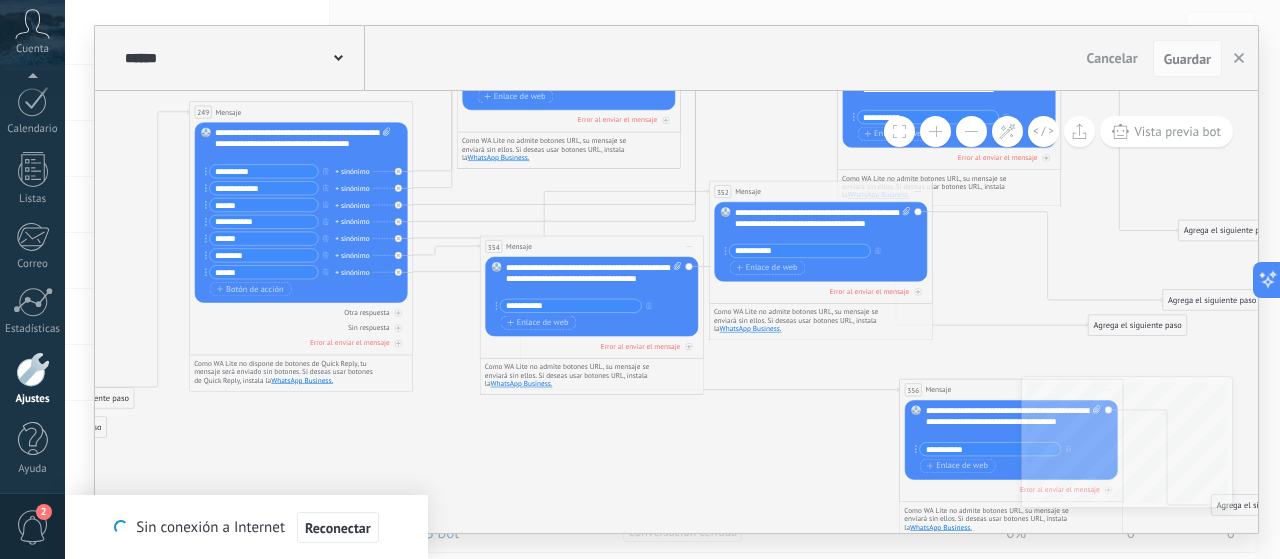 drag, startPoint x: 611, startPoint y: 311, endPoint x: 608, endPoint y: 247, distance: 64.070274 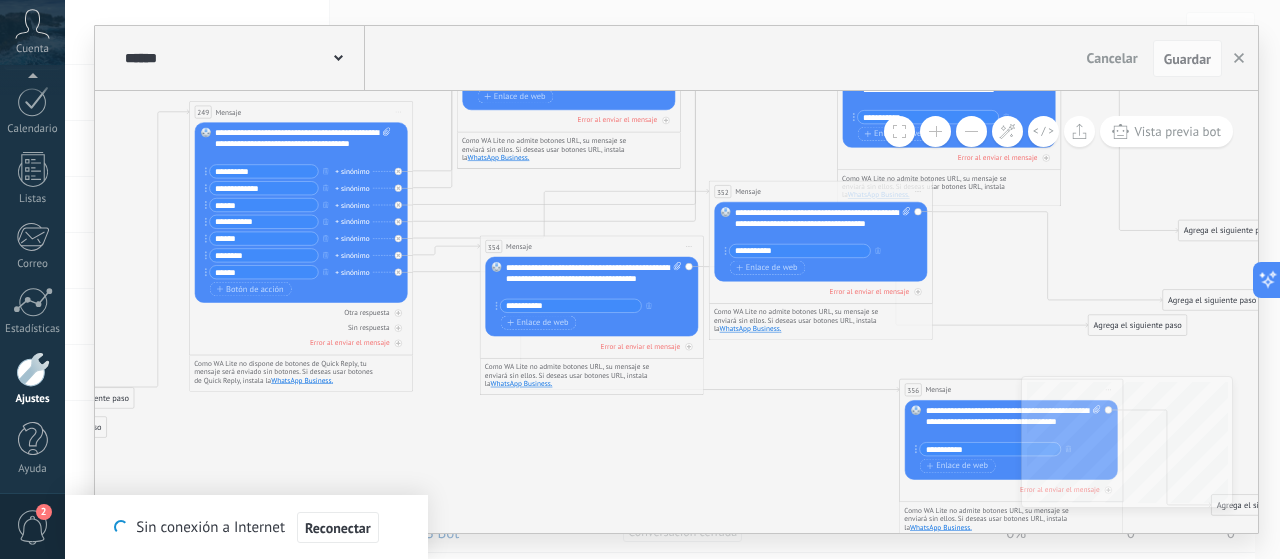 click on "354
Mensaje
*******
(a):
Todos los contactos - canales seleccionados
Todos los contactos - canales seleccionados
Todos los contactos - canal primario
Contacto principal - canales seleccionados
Contacto principal - canal primario
Todos los contactos - canales seleccionados
Todos los contactos - canales seleccionados
Todos los contactos - canal primario
Contacto principal - canales seleccionados" at bounding box center (591, 246) 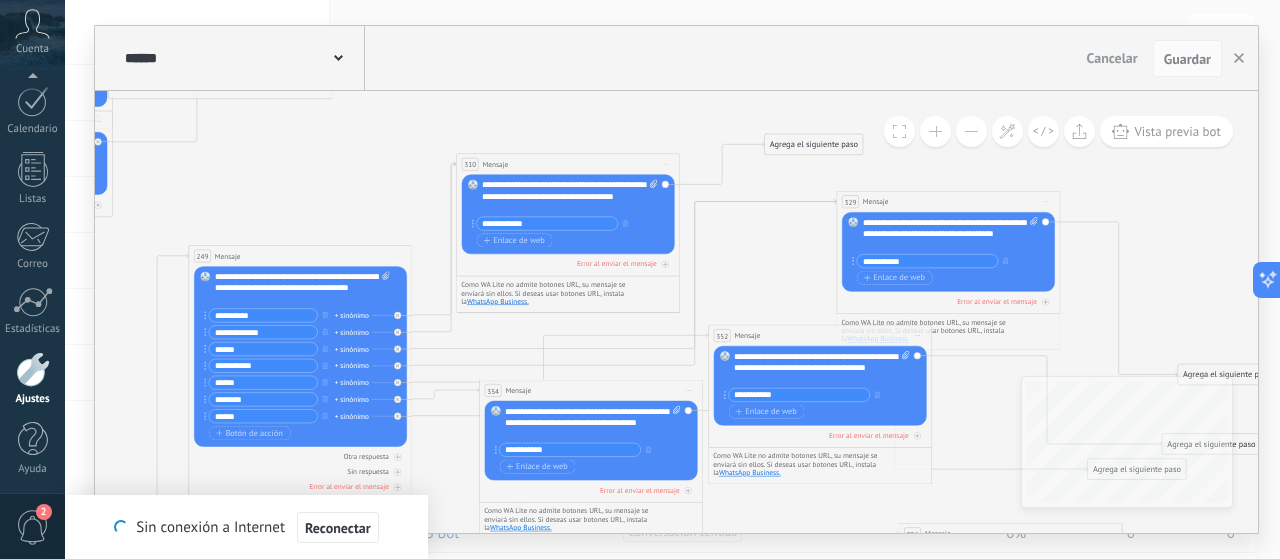 drag, startPoint x: 865, startPoint y: 162, endPoint x: 780, endPoint y: 143, distance: 87.09765 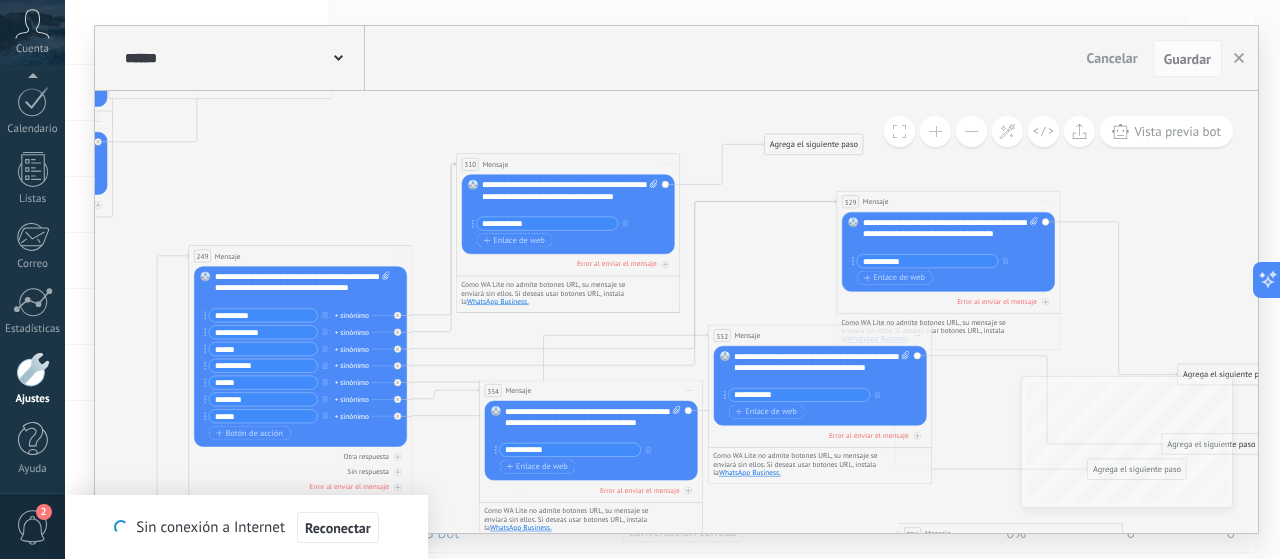 click on "Agrega el siguiente paso" at bounding box center (814, 145) 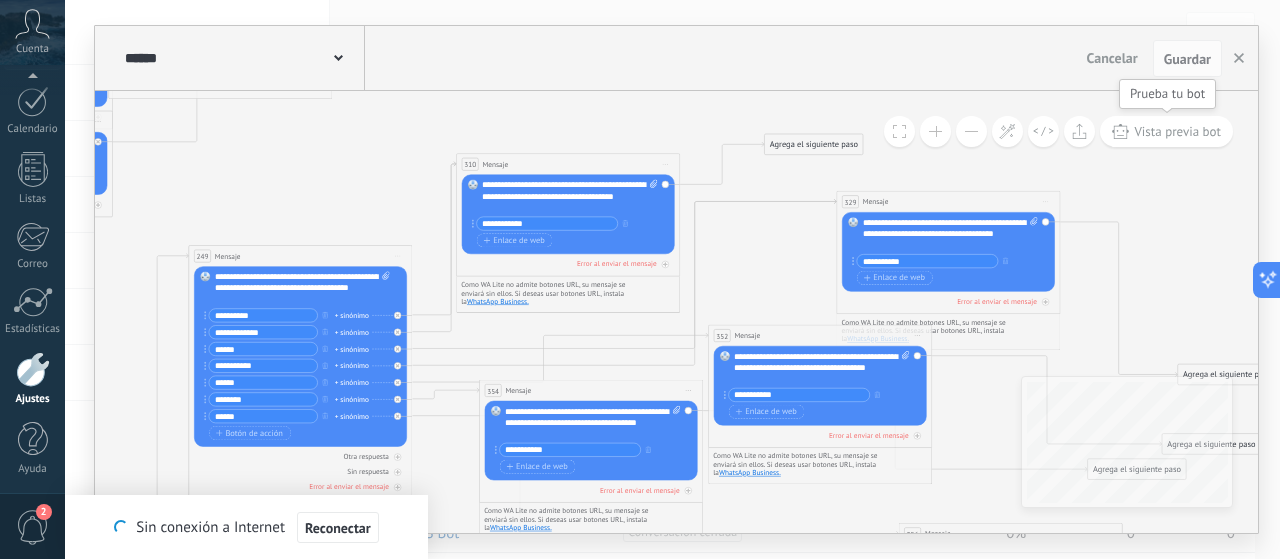 click on "Vista previa bot" at bounding box center (1177, 131) 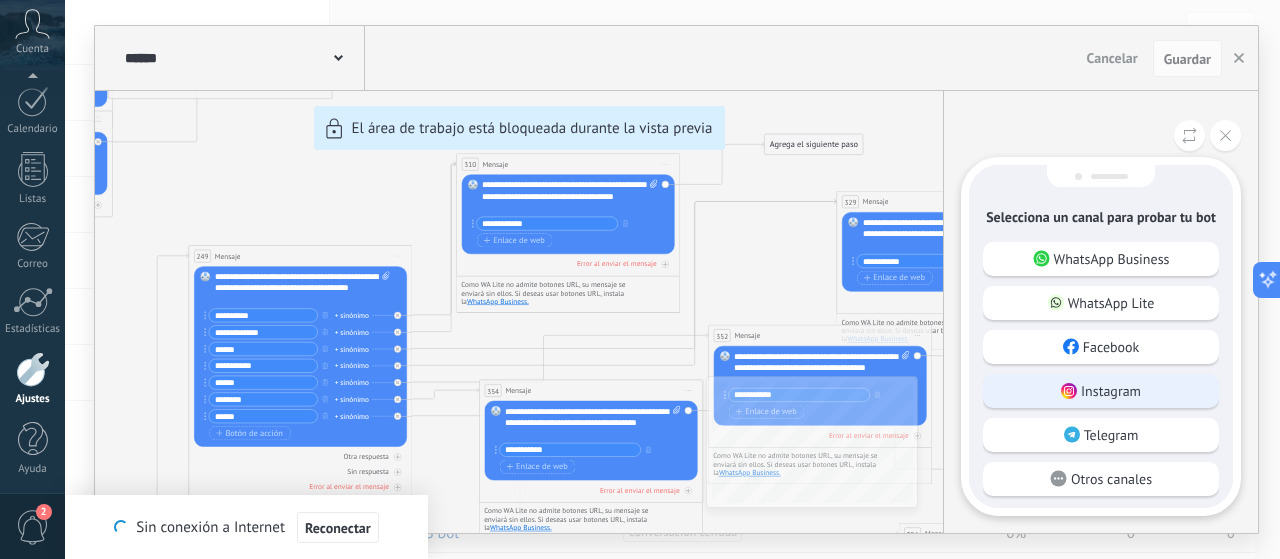 click on "Instagram" at bounding box center (1111, 391) 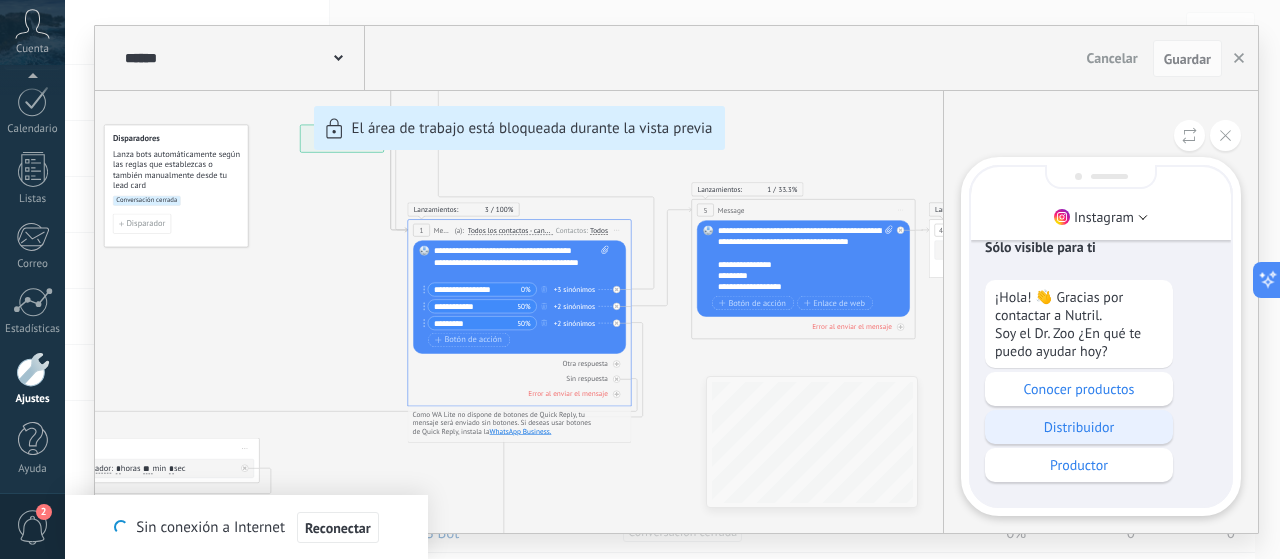 click on "Distribuidor" at bounding box center [1079, 427] 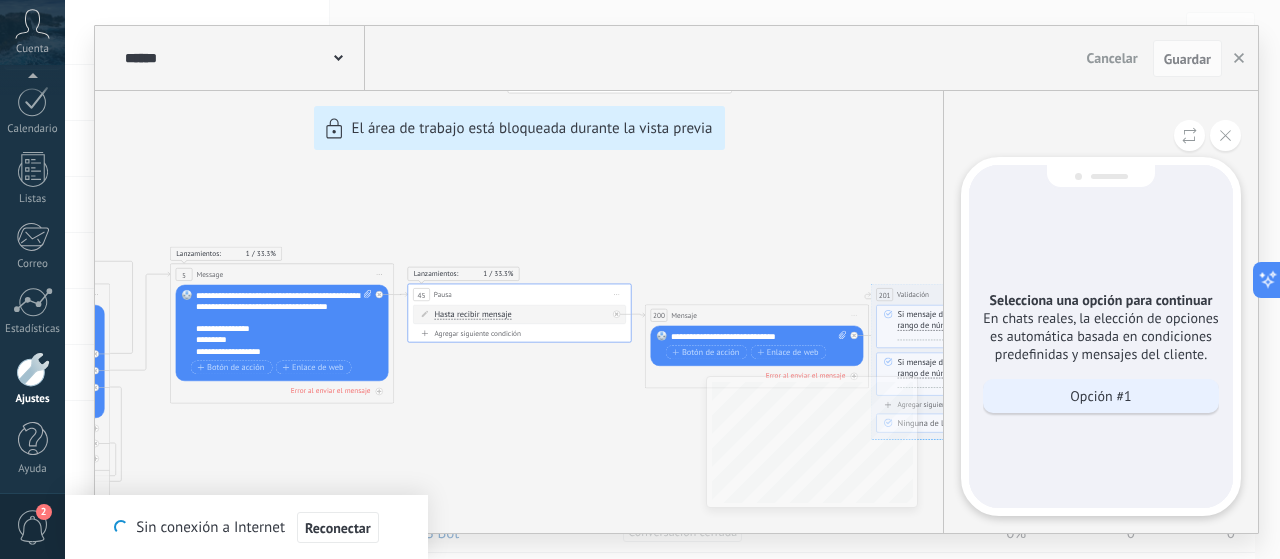 click on "Opción #1" at bounding box center (1100, 396) 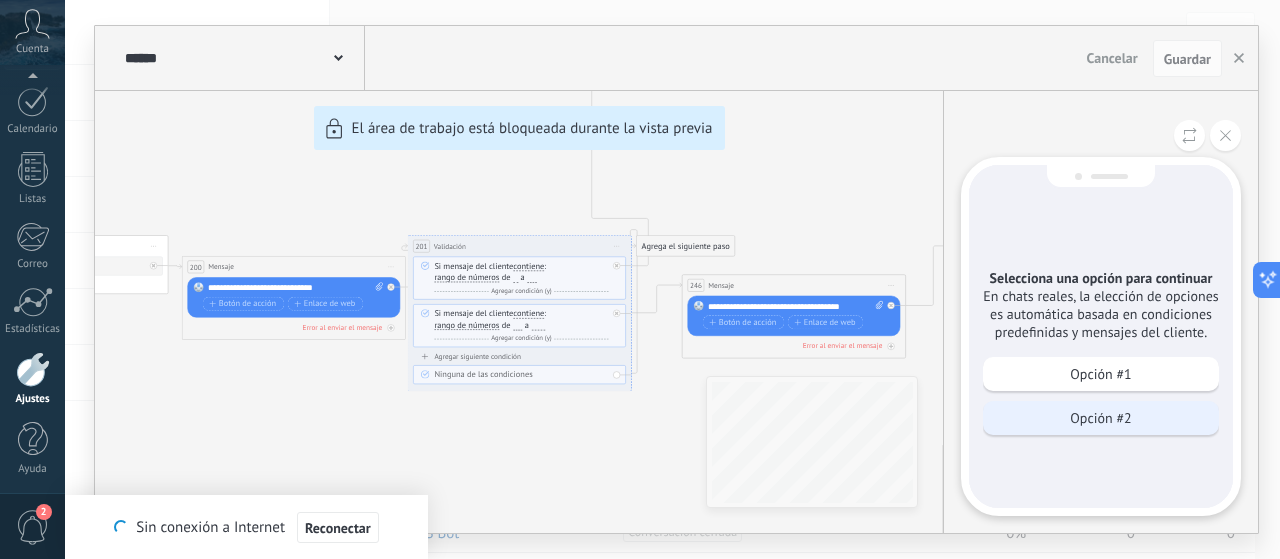 click on "Opción #2" at bounding box center (1101, 418) 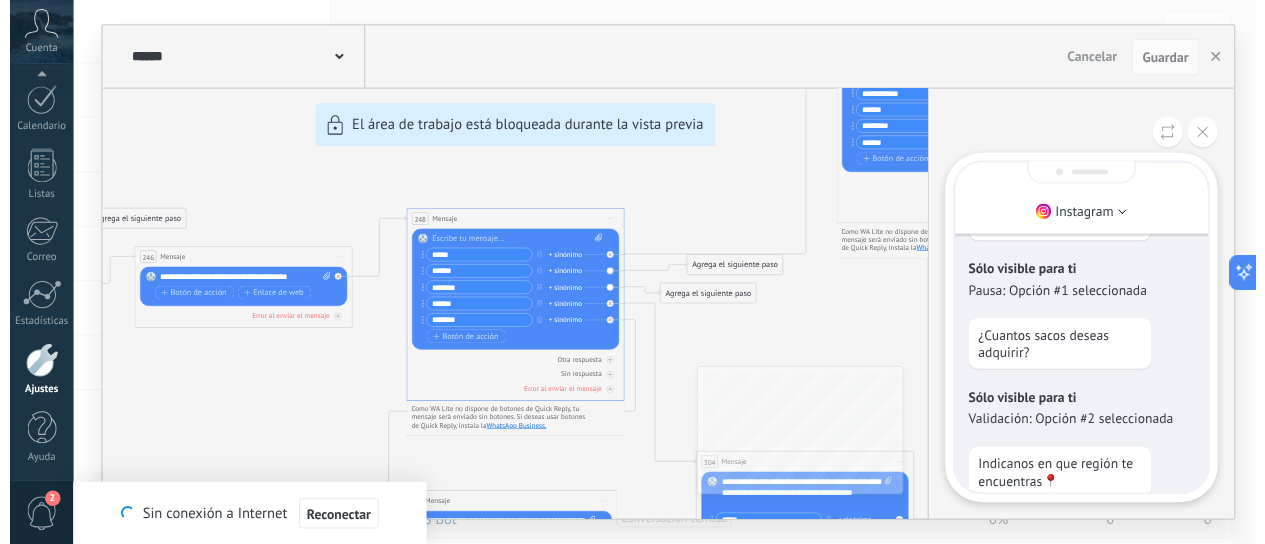 scroll, scrollTop: 0, scrollLeft: 0, axis: both 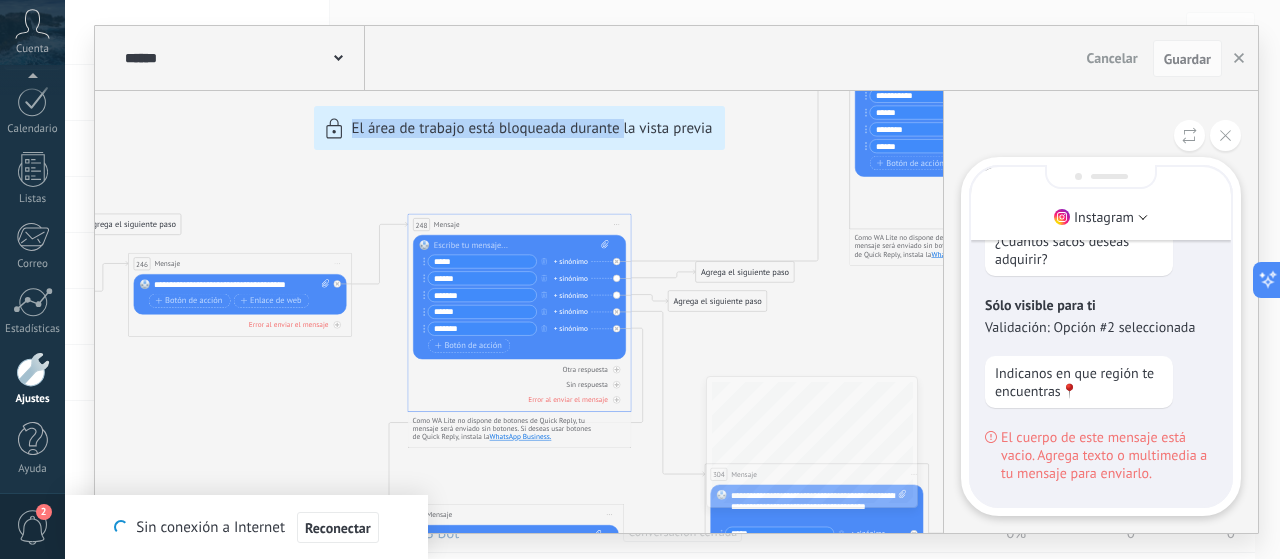 drag, startPoint x: 355, startPoint y: 201, endPoint x: 625, endPoint y: 202, distance: 270.00186 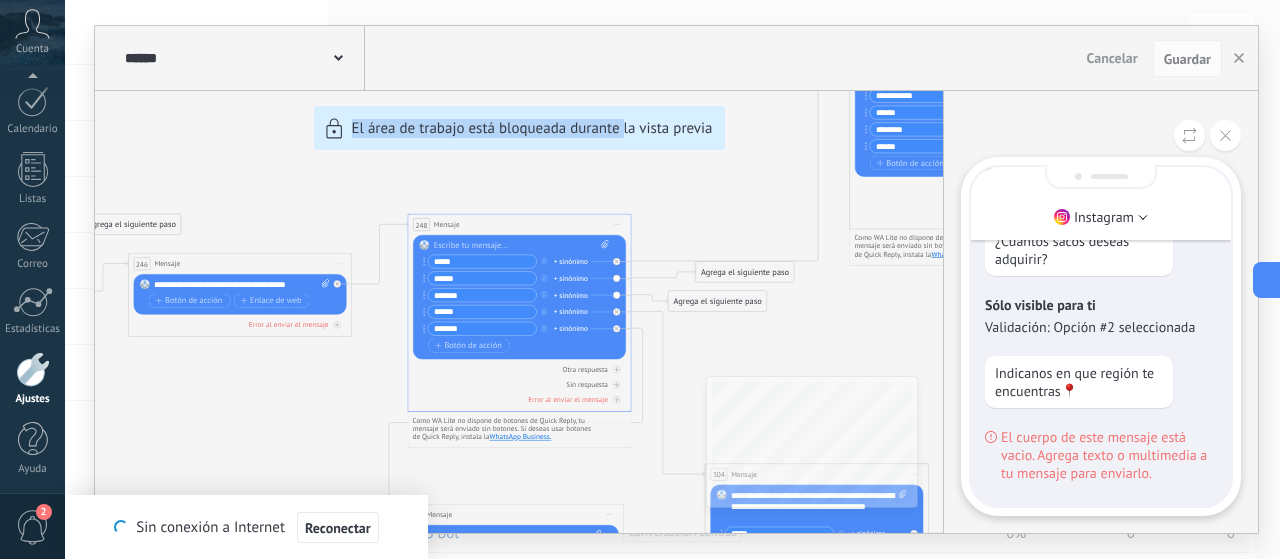 click on "**********" at bounding box center [676, 279] 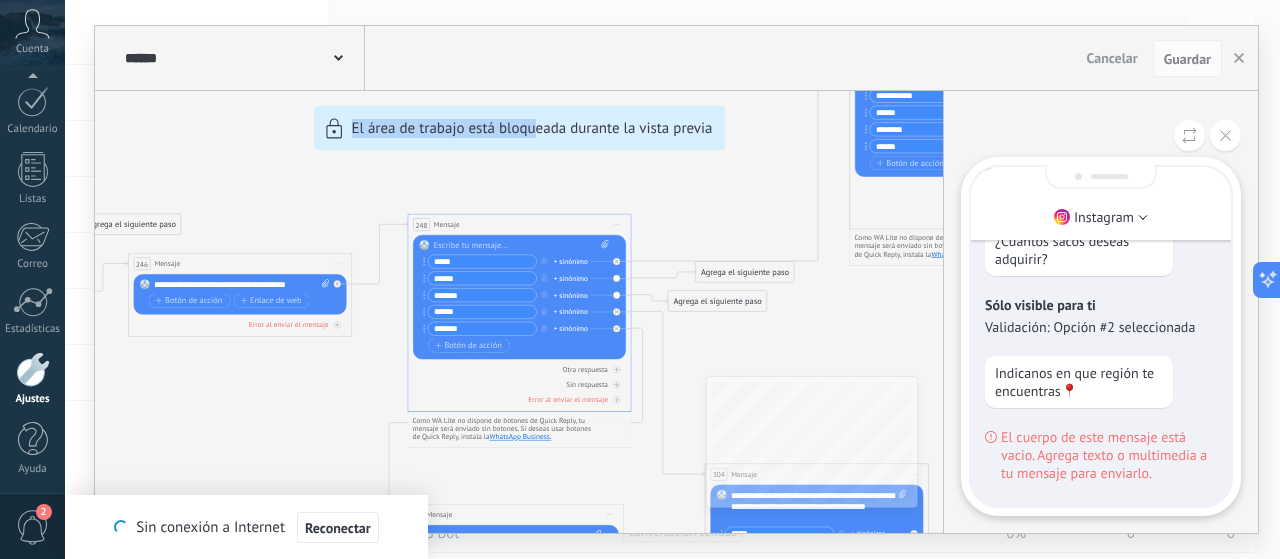 drag, startPoint x: 315, startPoint y: 219, endPoint x: 538, endPoint y: 231, distance: 223.32263 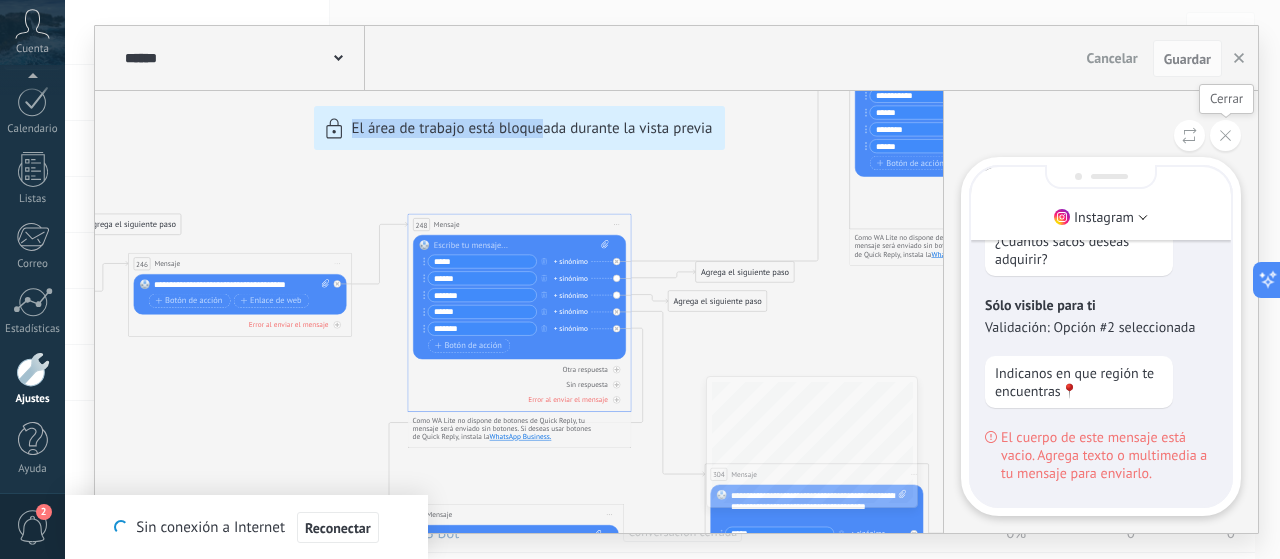 click at bounding box center [1225, 135] 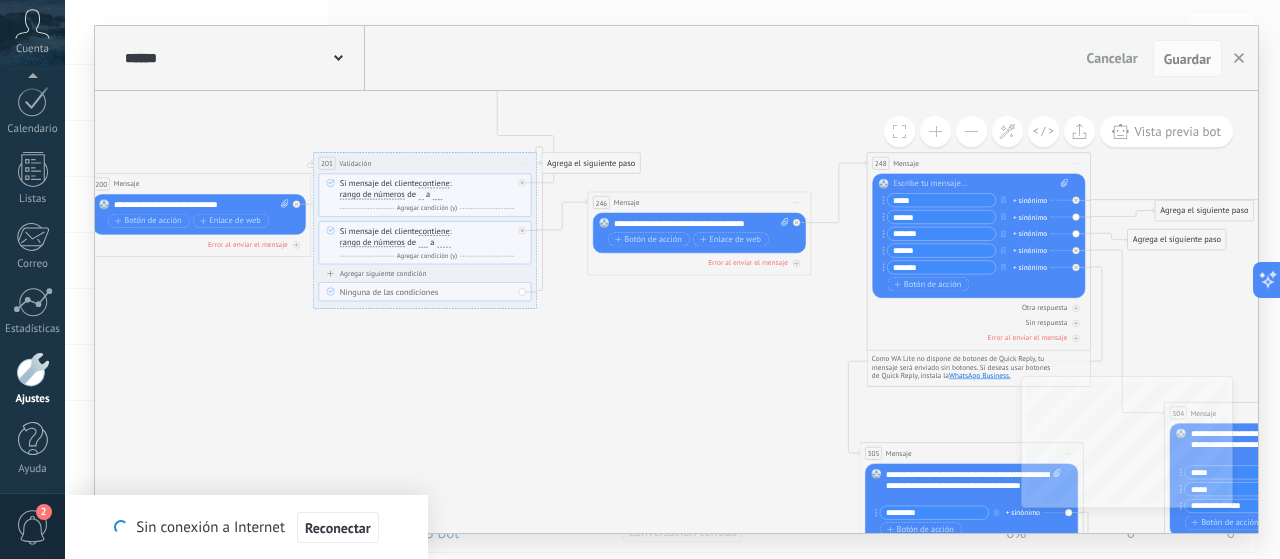 drag, startPoint x: 460, startPoint y: 188, endPoint x: 858, endPoint y: 103, distance: 406.97543 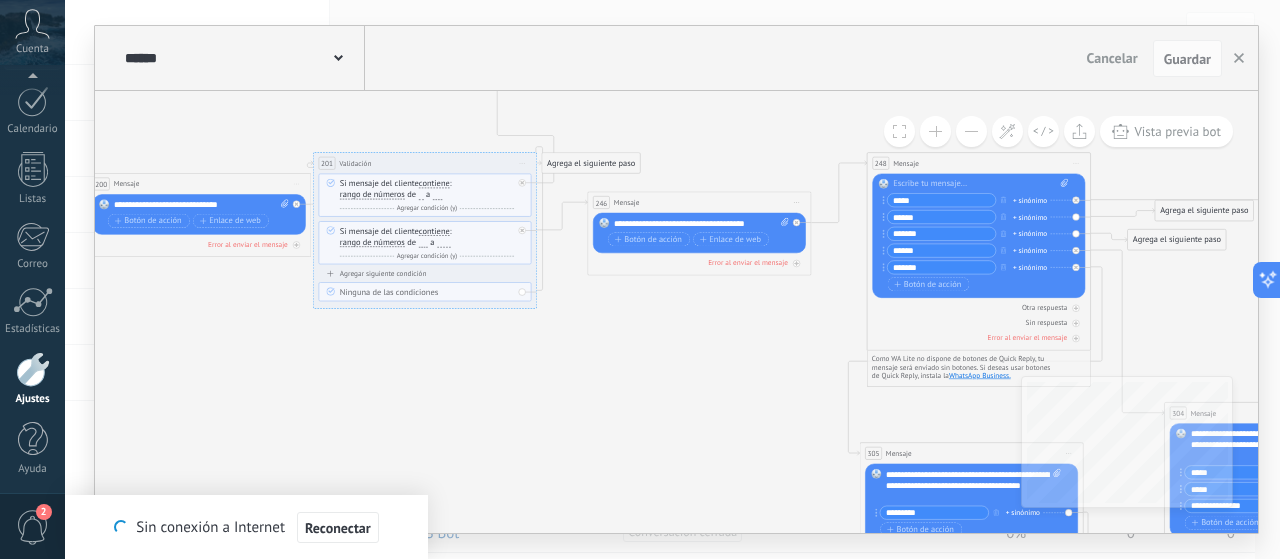 click on "288 Mensaje 290 Mensaje" 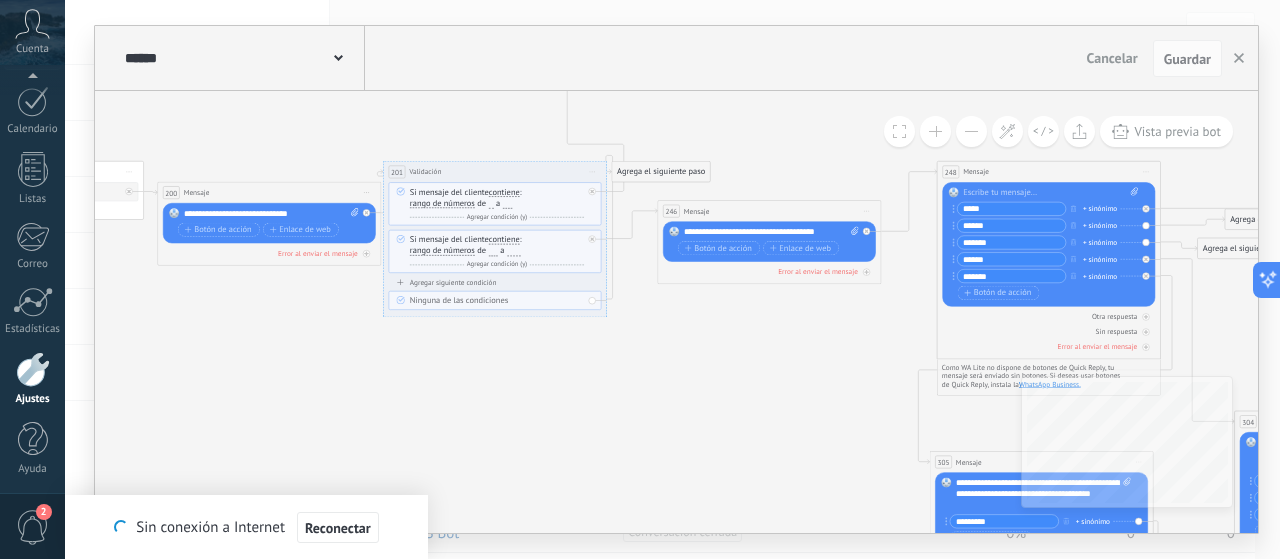 drag, startPoint x: 568, startPoint y: 364, endPoint x: 616, endPoint y: 371, distance: 48.507732 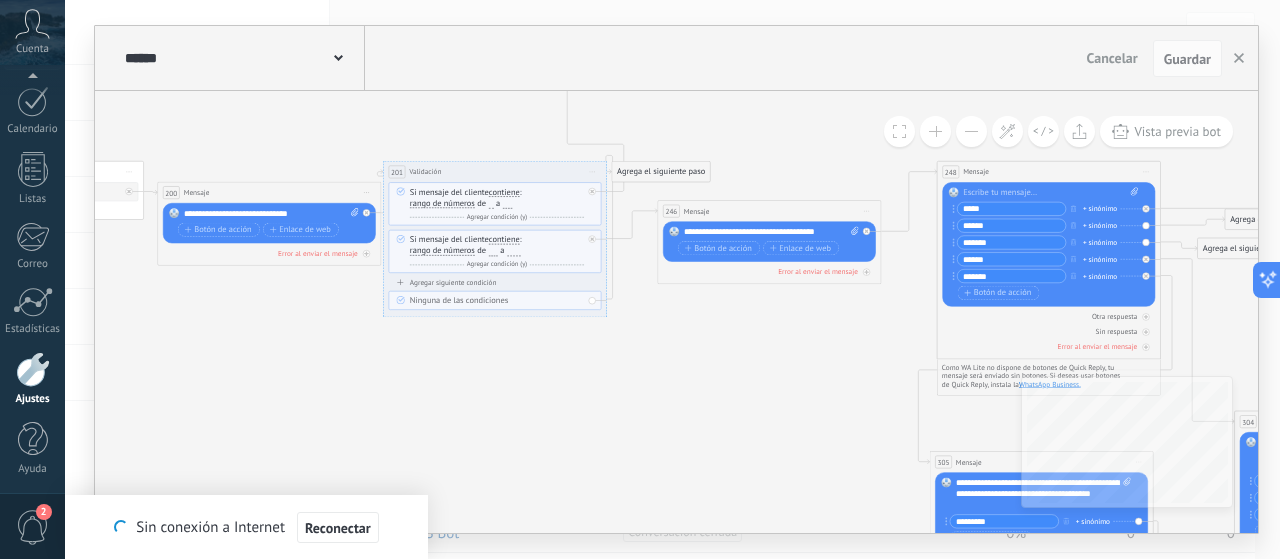 click on "288 Mensaje 290 Mensaje" 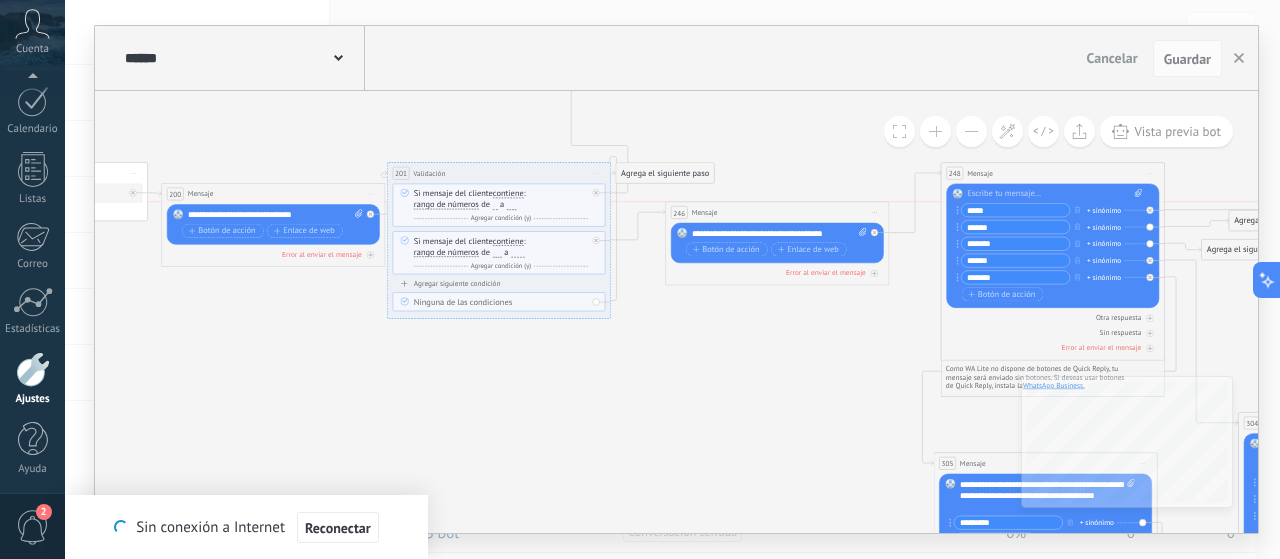 click on "Mensaje" at bounding box center (705, 212) 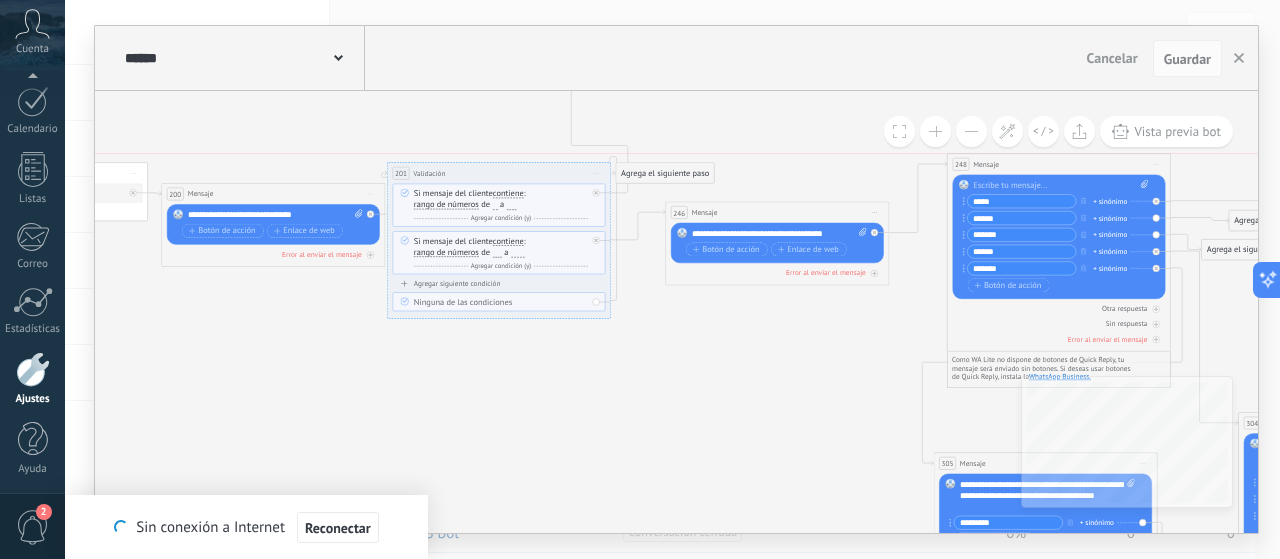 click on "248" at bounding box center (961, 164) 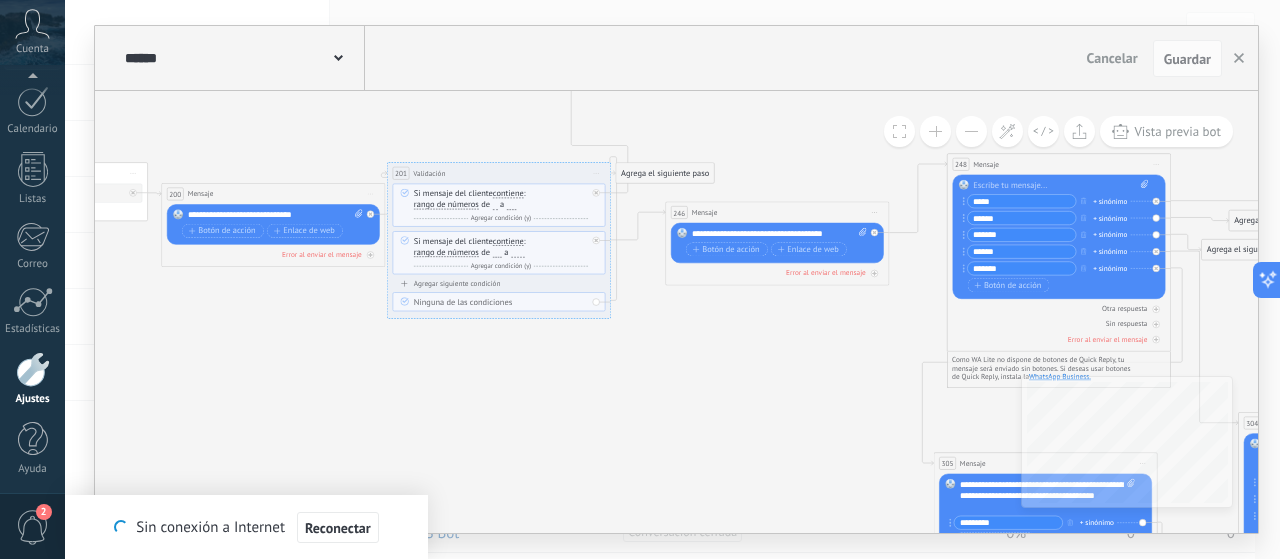 drag, startPoint x: 826, startPoint y: 373, endPoint x: 826, endPoint y: 360, distance: 13 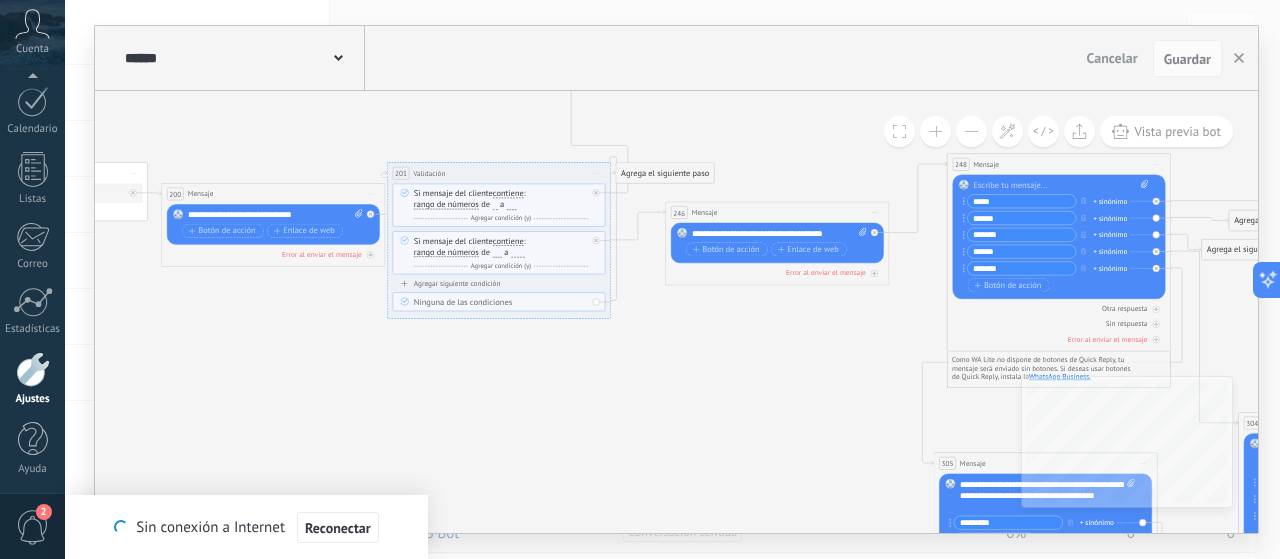 click on "288 Mensaje 290 Mensaje" 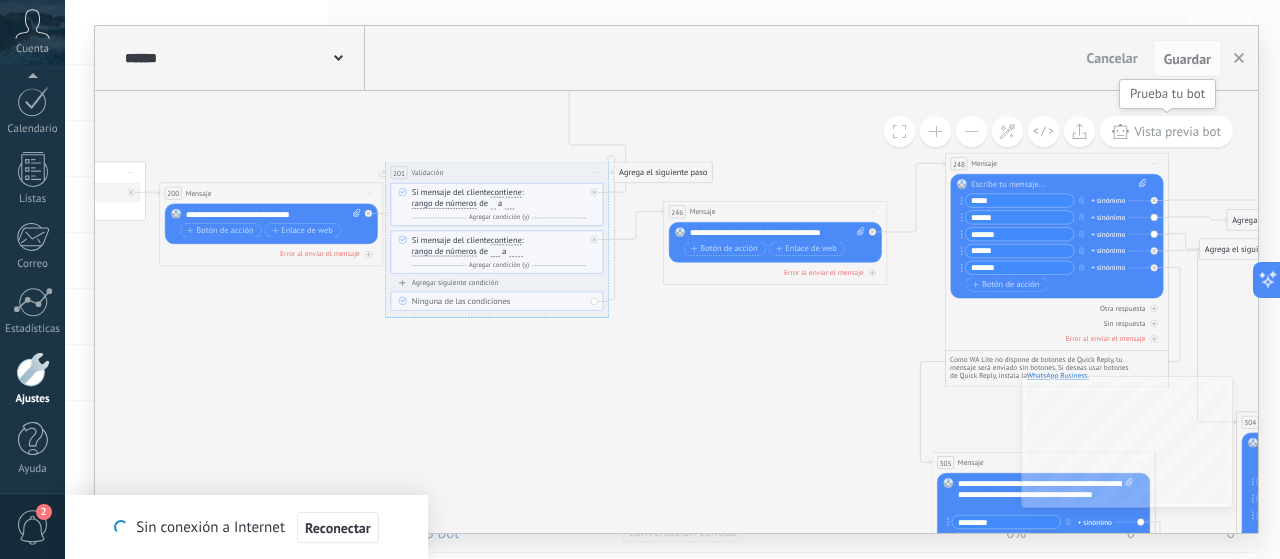 click on "Vista previa bot" at bounding box center (1177, 131) 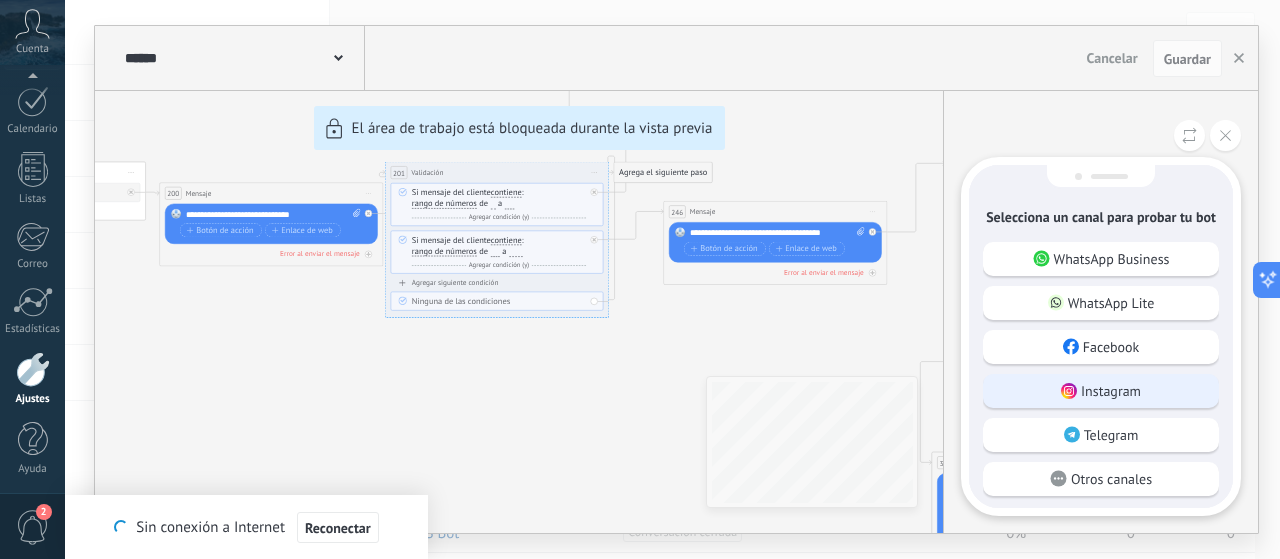 click on "Instagram" at bounding box center (1111, 391) 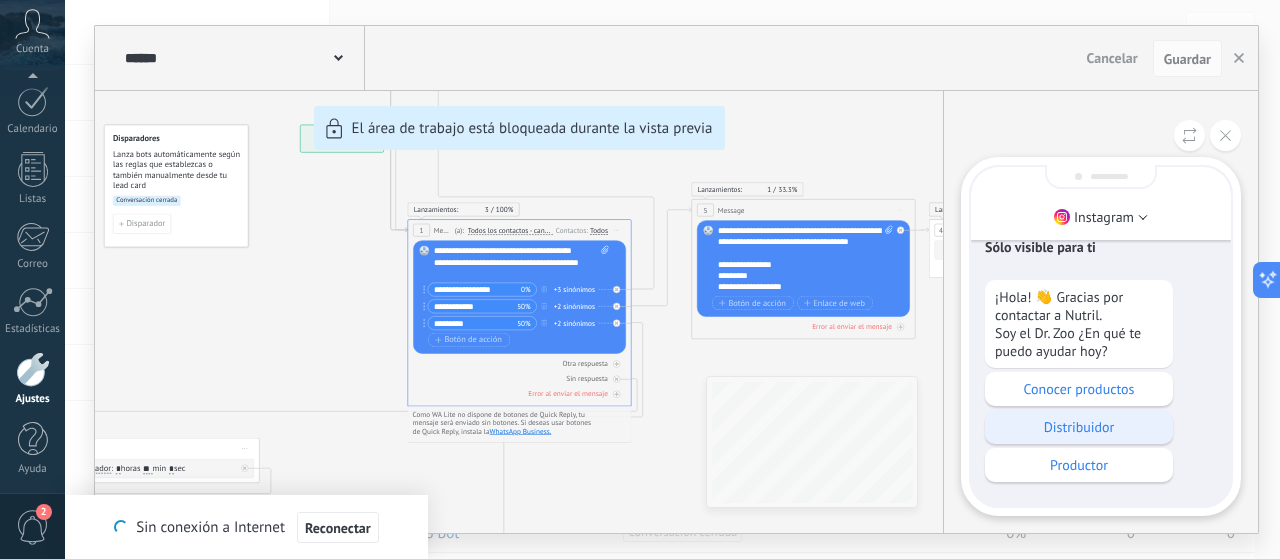 click on "Distribuidor" at bounding box center [1079, 427] 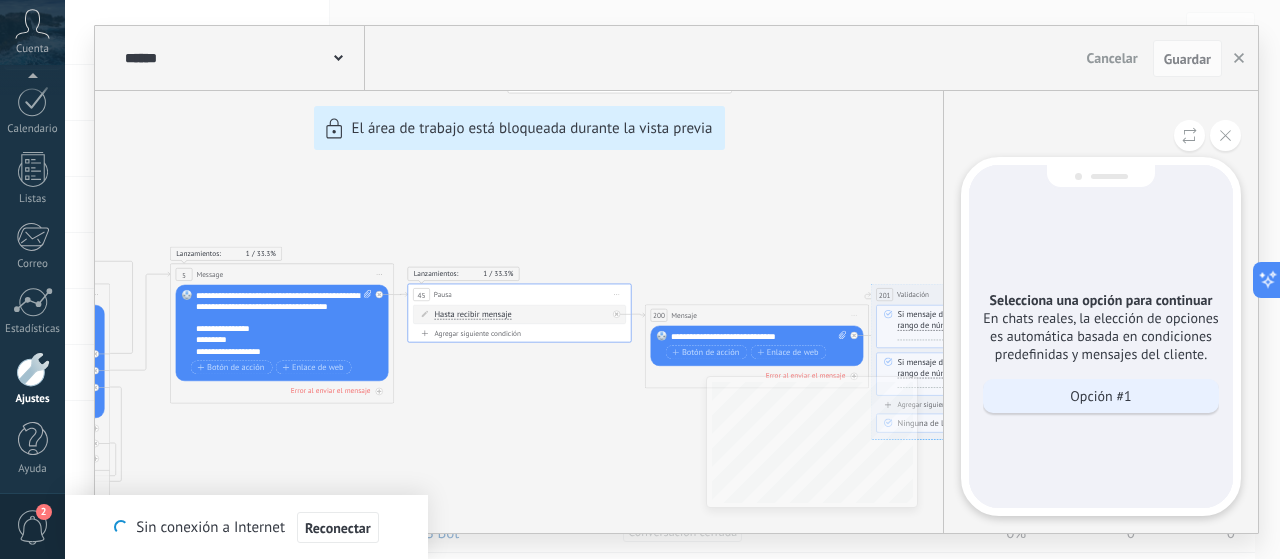 click on "Opción #1" at bounding box center (1101, 396) 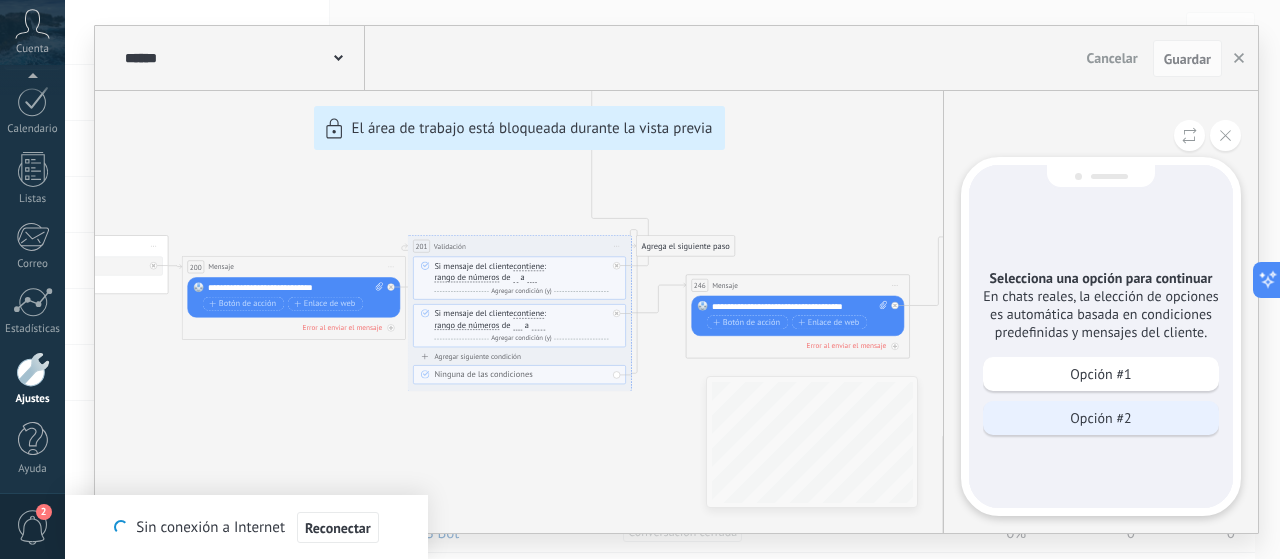 click on "Opción #2" at bounding box center (1101, 418) 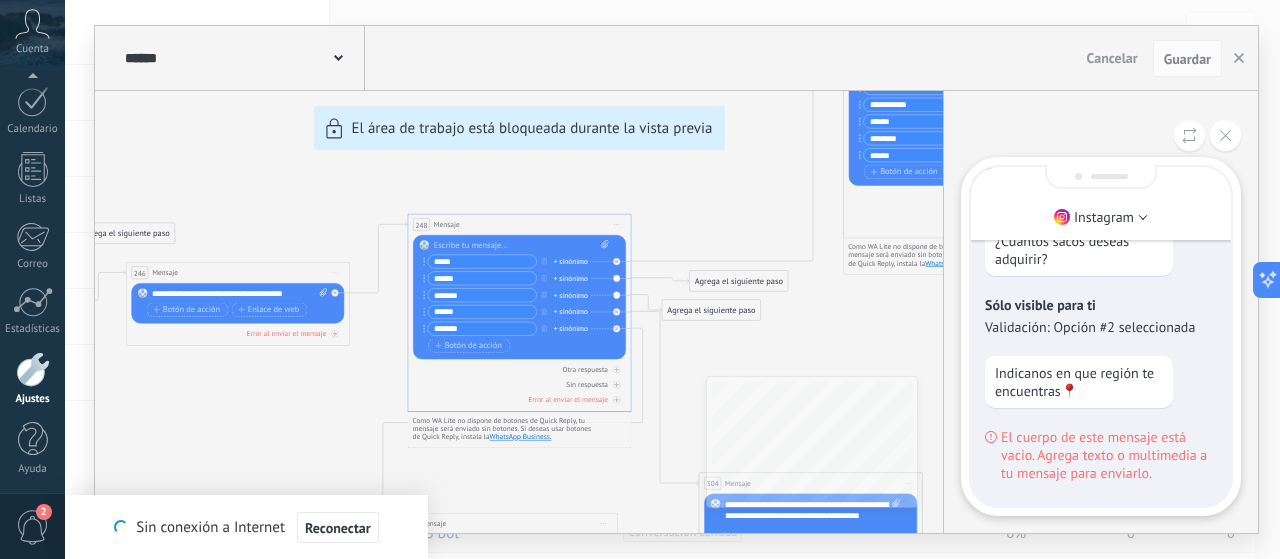 click on "El cuerpo de este mensaje está vacio. Agrega texto o multimedia a tu mensaje para enviarlo." at bounding box center [1109, 455] 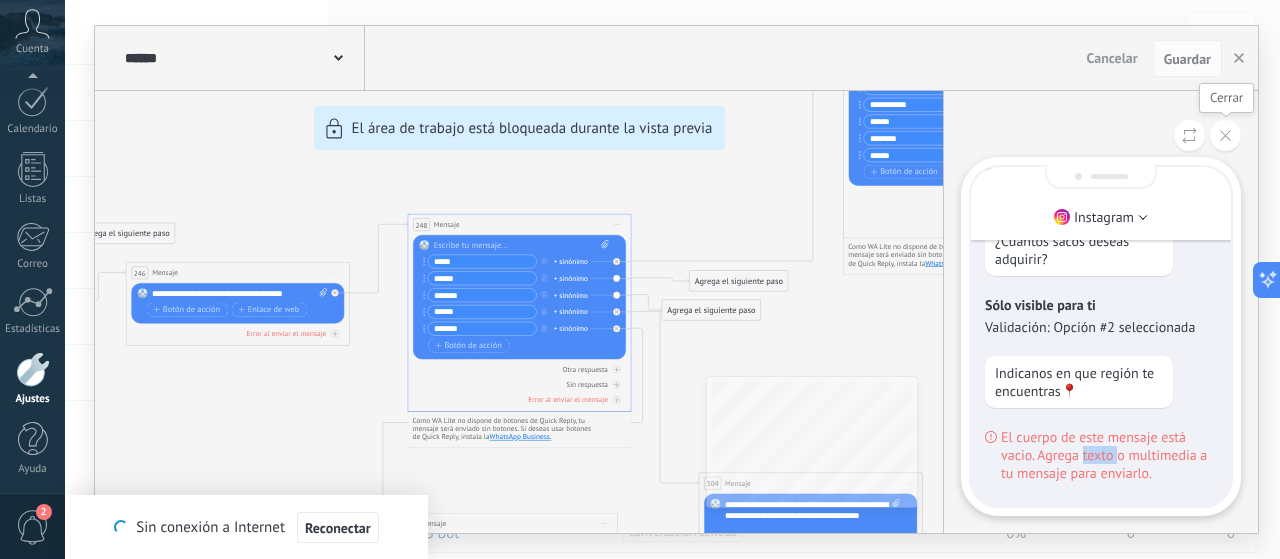 click at bounding box center (1225, 135) 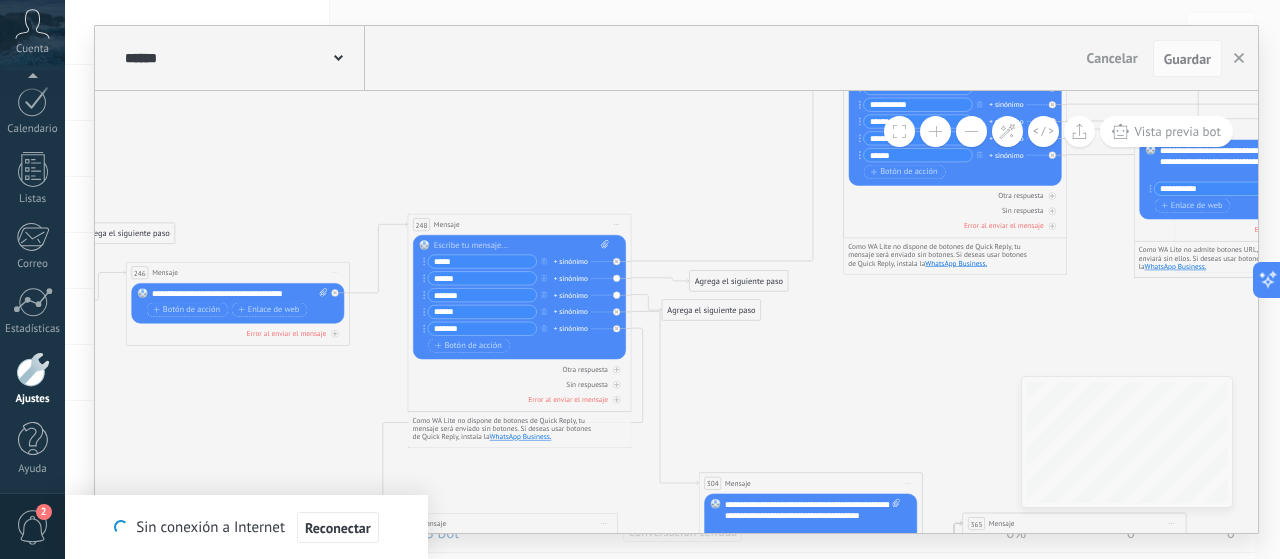 click on "288 Mensaje 290 Mensaje" 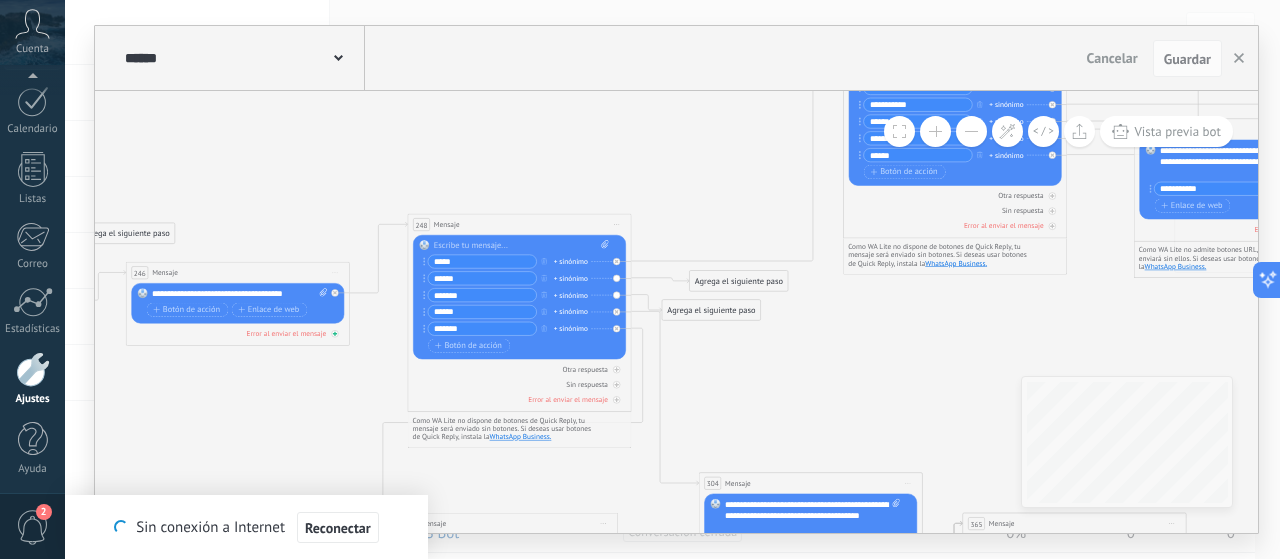 click on "Error al enviar el mensaje" at bounding box center (287, 334) 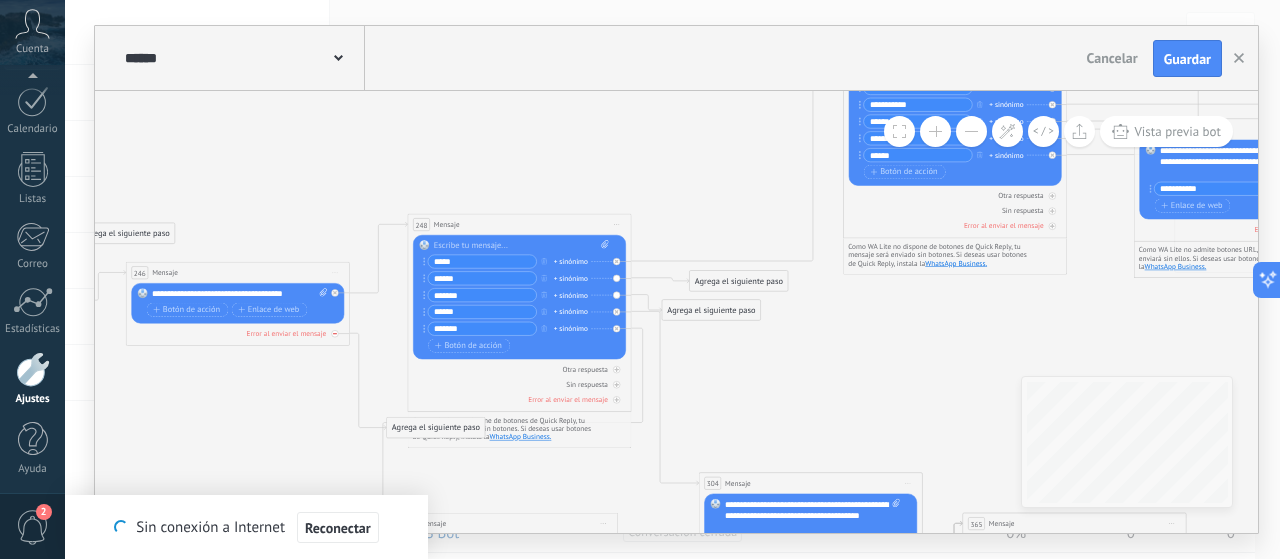 click on "Error al enviar el mensaje" at bounding box center (237, 333) 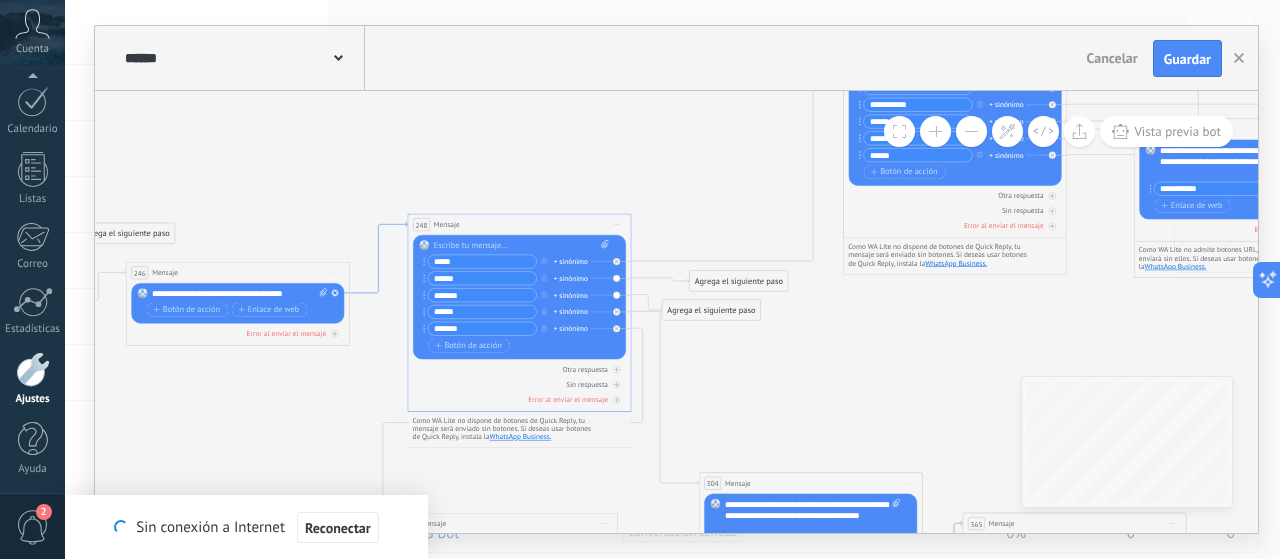 click 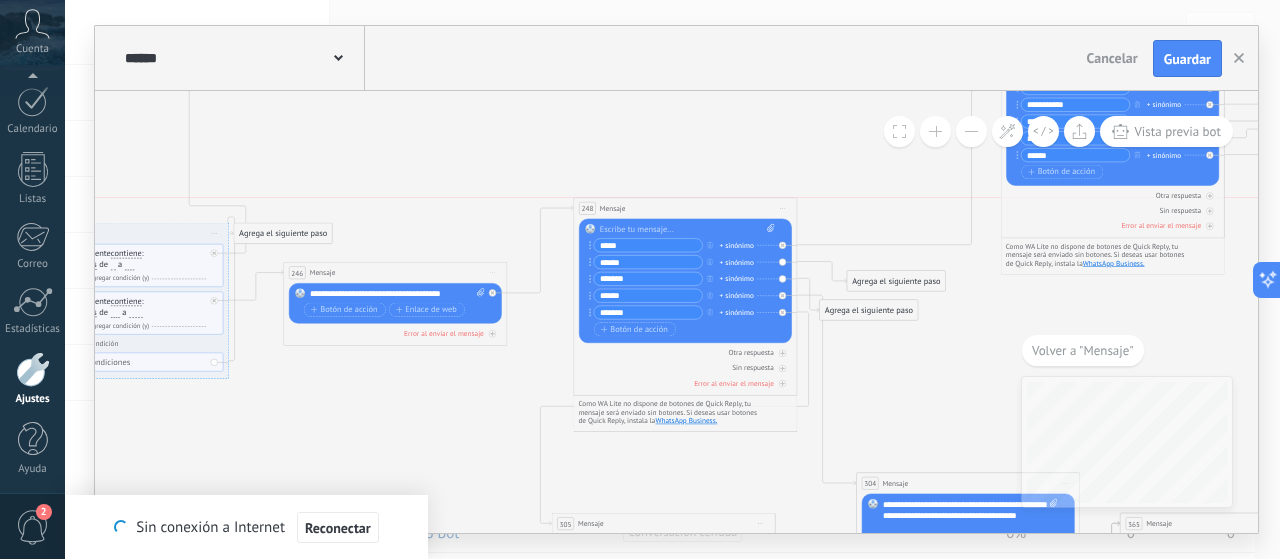 drag, startPoint x: 606, startPoint y: 219, endPoint x: 614, endPoint y: 206, distance: 15.264338 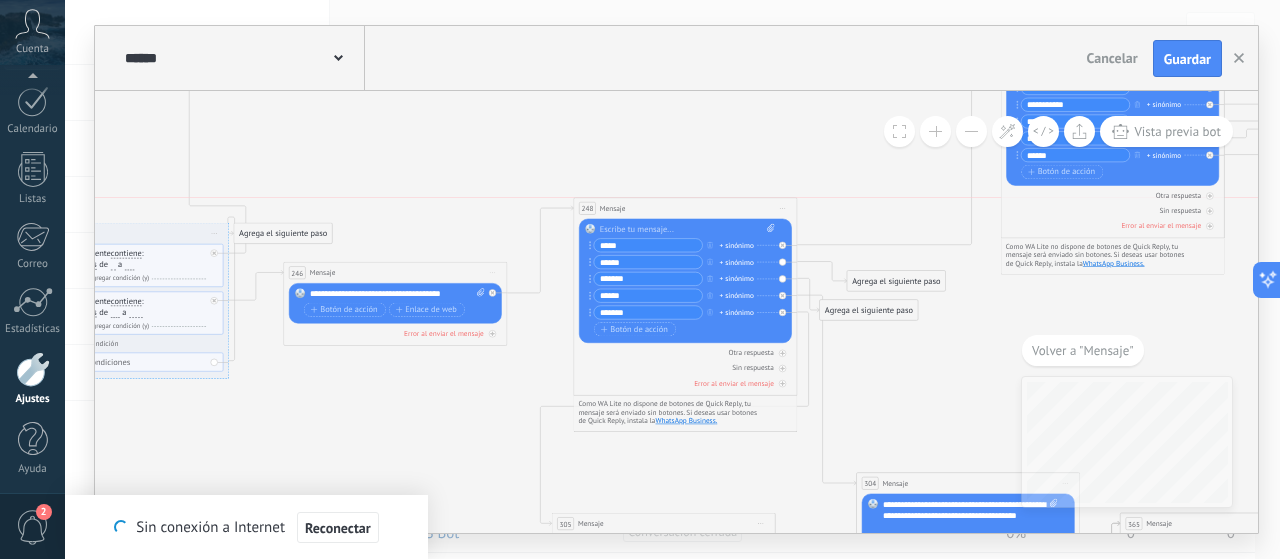 click on "248
Mensaje
*******
(a):
Todos los contactos - canales seleccionados
Todos los contactos - canales seleccionados
Todos los contactos - canal primario
Contacto principal - canales seleccionados
Contacto principal - canal primario
Todos los contactos - canales seleccionados
Todos los contactos - canales seleccionados
Todos los contactos - canal primario
Contacto principal - canales seleccionados" at bounding box center (685, 208) 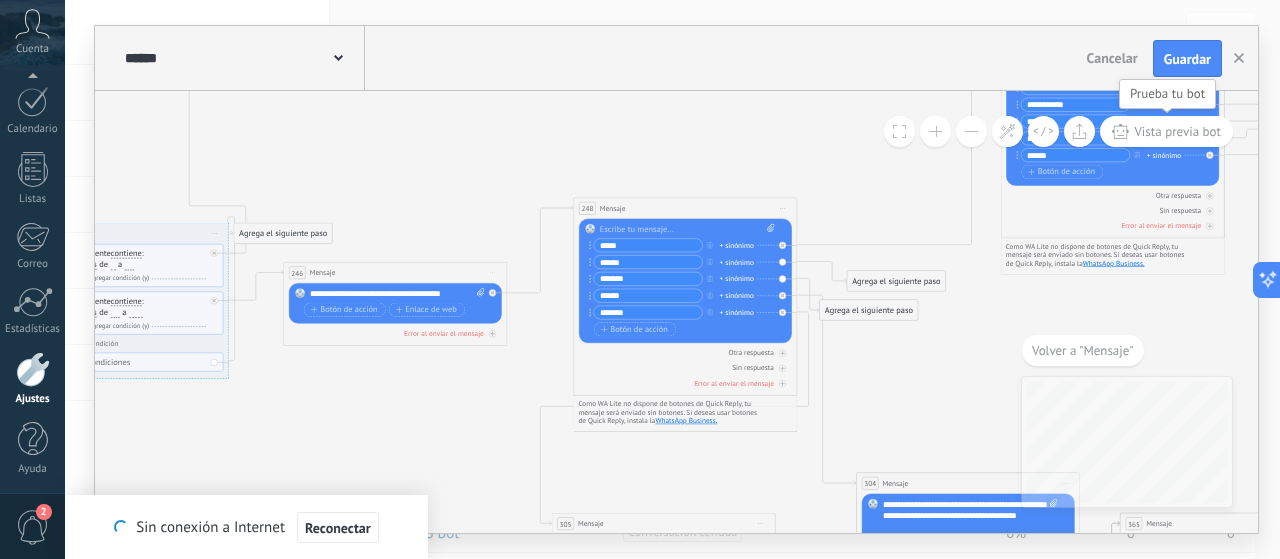 click on "Vista previa bot" at bounding box center [1177, 131] 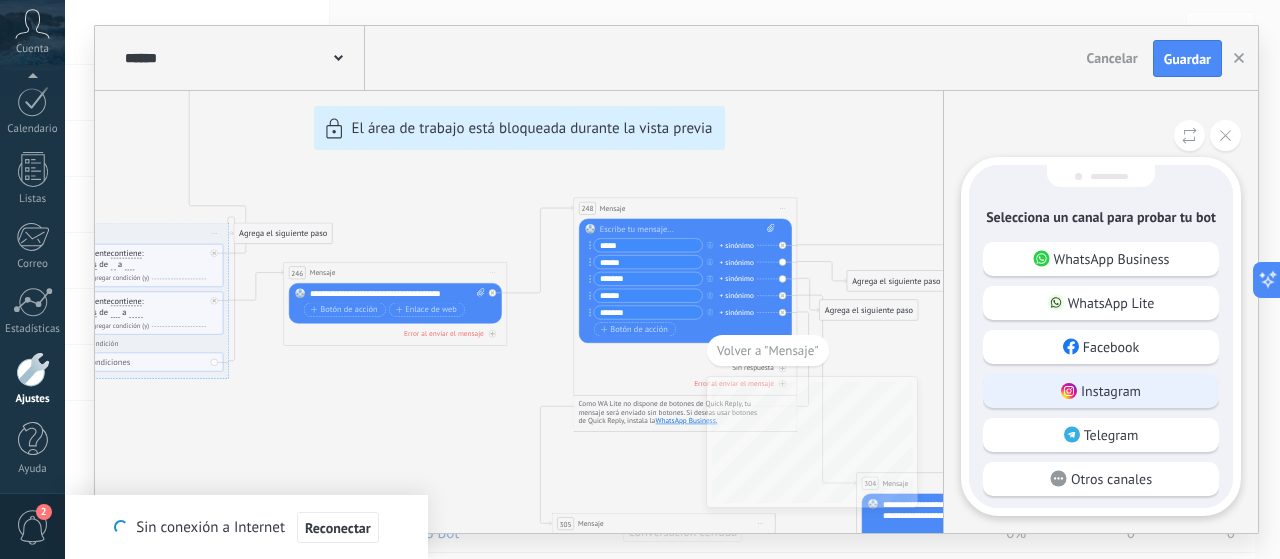 click on "Instagram" at bounding box center [1101, 391] 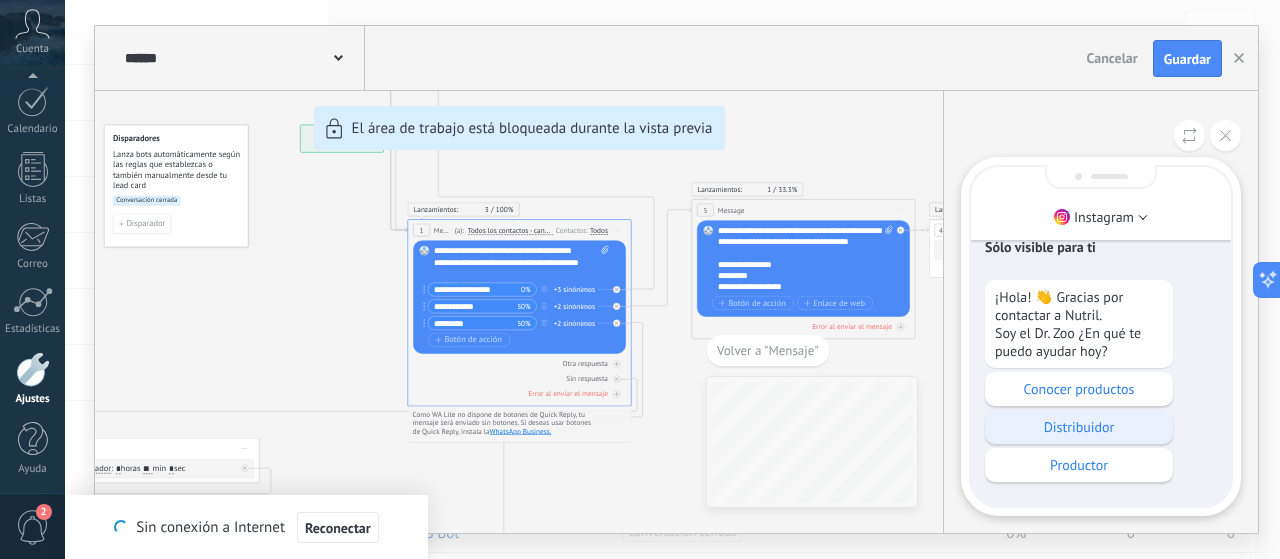 click on "Distribuidor" at bounding box center (1079, 427) 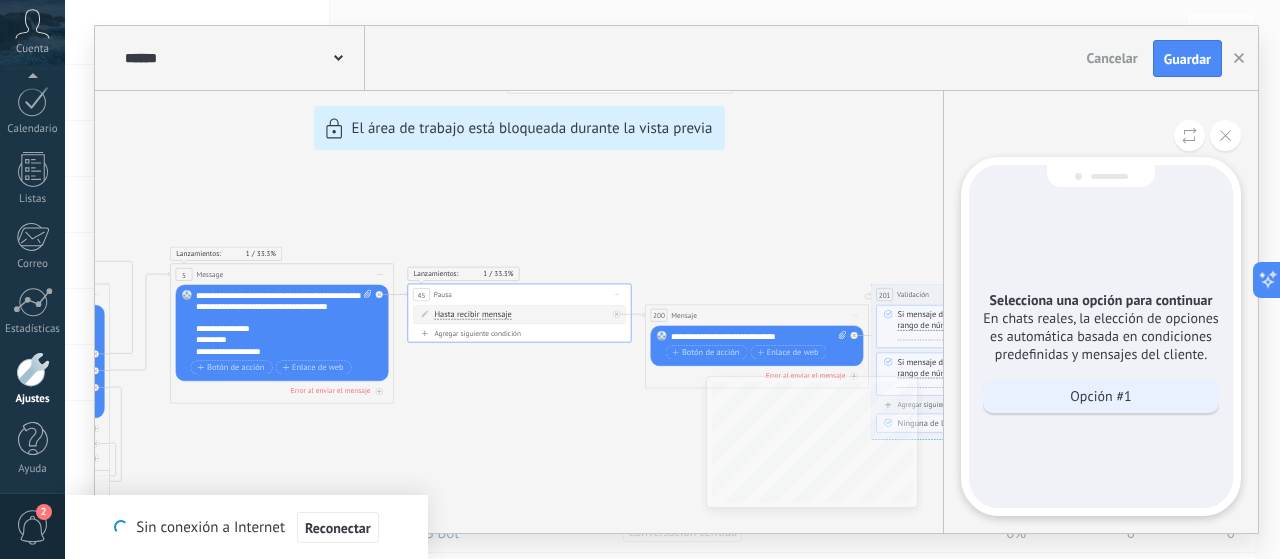 click on "Opción #1" at bounding box center (1101, 396) 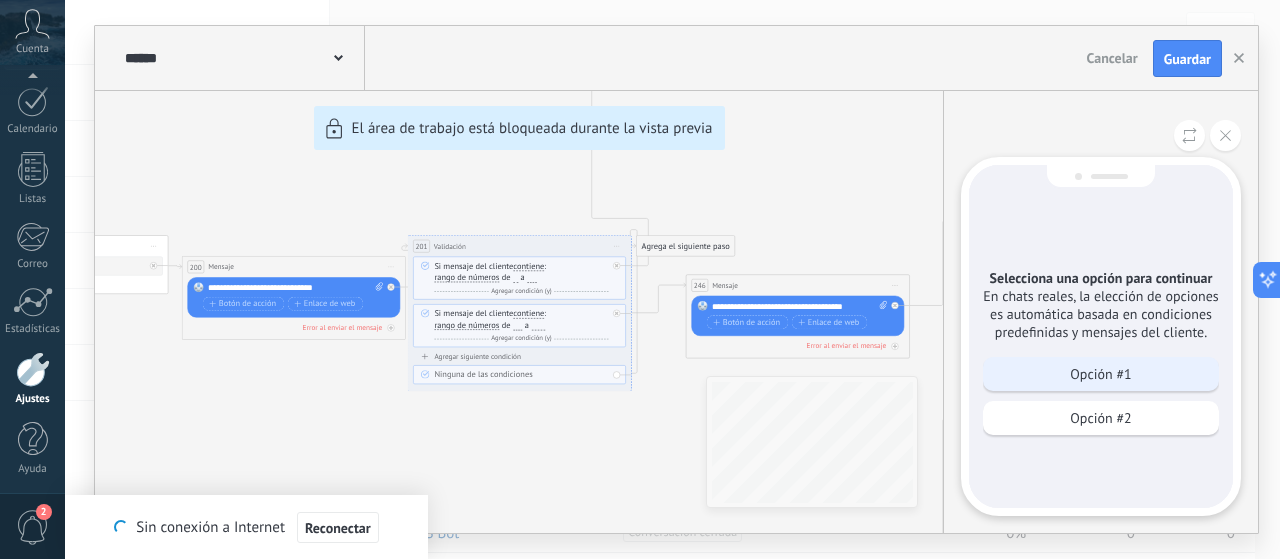 click on "Opción #1" at bounding box center [1101, 374] 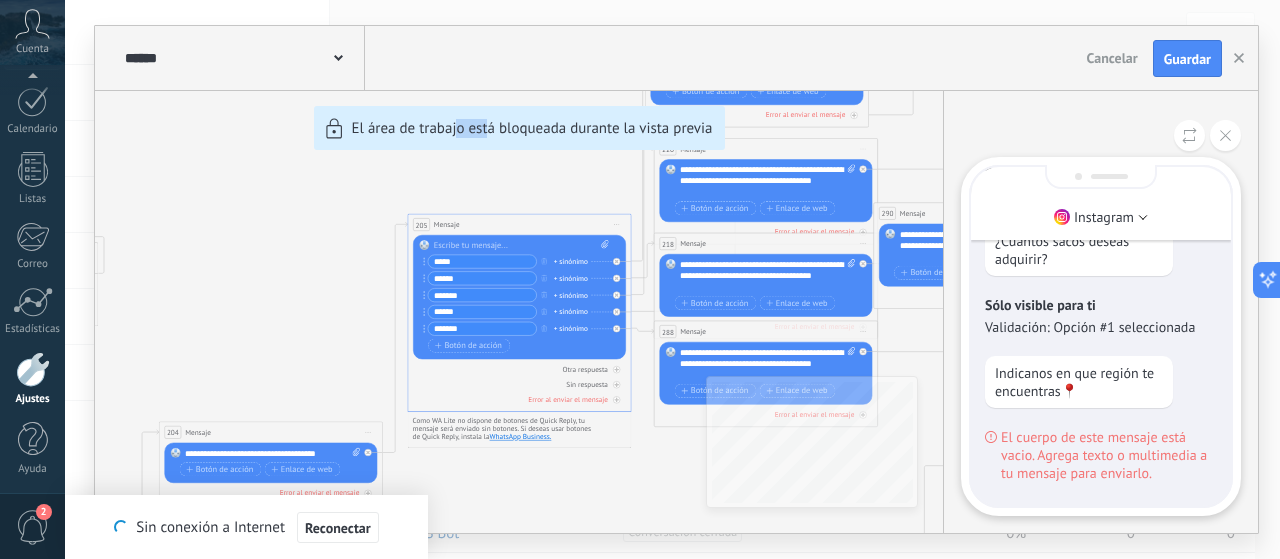 drag, startPoint x: 488, startPoint y: 231, endPoint x: 455, endPoint y: 222, distance: 34.20526 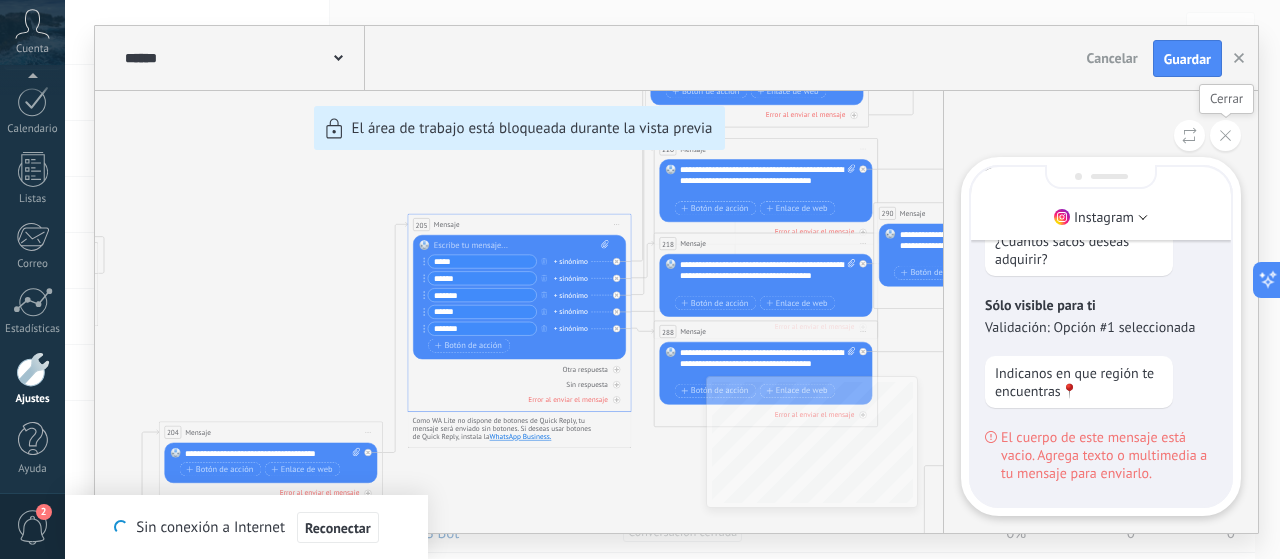 click 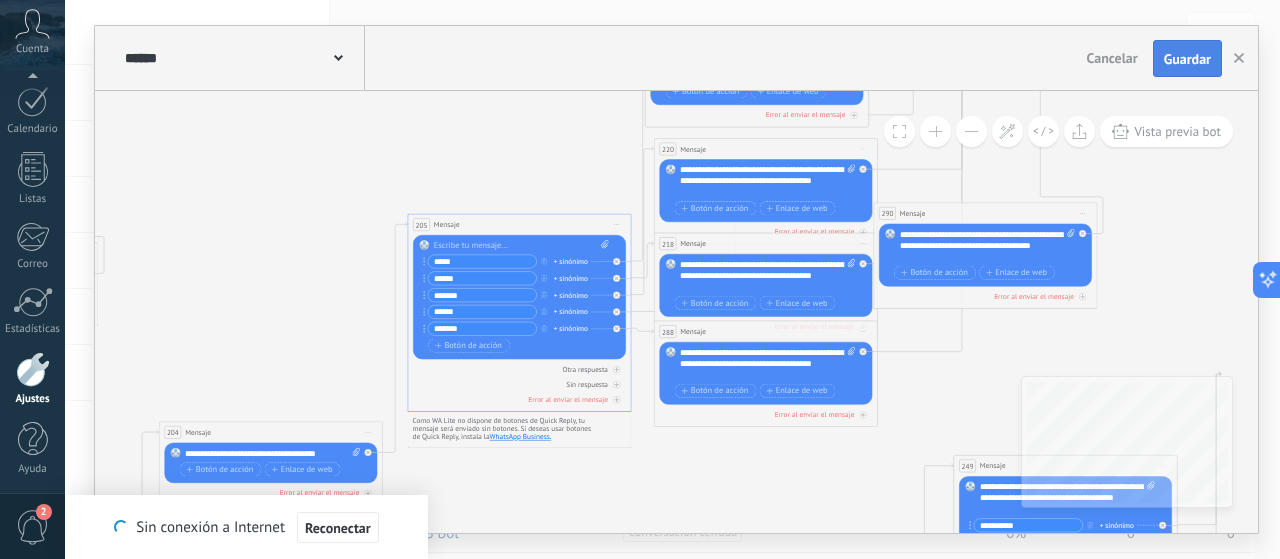 click on "Guardar" at bounding box center [1187, 59] 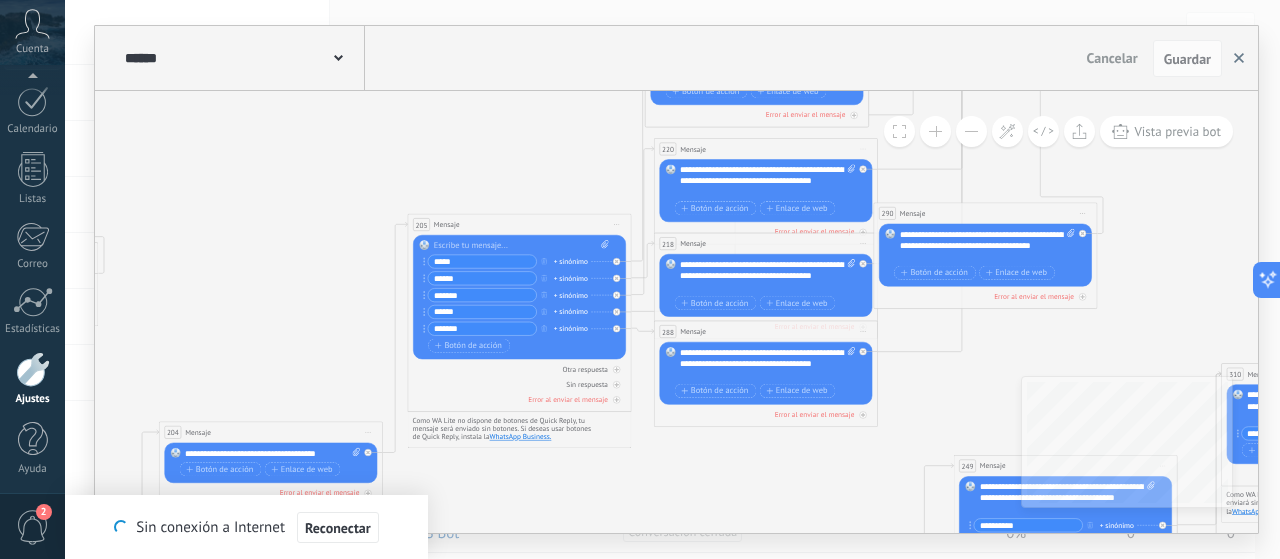 click at bounding box center (1239, 59) 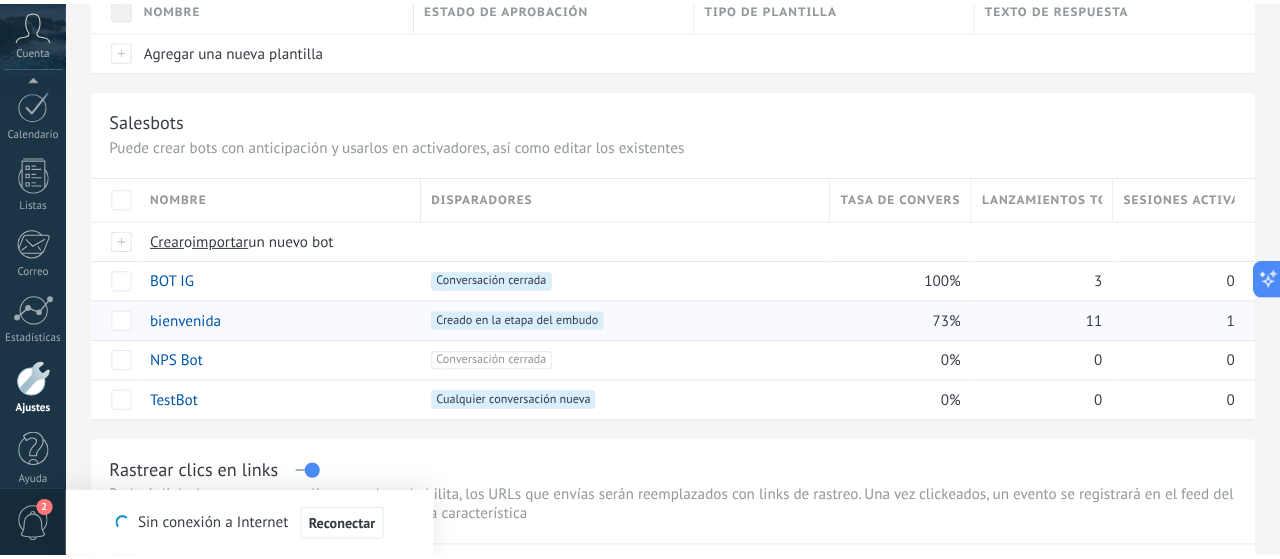 scroll, scrollTop: 200, scrollLeft: 0, axis: vertical 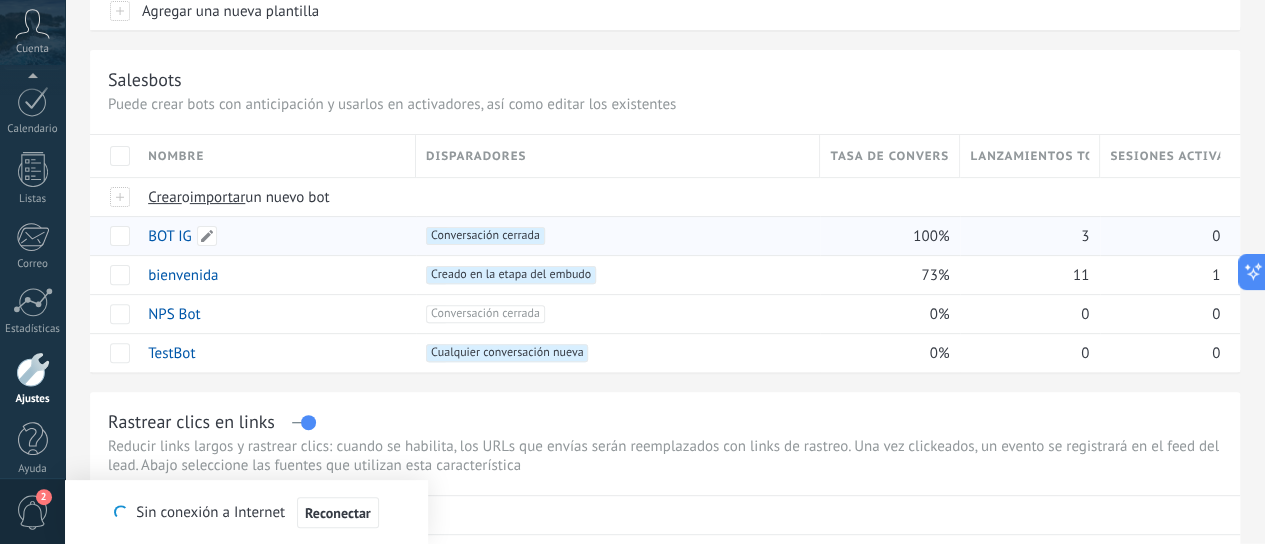 click on "BOT IG" at bounding box center [170, 236] 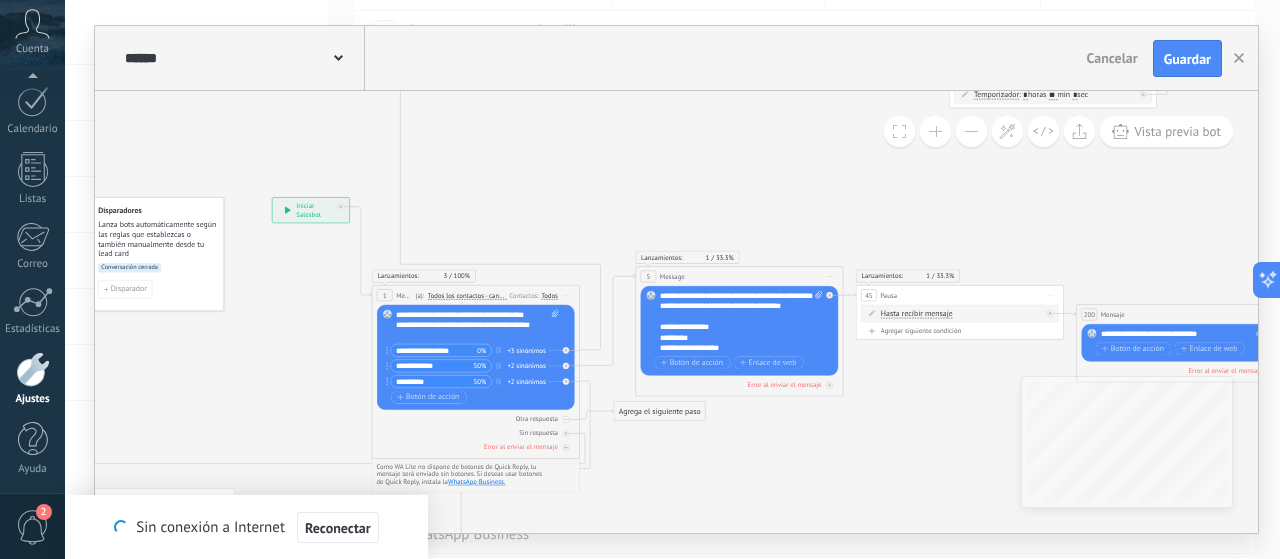 drag, startPoint x: 843, startPoint y: 193, endPoint x: 660, endPoint y: 167, distance: 184.83777 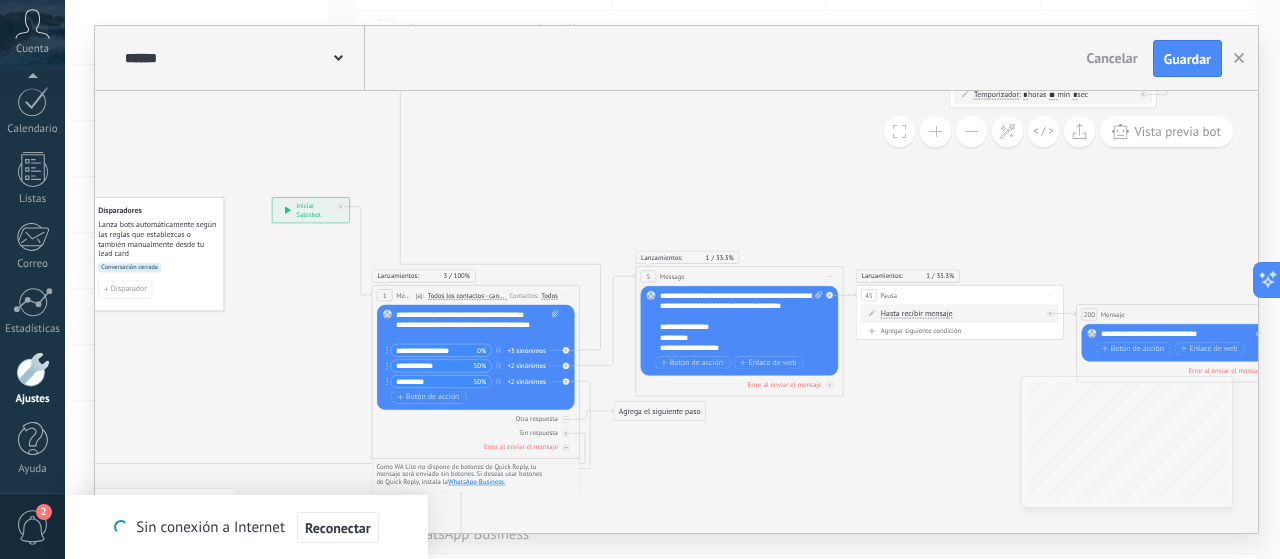 click 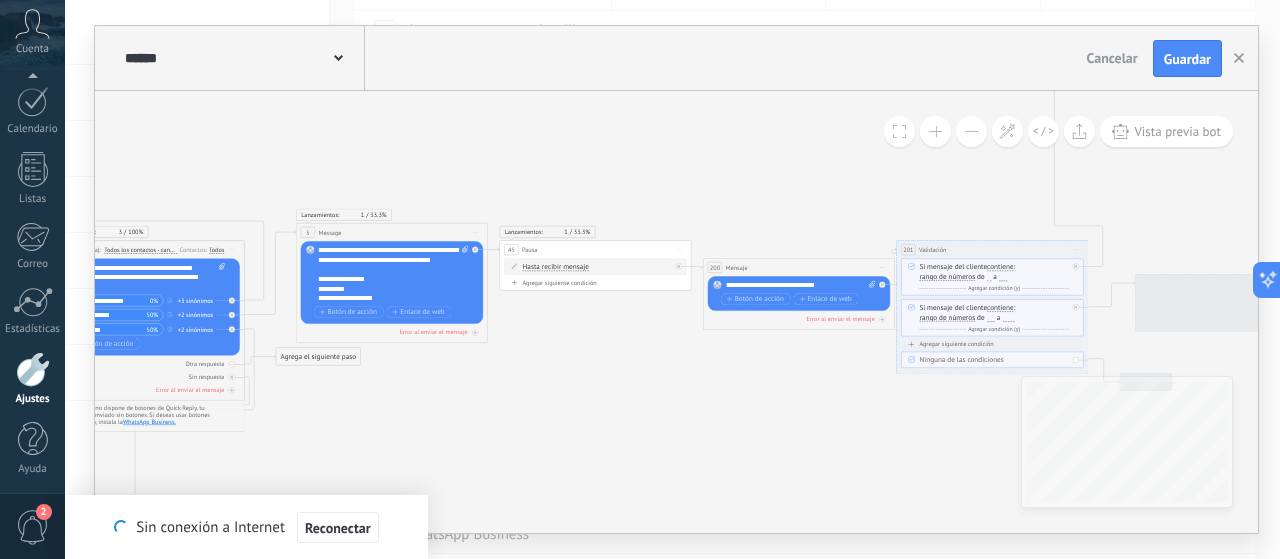 drag, startPoint x: 1046, startPoint y: 211, endPoint x: 763, endPoint y: 188, distance: 283.9331 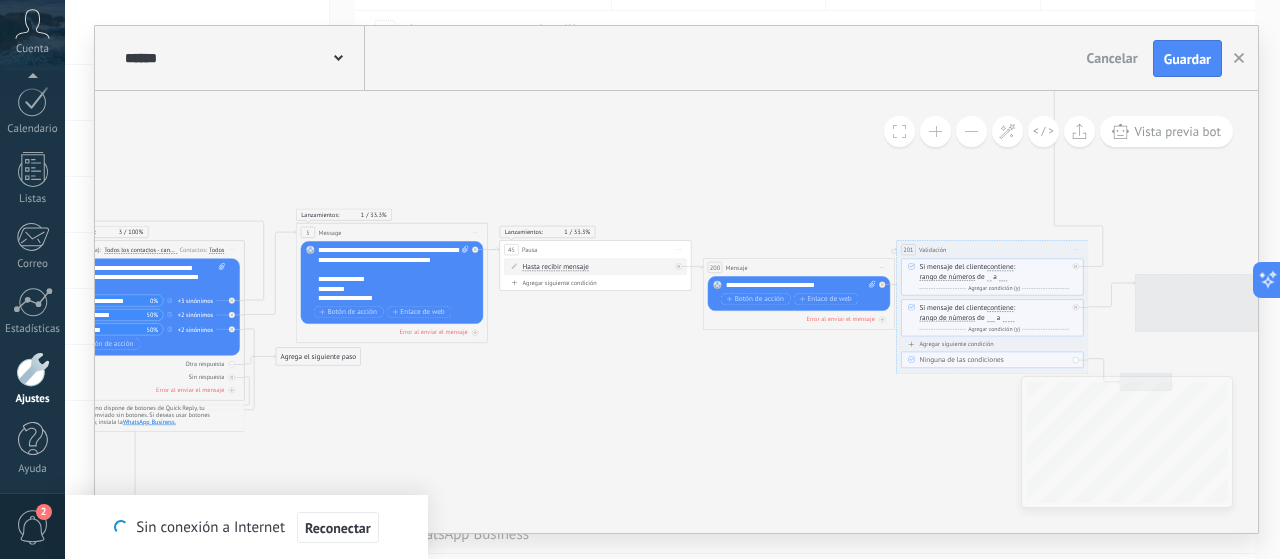 click 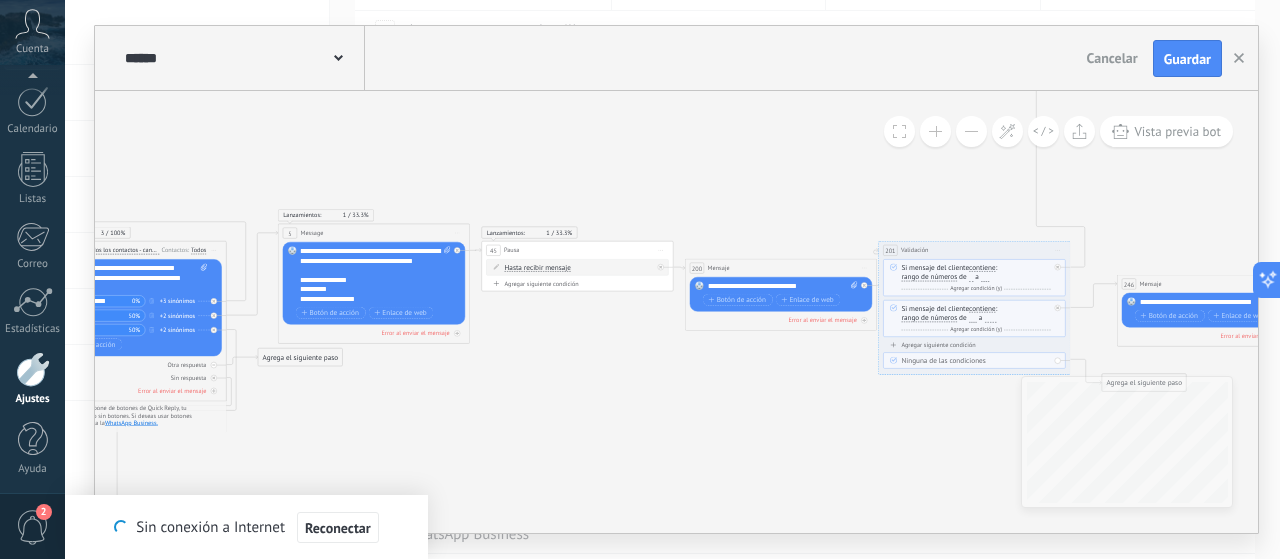 drag, startPoint x: 873, startPoint y: 195, endPoint x: 552, endPoint y: 172, distance: 321.82294 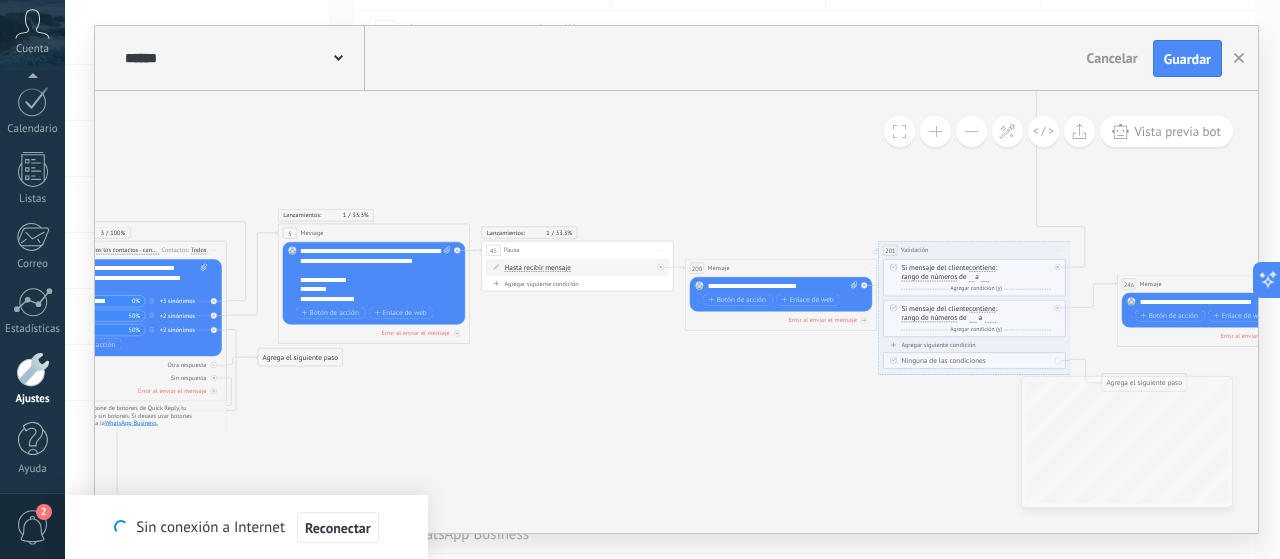 click 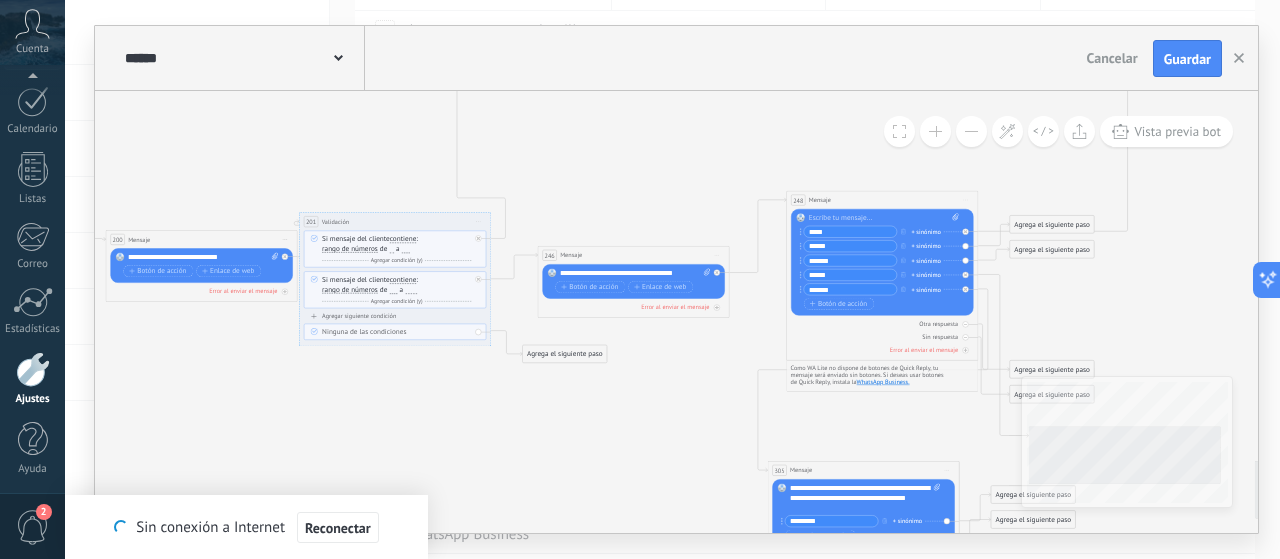 drag, startPoint x: 821, startPoint y: 193, endPoint x: 576, endPoint y: 179, distance: 245.39967 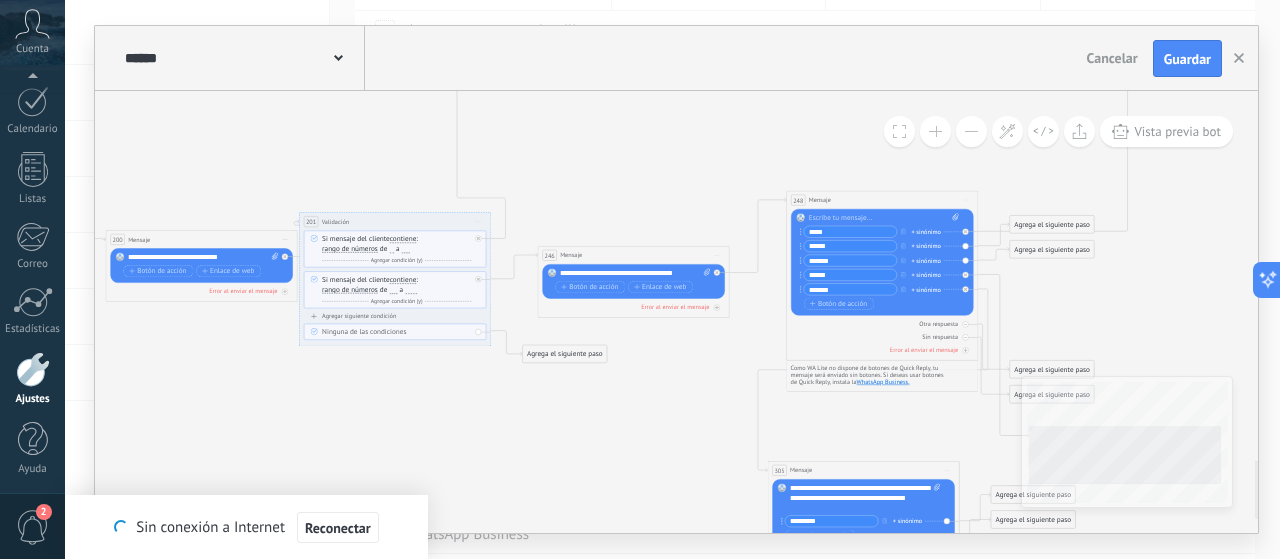 click 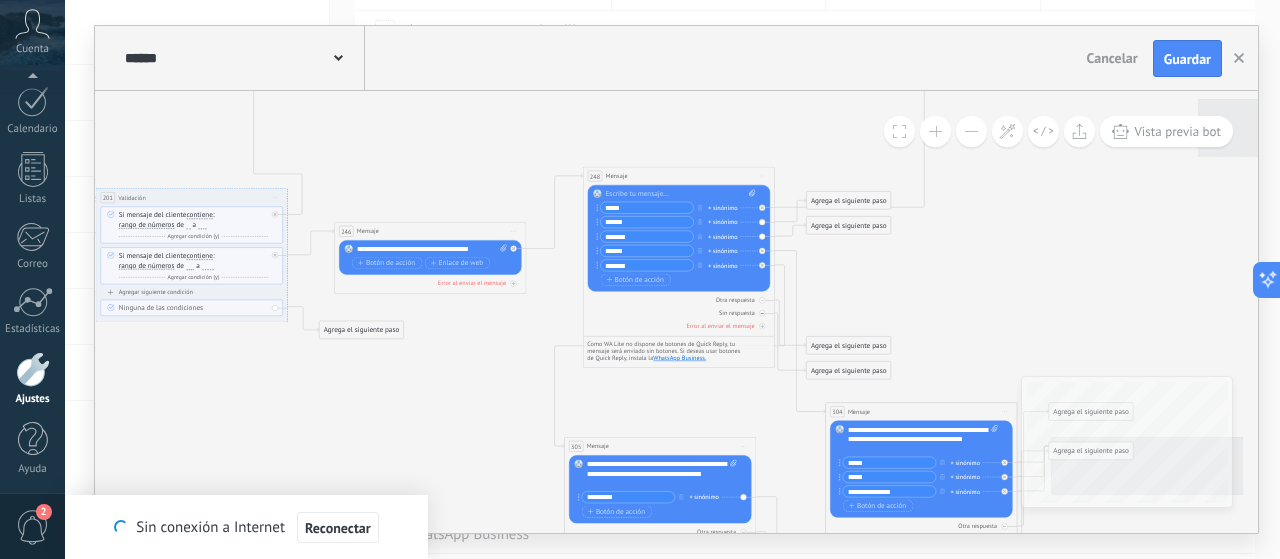 drag, startPoint x: 608, startPoint y: 369, endPoint x: 728, endPoint y: 315, distance: 131.59027 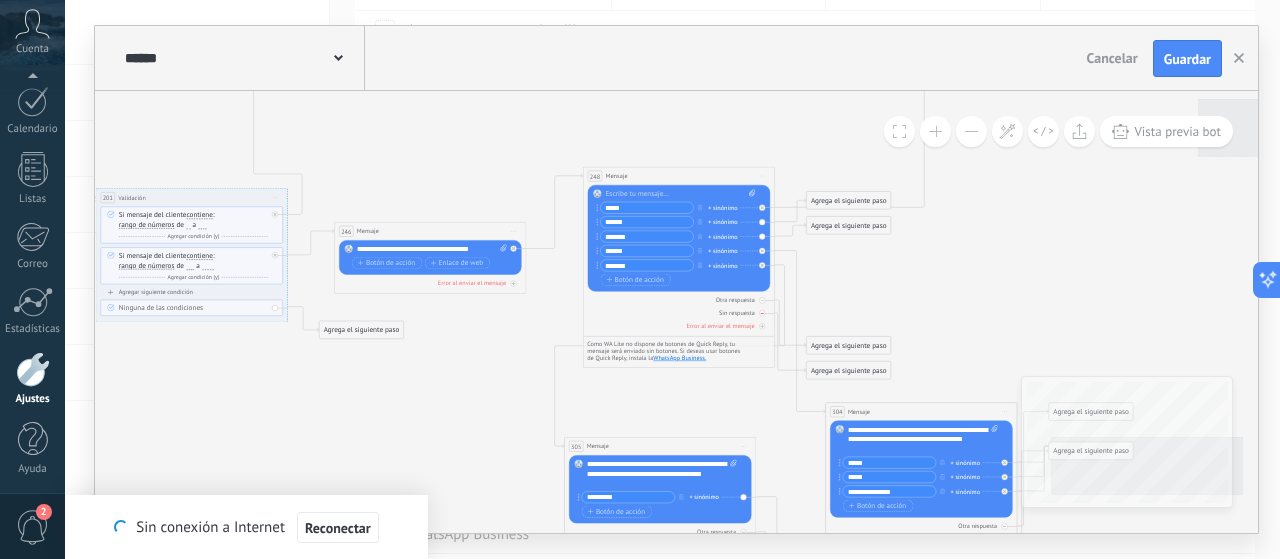 click 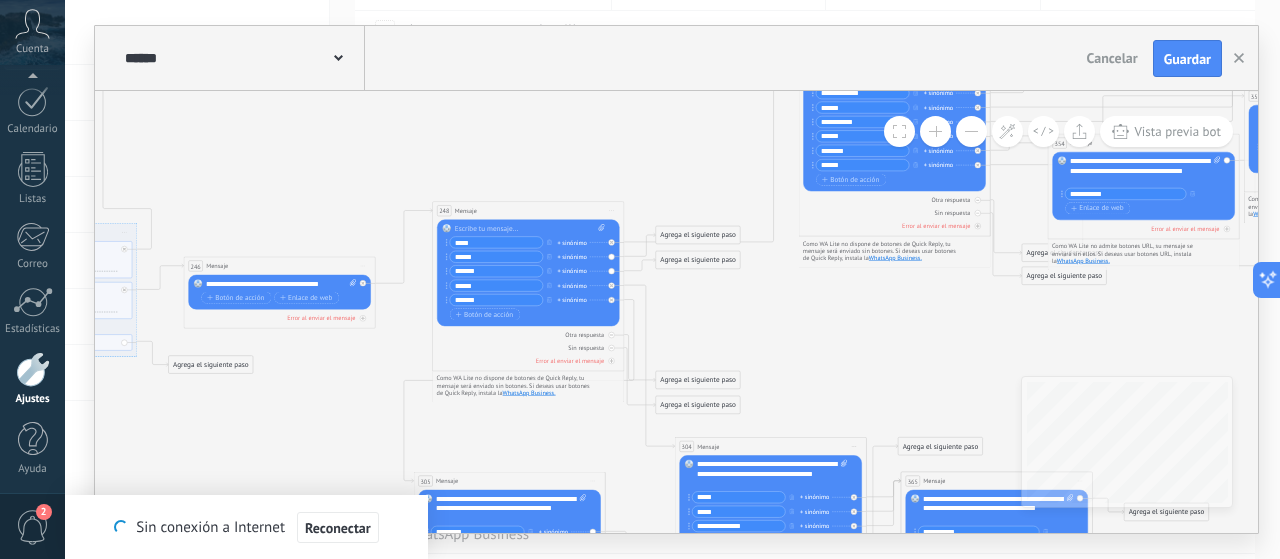 drag, startPoint x: 850, startPoint y: 298, endPoint x: 735, endPoint y: 324, distance: 117.902504 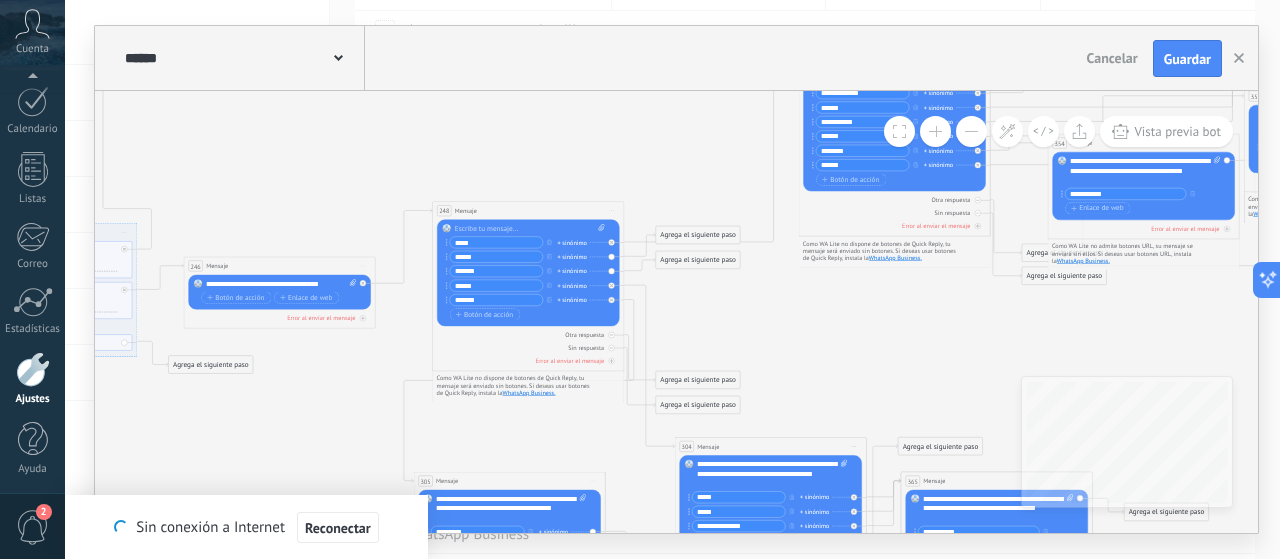 click 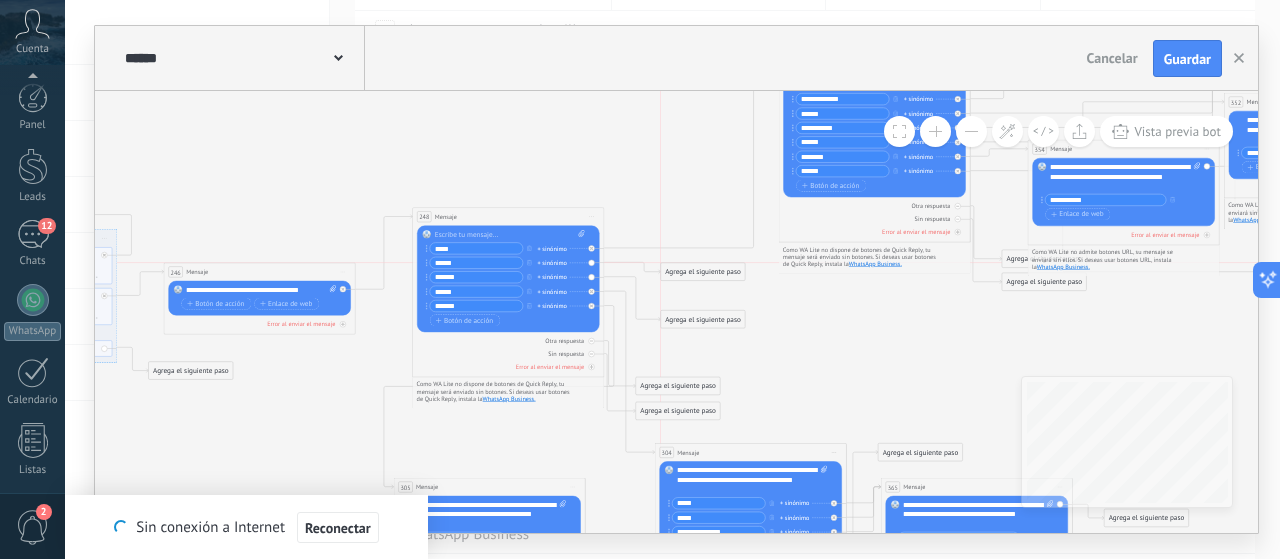 scroll, scrollTop: 200, scrollLeft: 0, axis: vertical 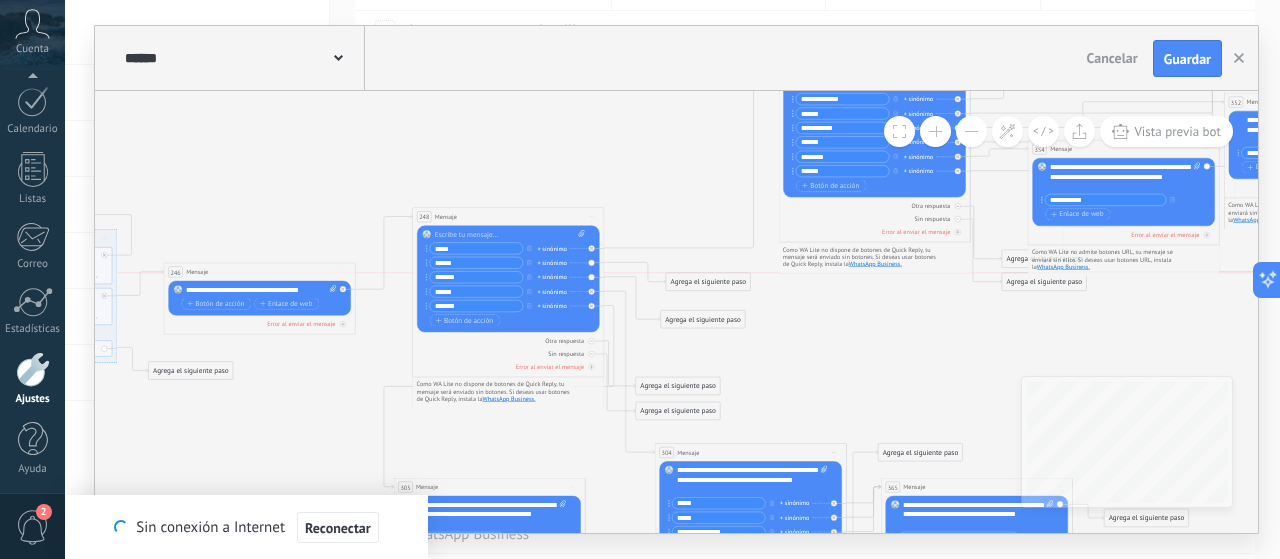 click on "Agrega el siguiente paso" at bounding box center [708, 282] 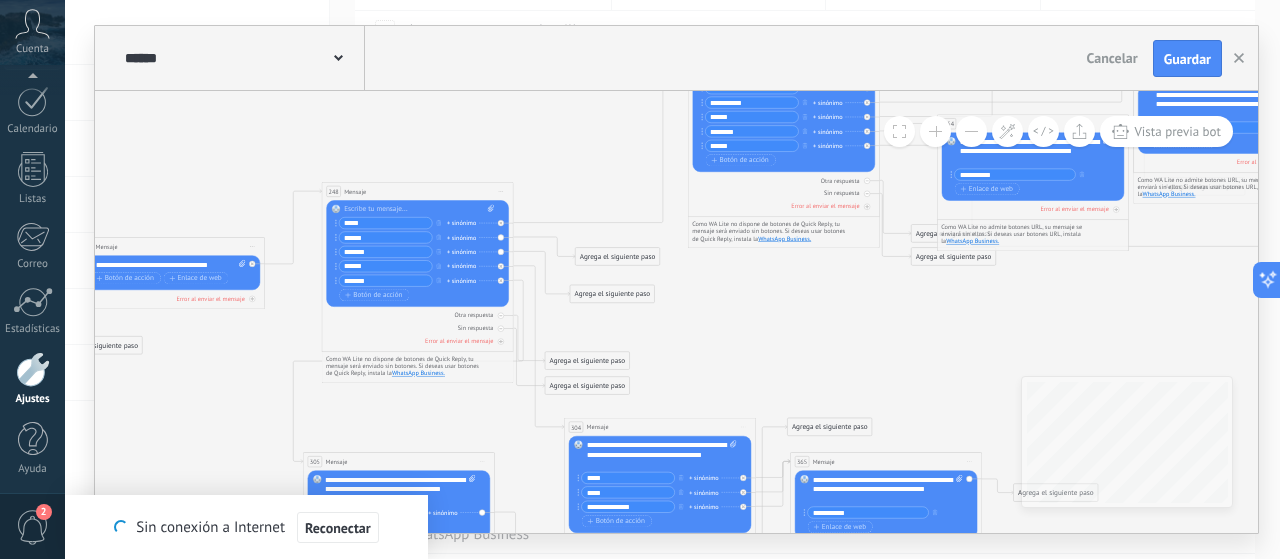drag, startPoint x: 796, startPoint y: 403, endPoint x: 705, endPoint y: 377, distance: 94.641426 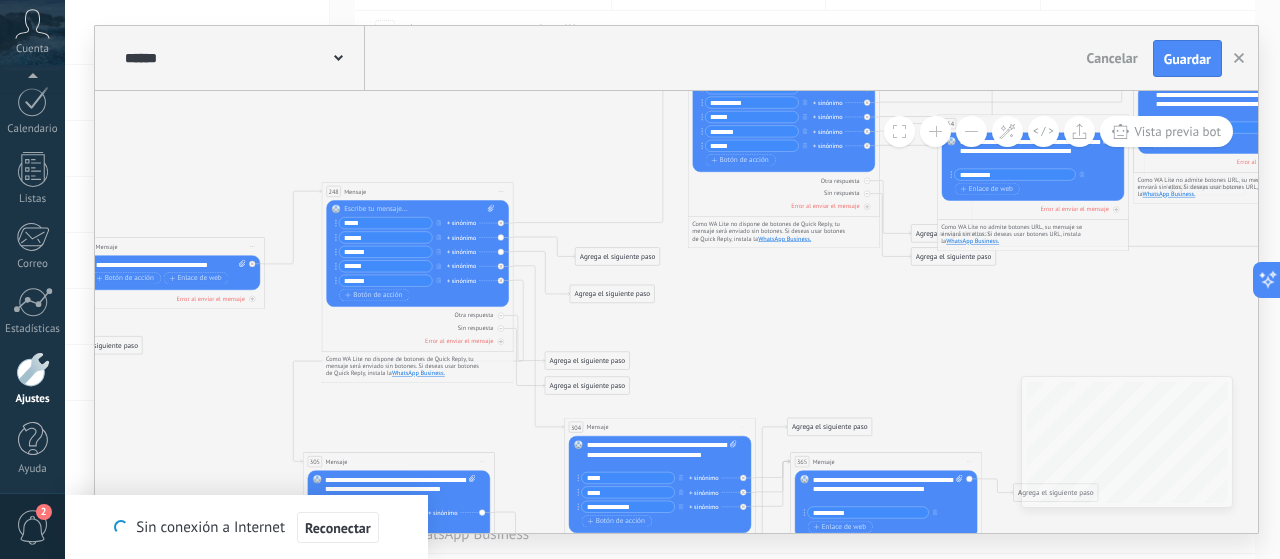 click 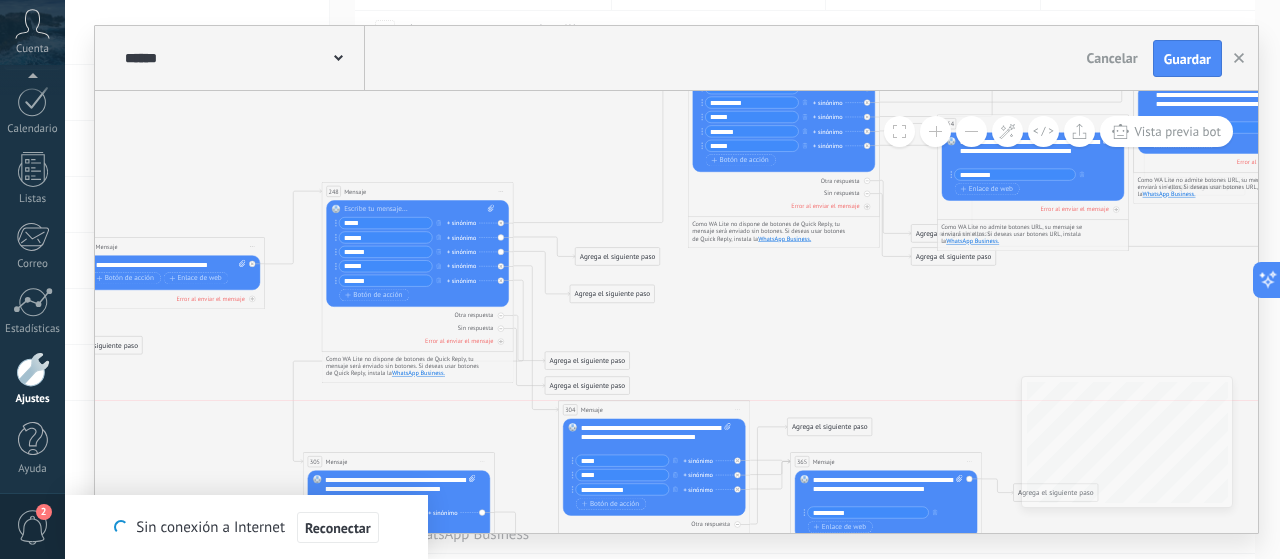 drag, startPoint x: 574, startPoint y: 429, endPoint x: 569, endPoint y: 409, distance: 20.615528 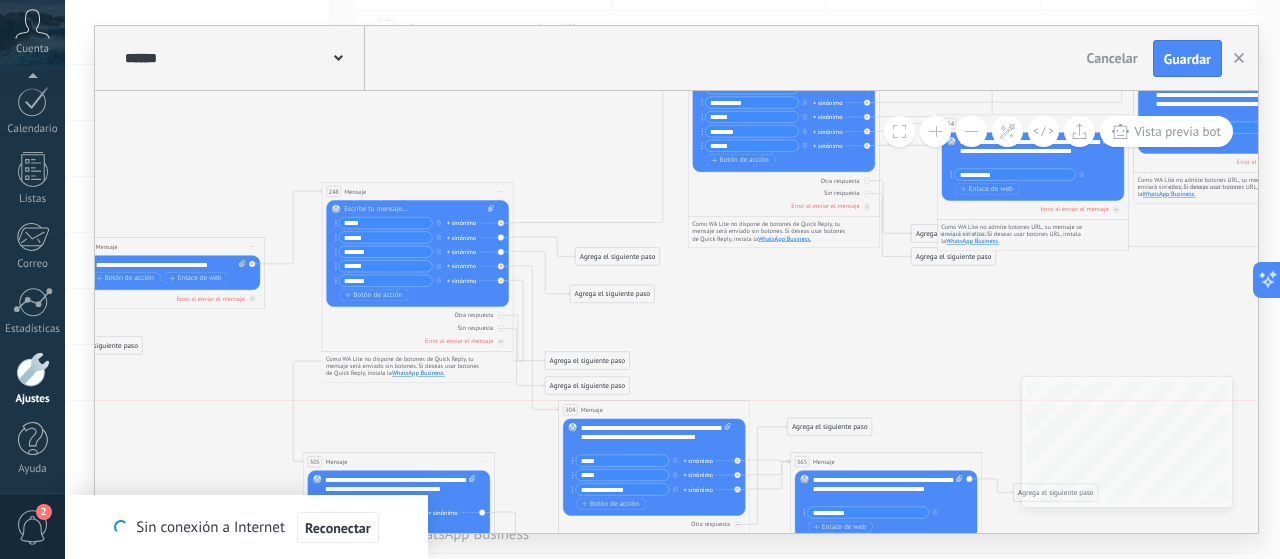 click on "304" at bounding box center (570, 410) 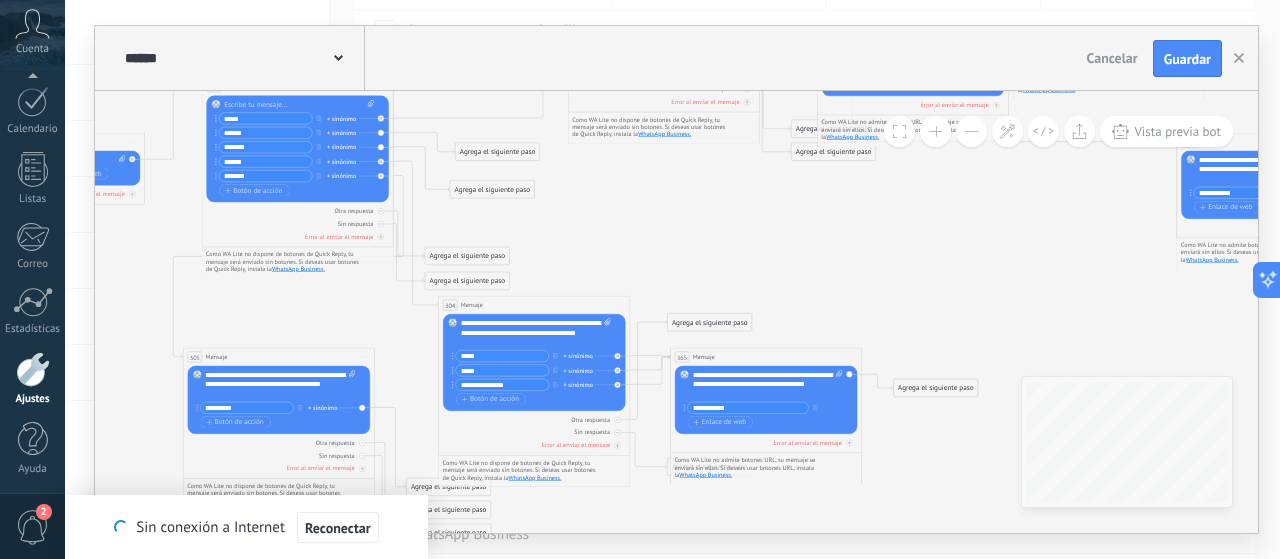 drag, startPoint x: 768, startPoint y: 308, endPoint x: 716, endPoint y: 251, distance: 77.155685 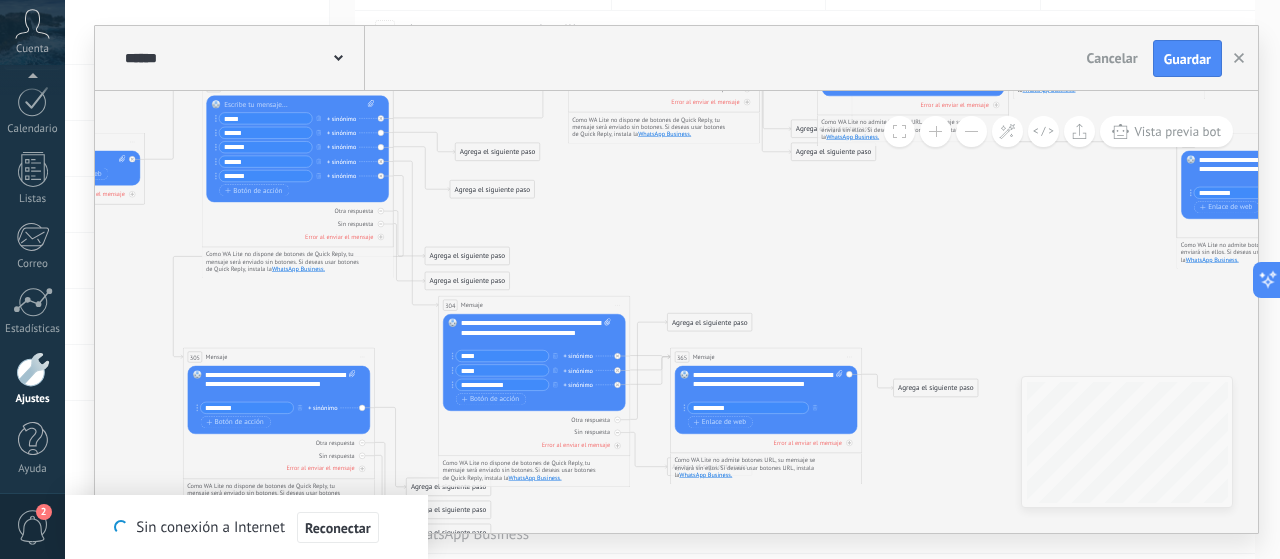 click 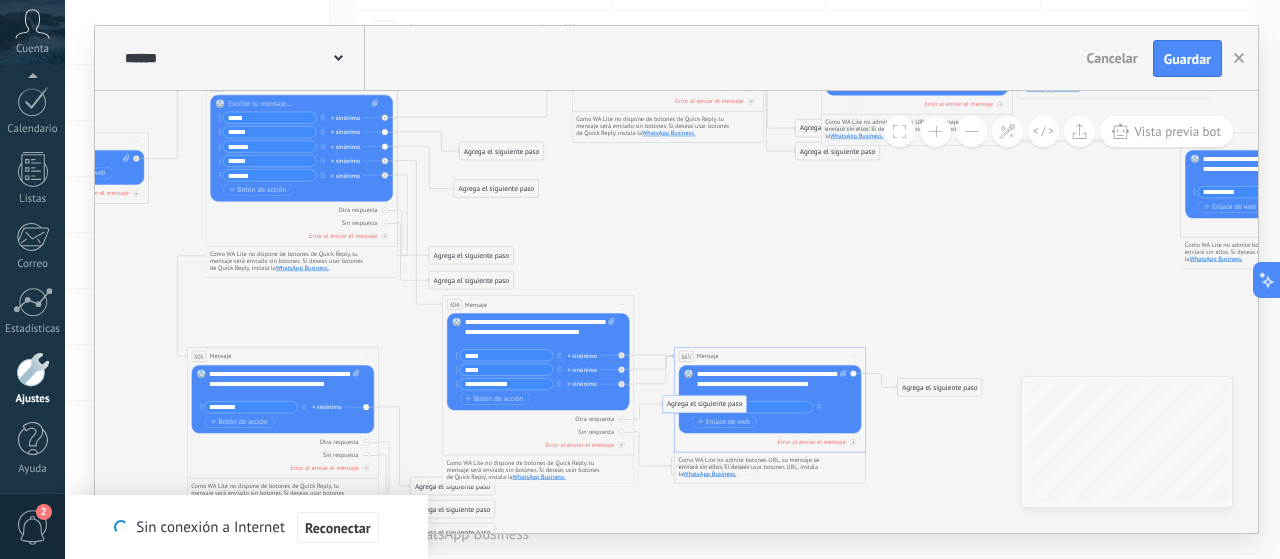 drag, startPoint x: 706, startPoint y: 316, endPoint x: 671, endPoint y: 405, distance: 95.63472 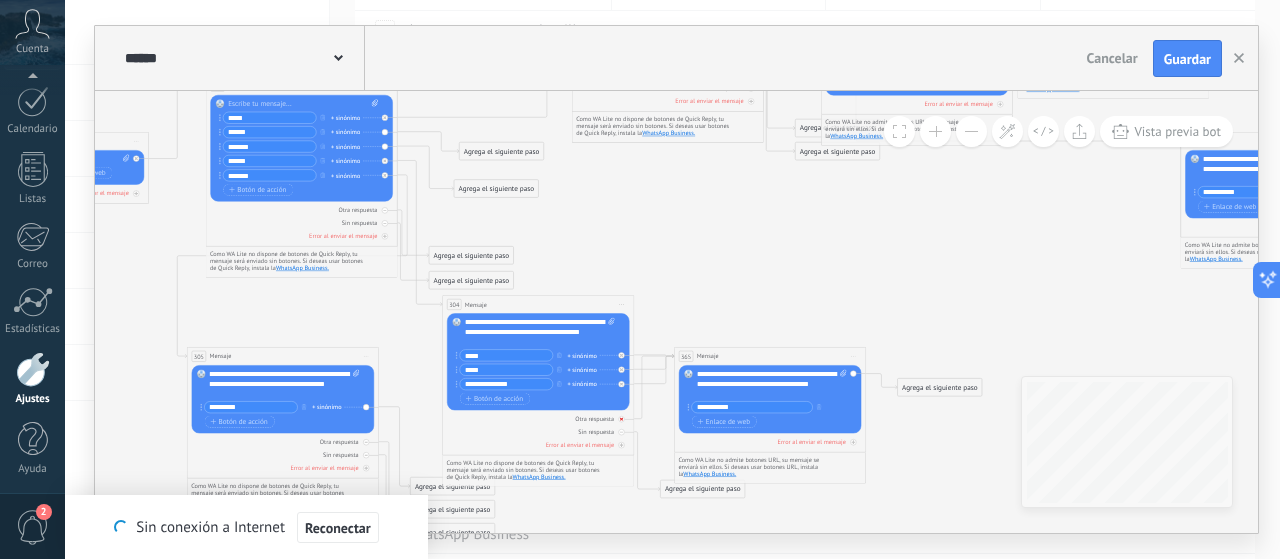 click at bounding box center [621, 419] 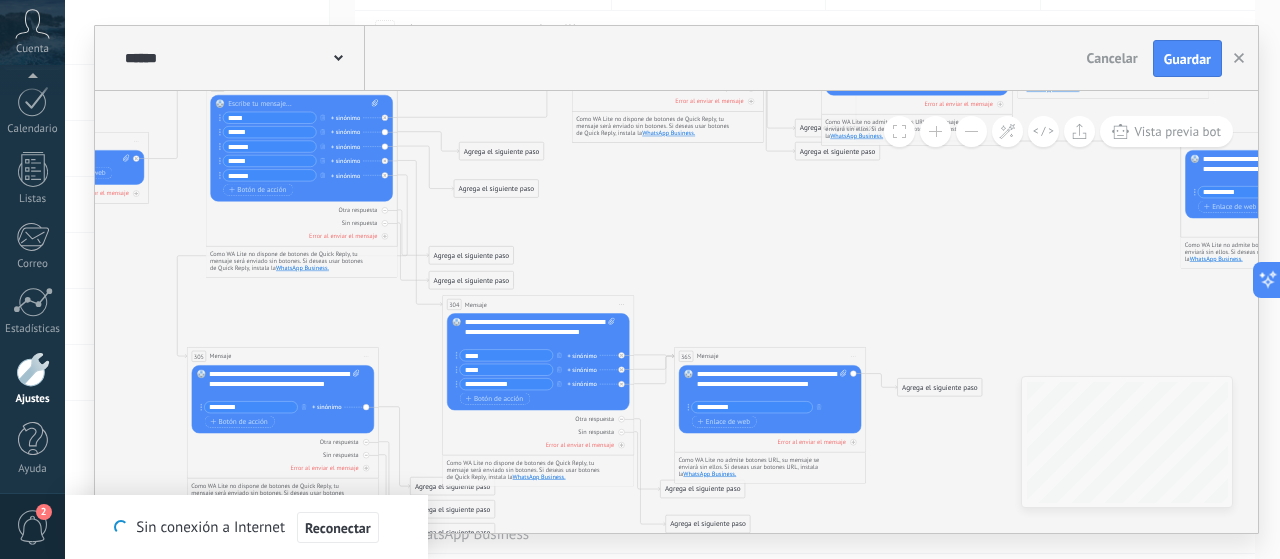drag, startPoint x: 700, startPoint y: 331, endPoint x: 700, endPoint y: 519, distance: 188 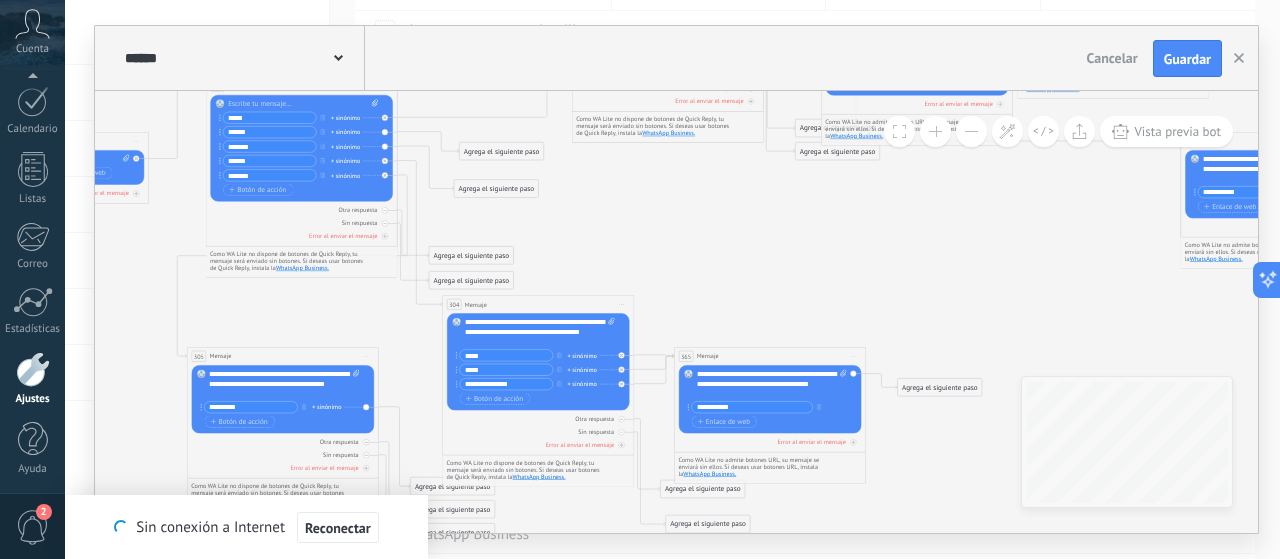 click on "Agrega el siguiente paso" at bounding box center [708, 525] 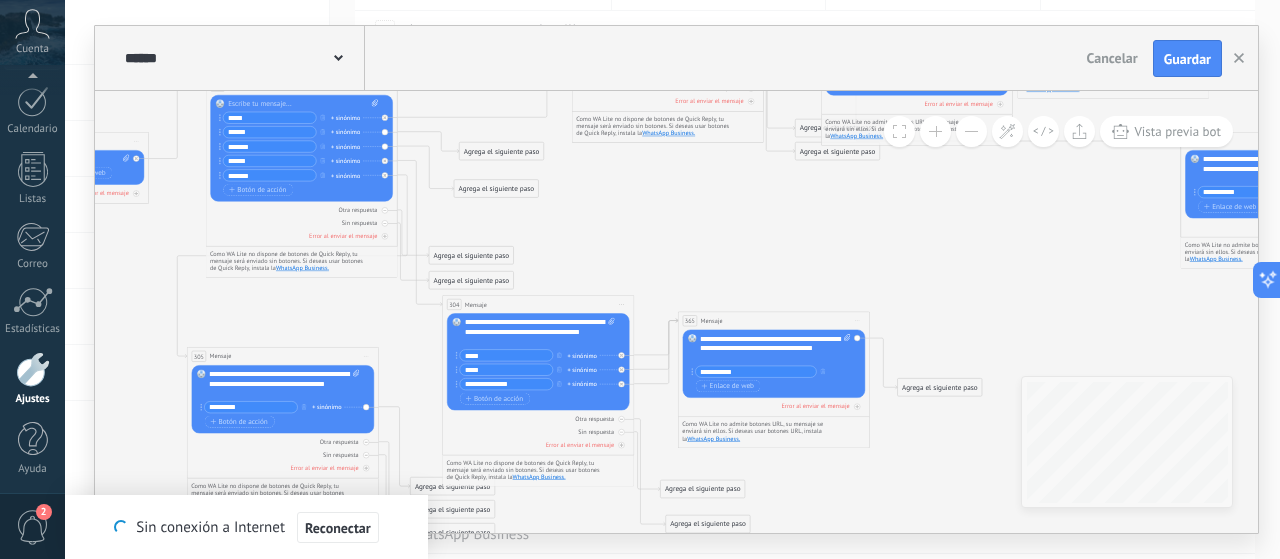 drag, startPoint x: 739, startPoint y: 359, endPoint x: 743, endPoint y: 326, distance: 33.24154 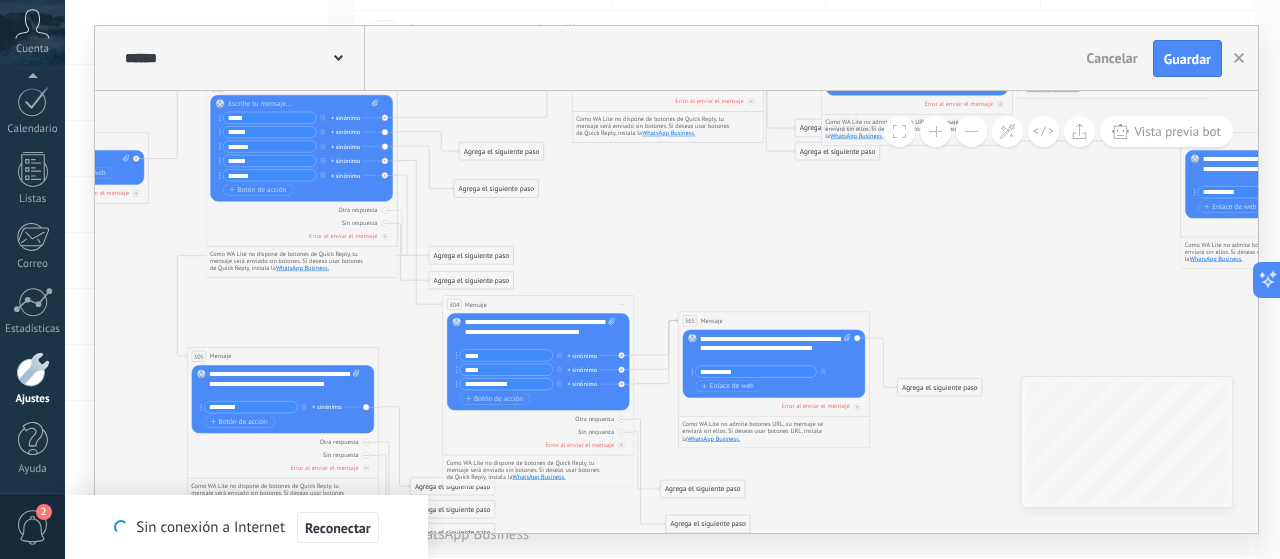 click on "365
Mensaje
*******
(a):
Todos los contactos - canales seleccionados
Todos los contactos - canales seleccionados
Todos los contactos - canal primario
Contacto principal - canales seleccionados
Contacto principal - canal primario
Todos los contactos - canales seleccionados
Todos los contactos - canales seleccionados
Todos los contactos - canal primario
Contacto principal - canales seleccionados" at bounding box center (773, 321) 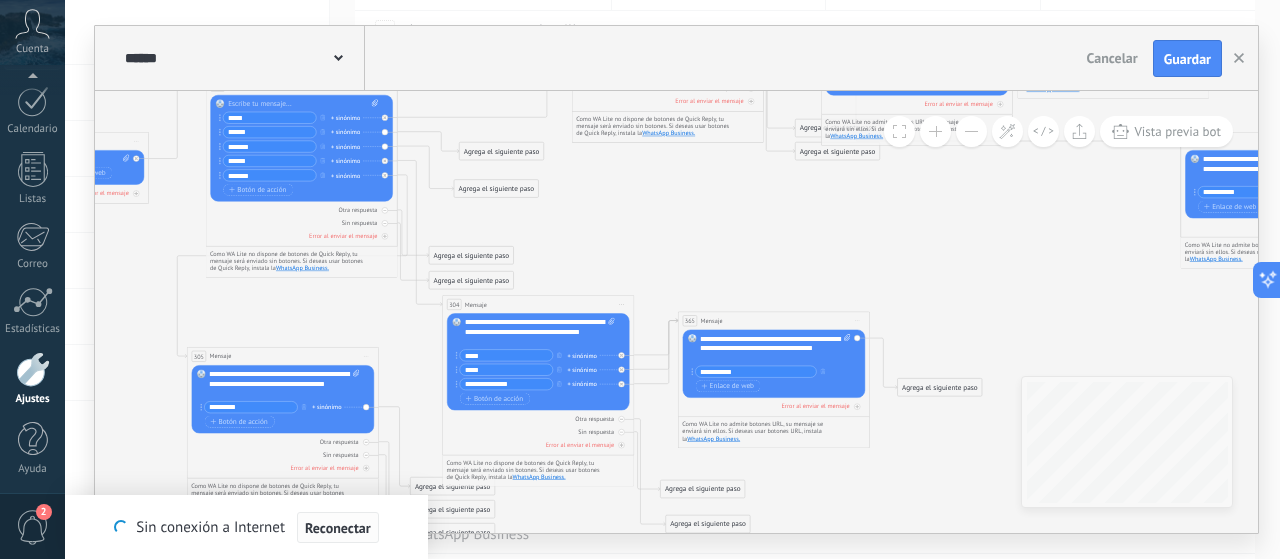 click on "Reconectar" at bounding box center [338, 528] 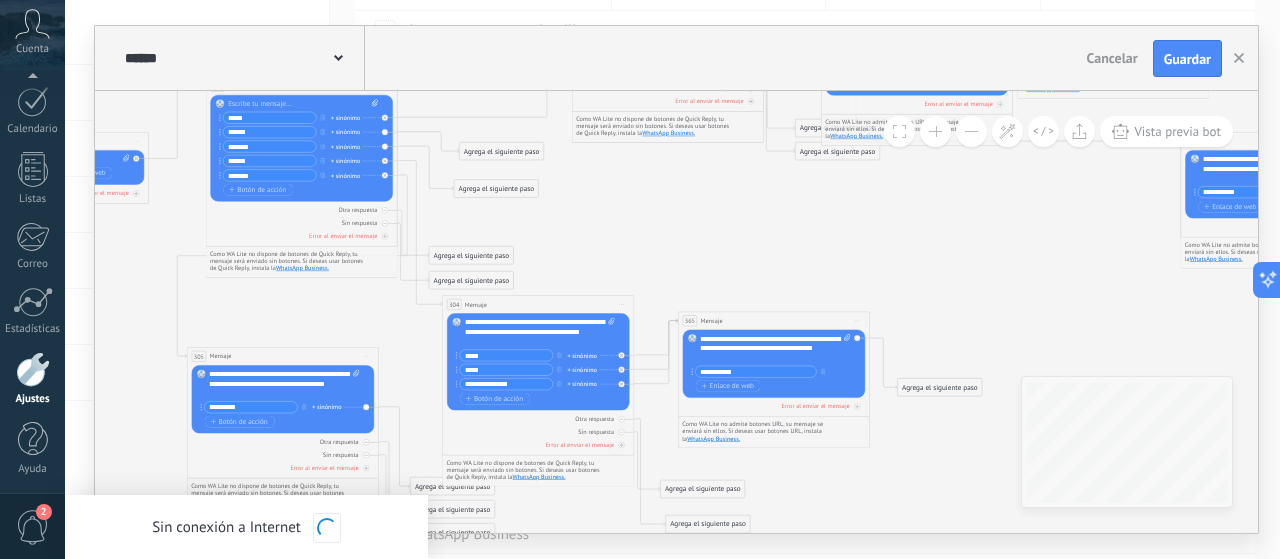 type on "*******" 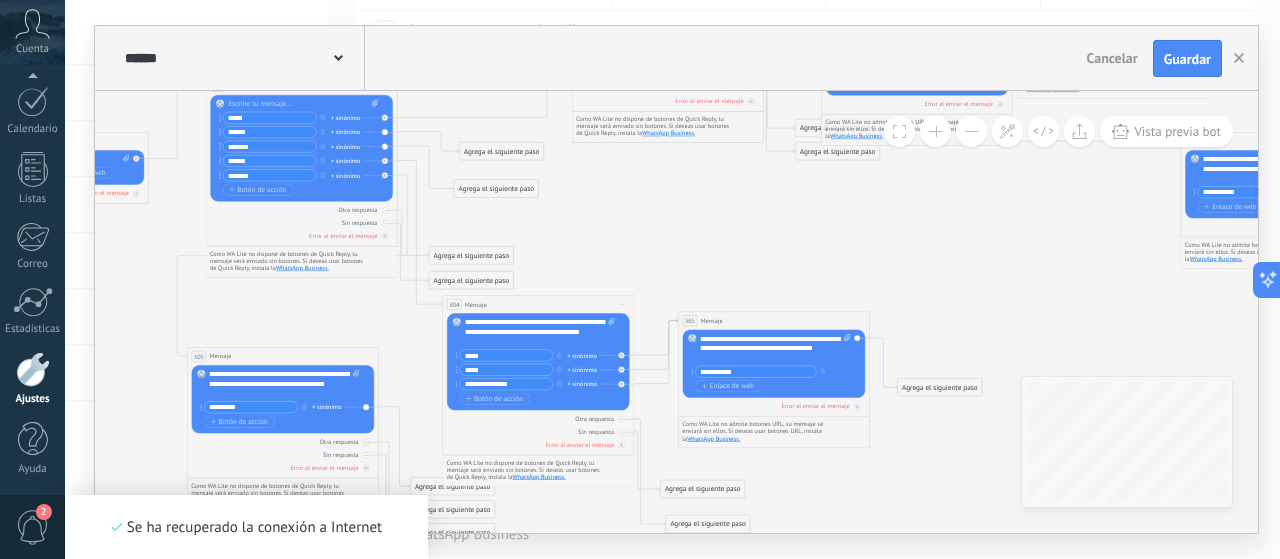 scroll, scrollTop: 19, scrollLeft: 0, axis: vertical 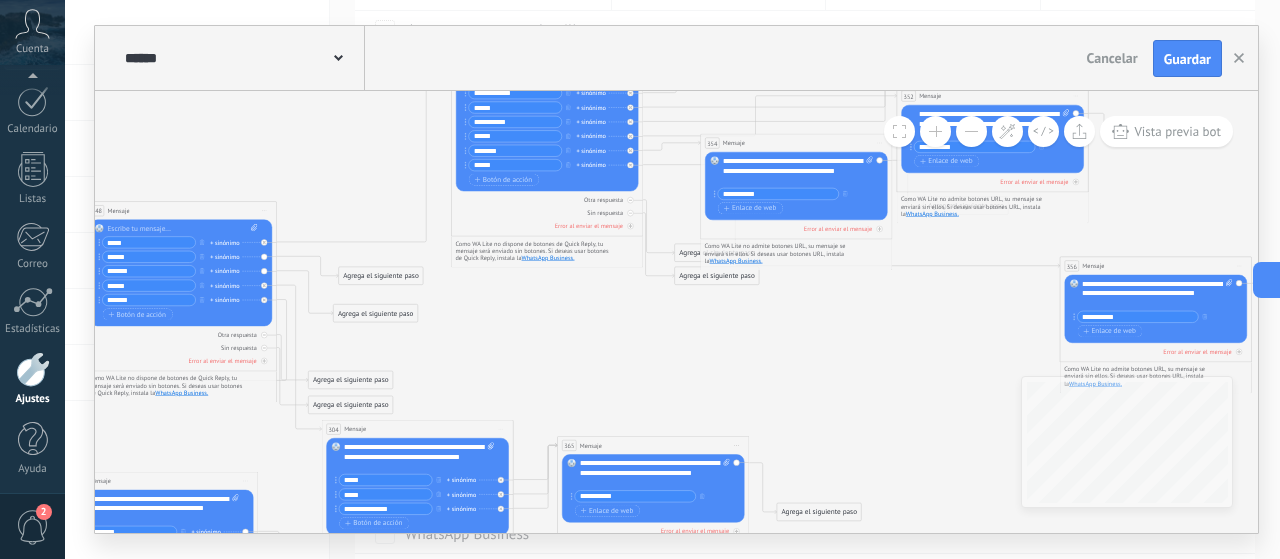 drag, startPoint x: 852, startPoint y: 252, endPoint x: 715, endPoint y: 364, distance: 176.9548 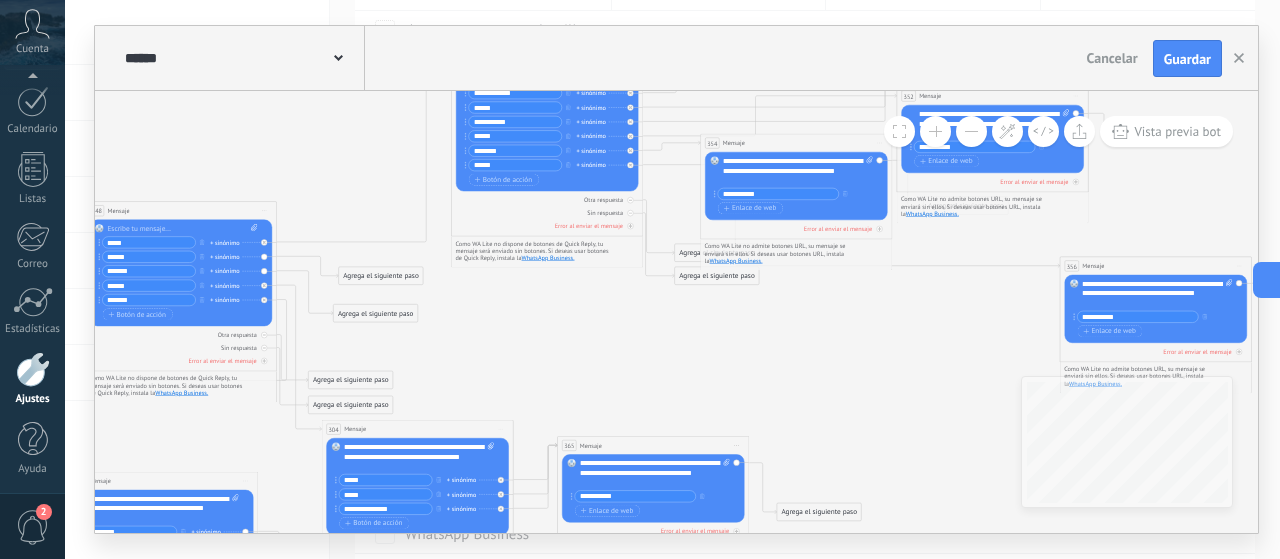 click 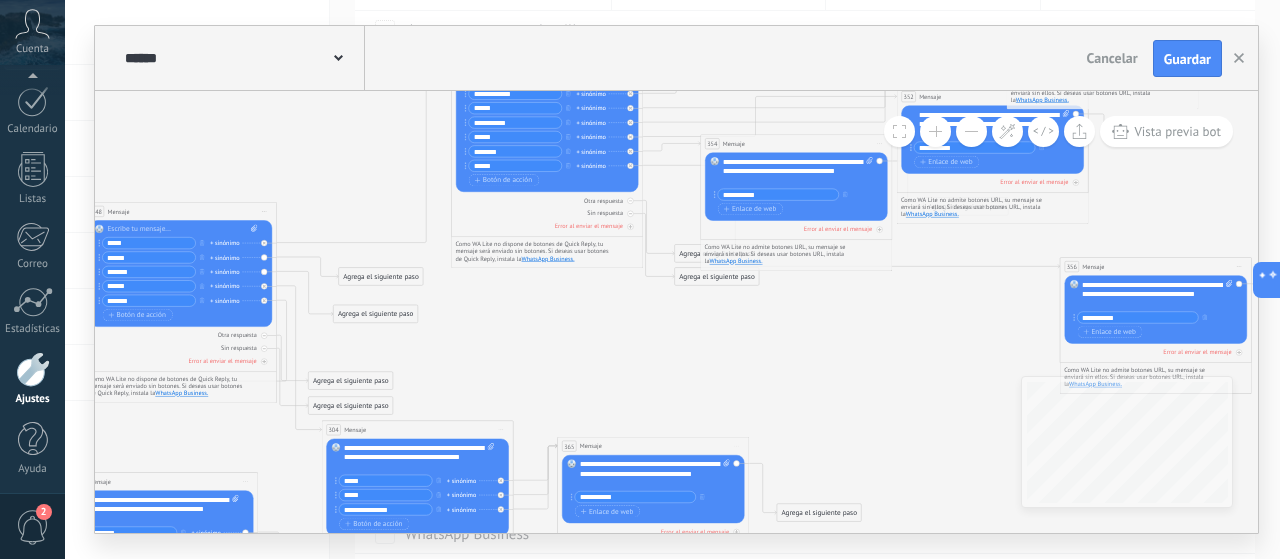 drag, startPoint x: 694, startPoint y: 345, endPoint x: 601, endPoint y: 368, distance: 95.80188 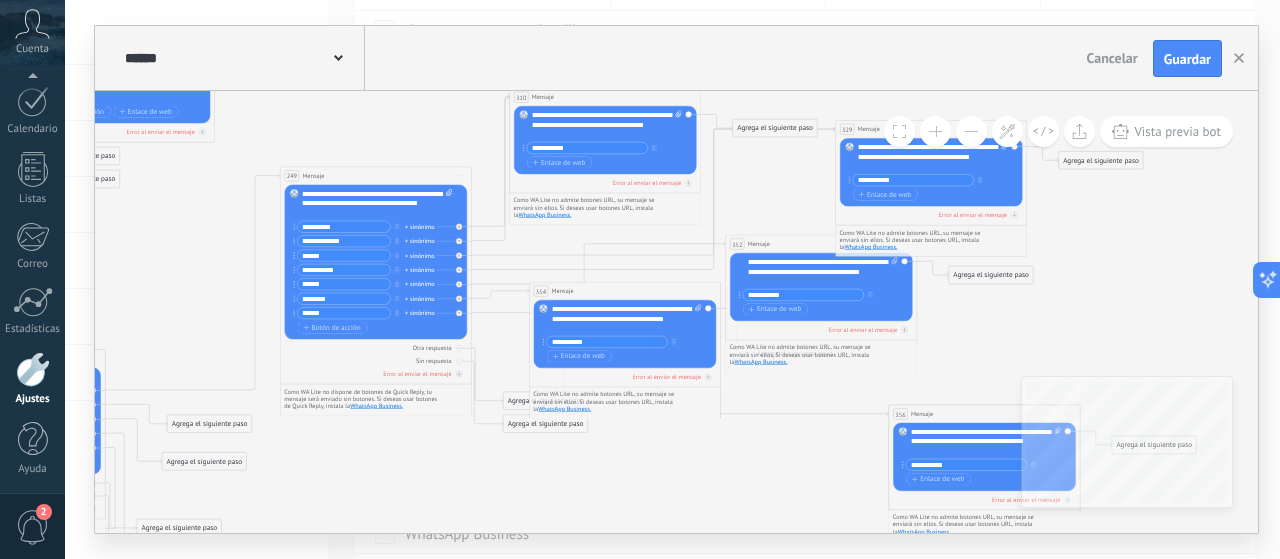 drag, startPoint x: 708, startPoint y: 395, endPoint x: 658, endPoint y: 475, distance: 94.33981 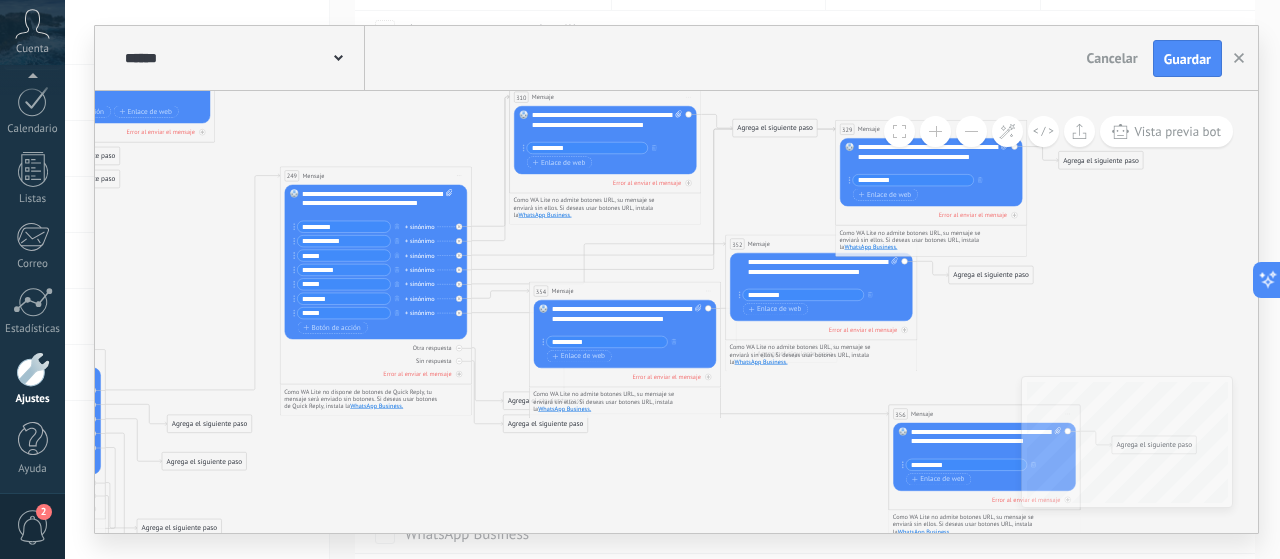 click 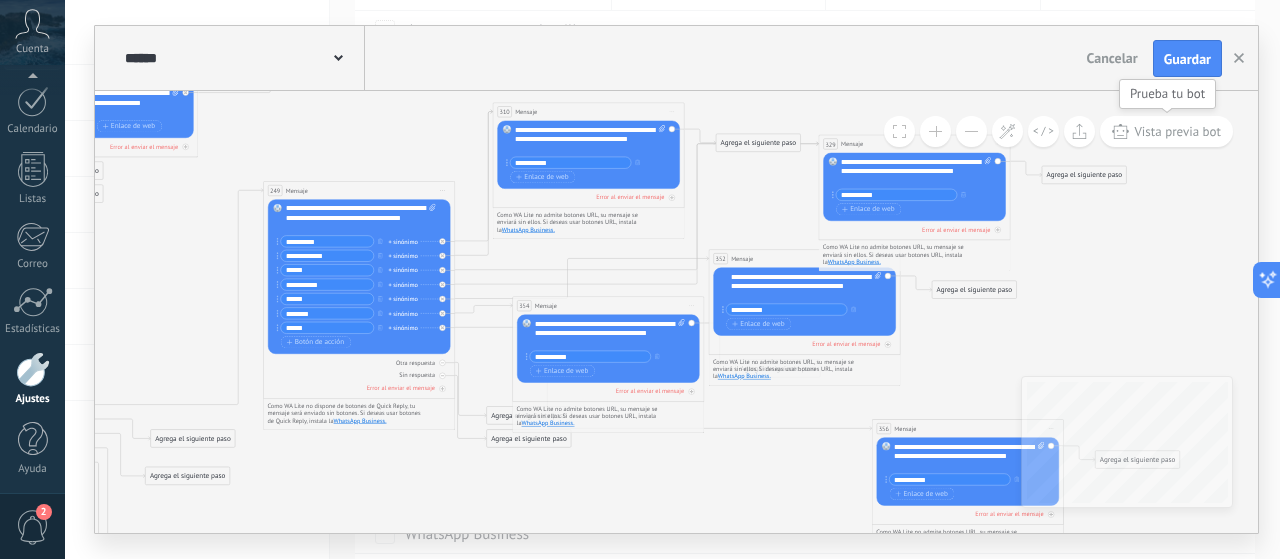 click on "Vista previa bot" at bounding box center [1177, 131] 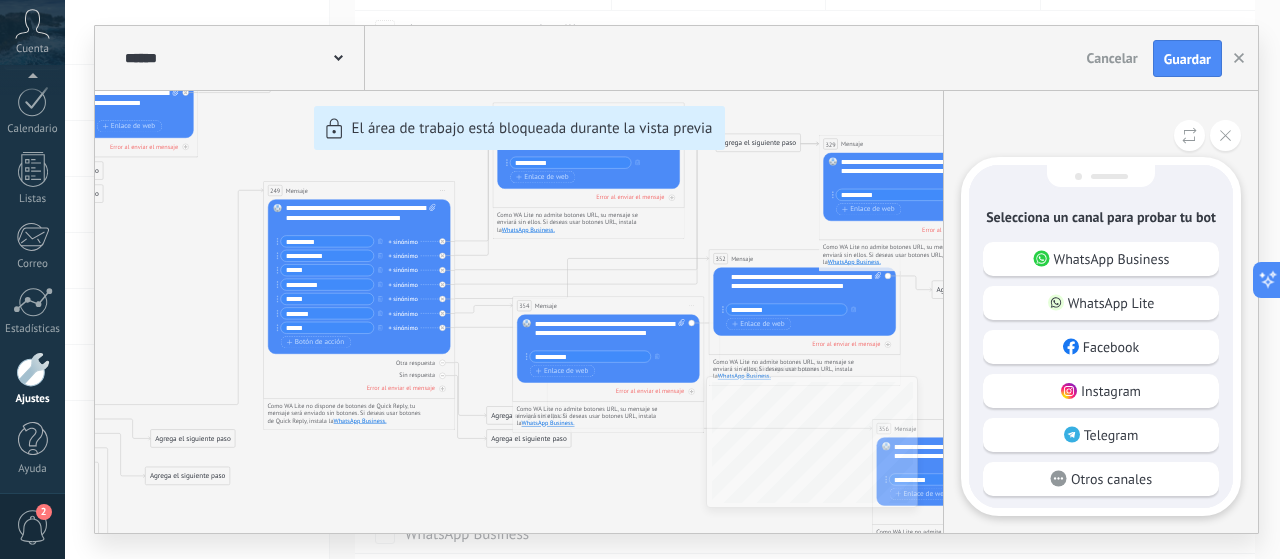 click on "Instagram" at bounding box center (1101, 391) 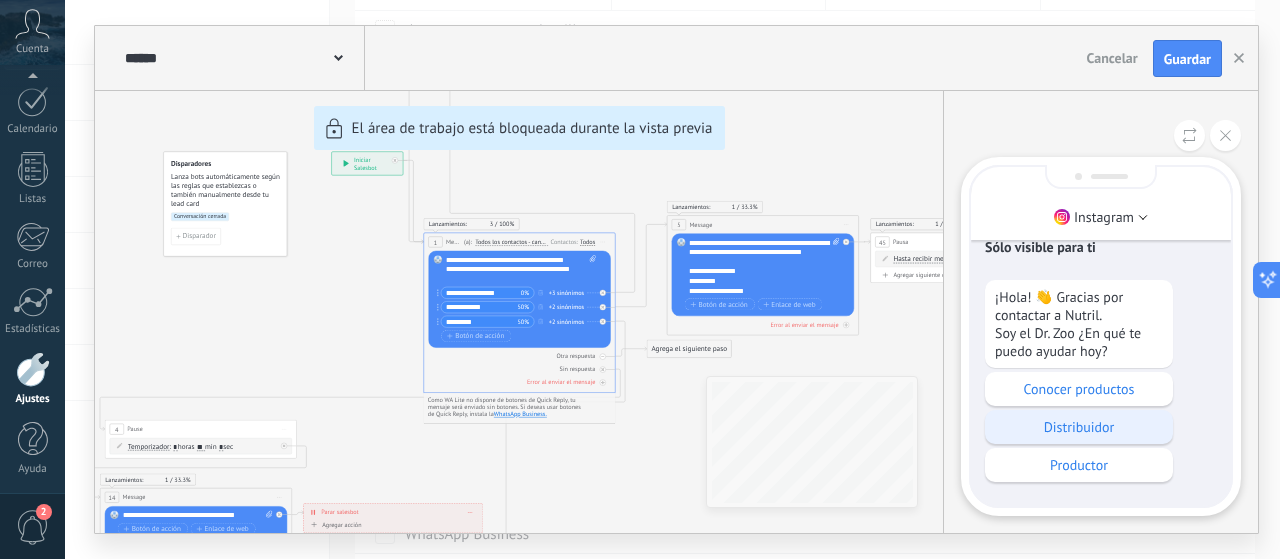 click on "Distribuidor" at bounding box center [1079, 427] 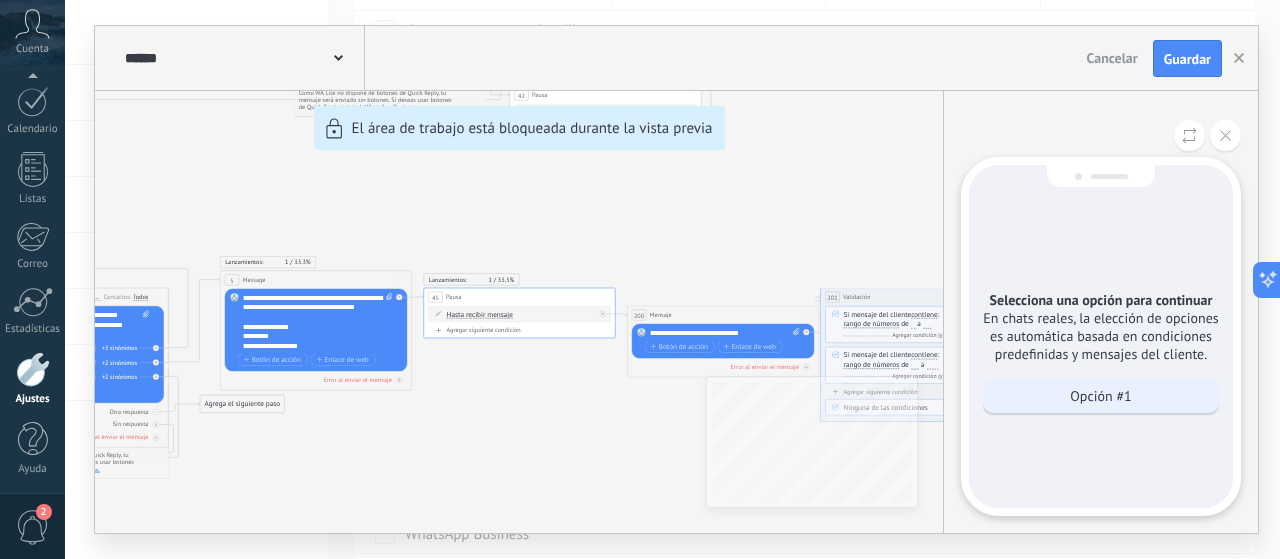 click on "Opción #1" at bounding box center (1100, 396) 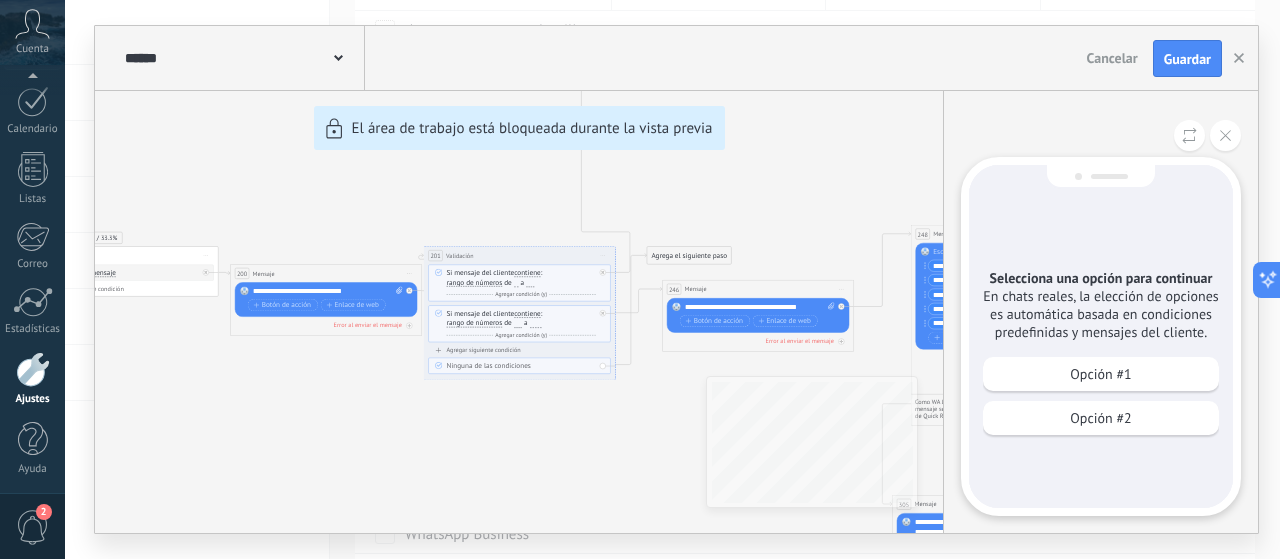 click on "Opción #1 Opción #2" at bounding box center [1101, 401] 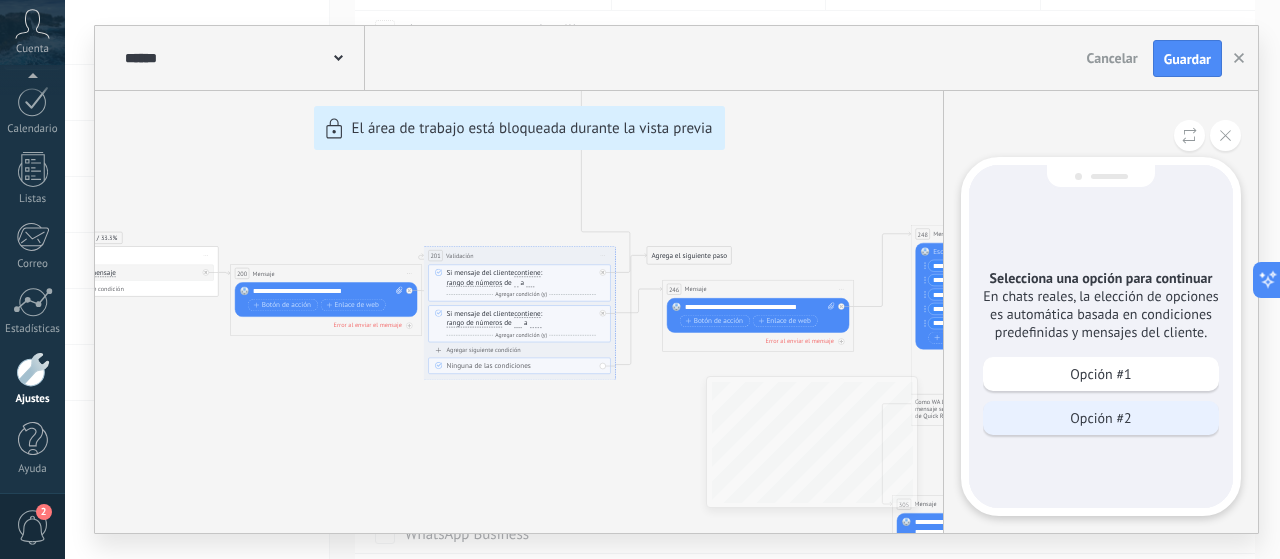 click on "Opción #2" at bounding box center (1100, 418) 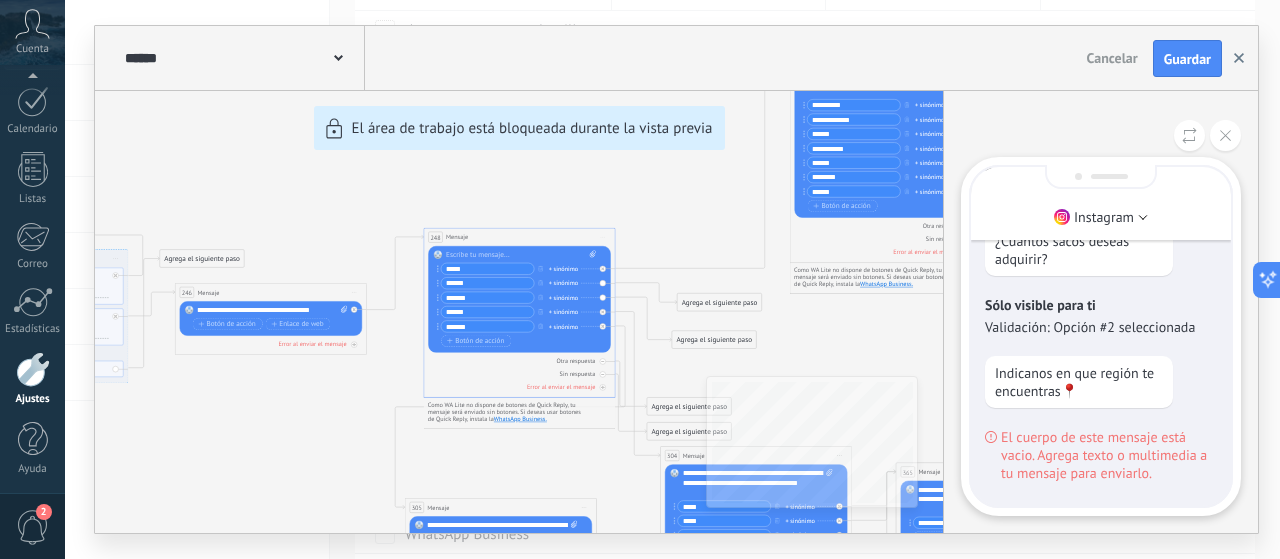 click at bounding box center [1239, 59] 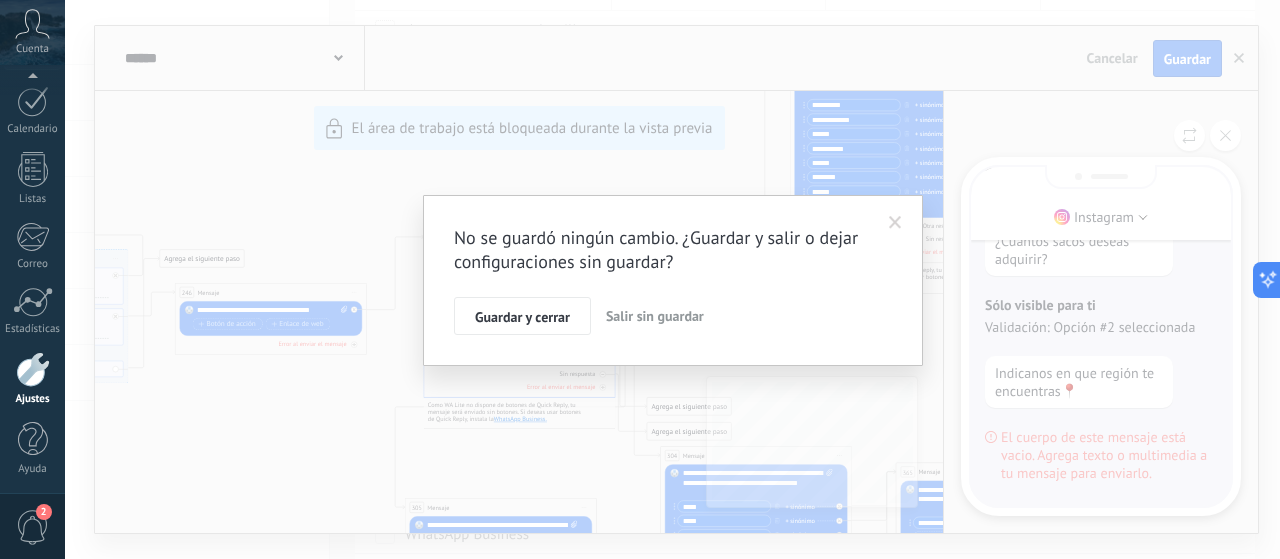 click at bounding box center [895, 223] 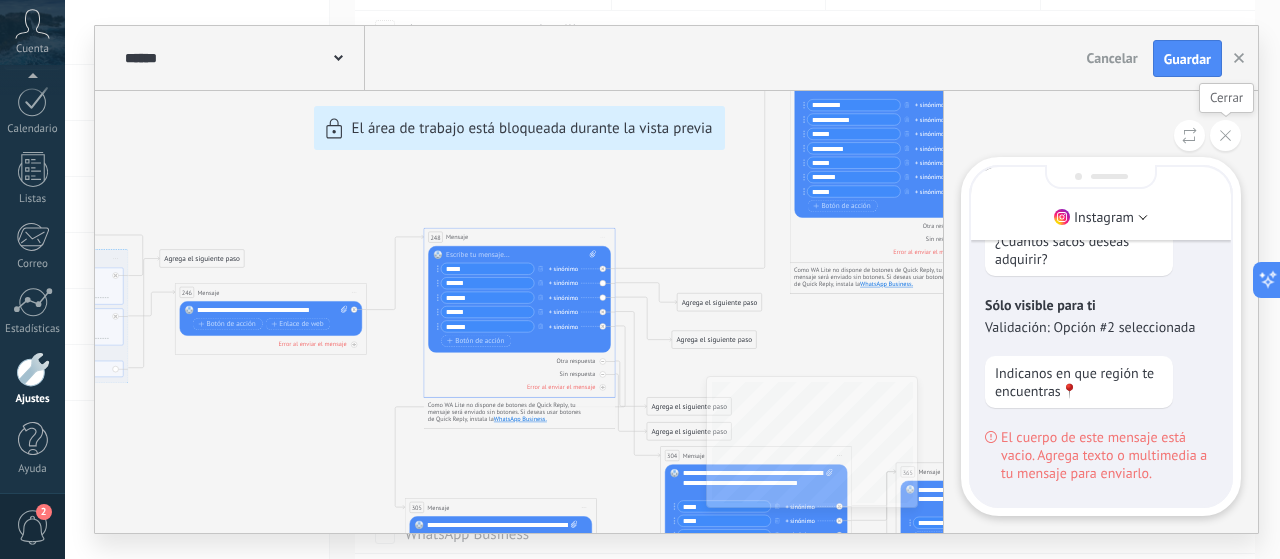 click at bounding box center (1225, 135) 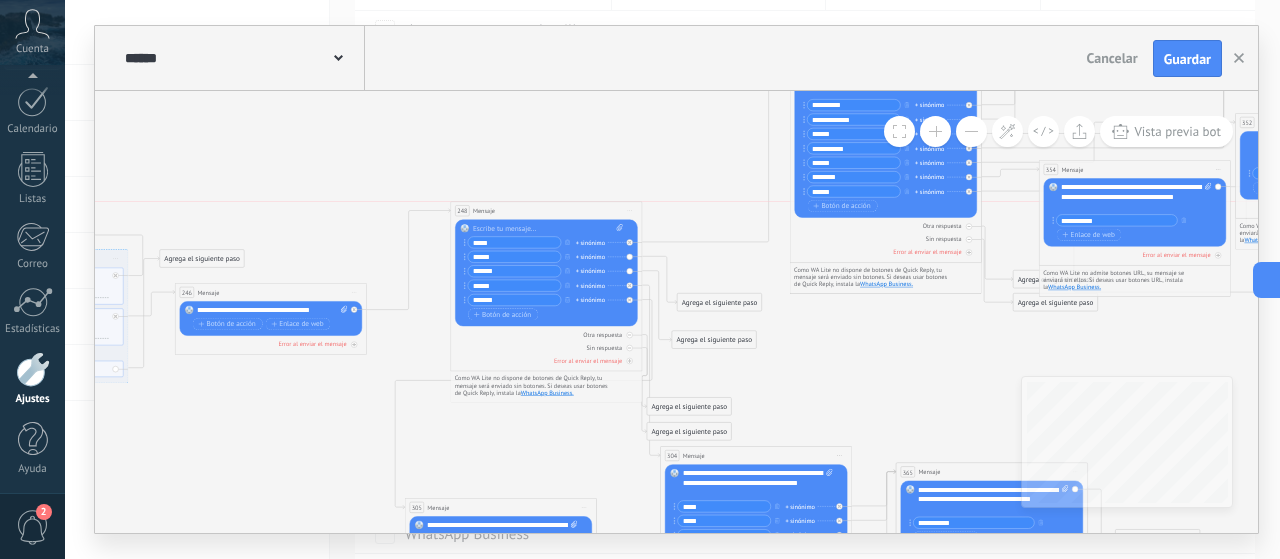 drag, startPoint x: 458, startPoint y: 235, endPoint x: 436, endPoint y: 237, distance: 22.090721 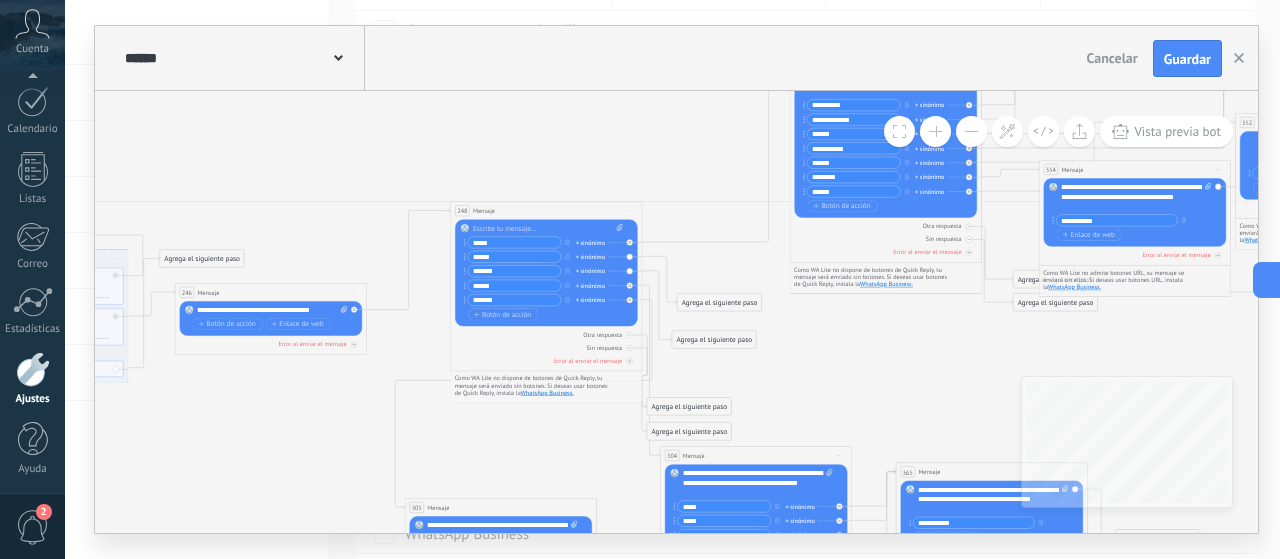 click on "Mensaje" at bounding box center (484, 211) 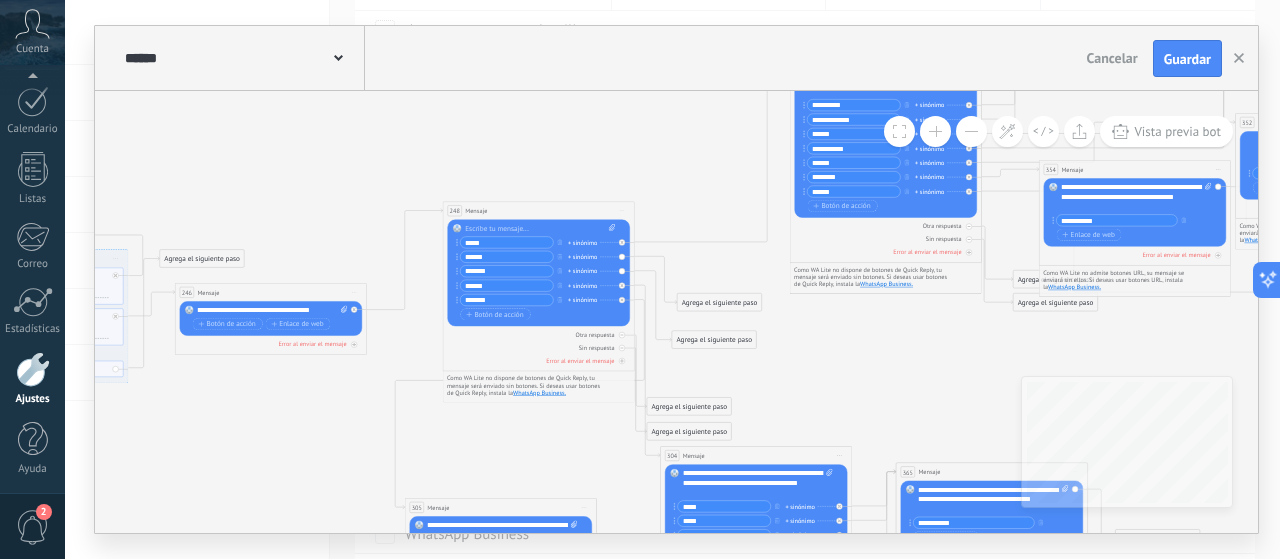 click on "Botón de acción
Enlace de web" at bounding box center [270, 324] 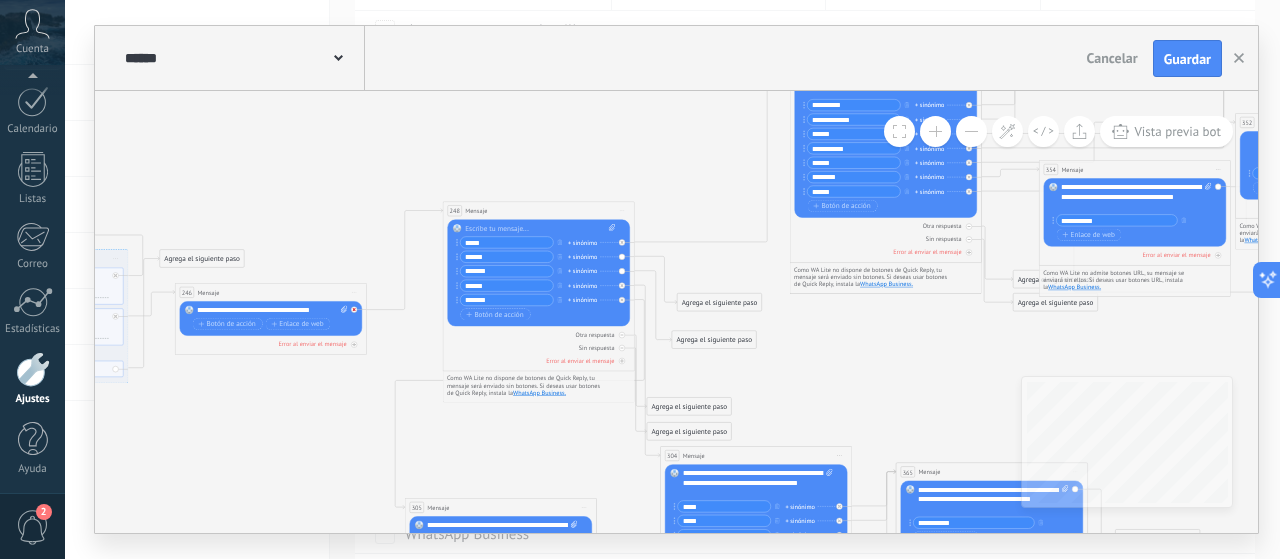 click 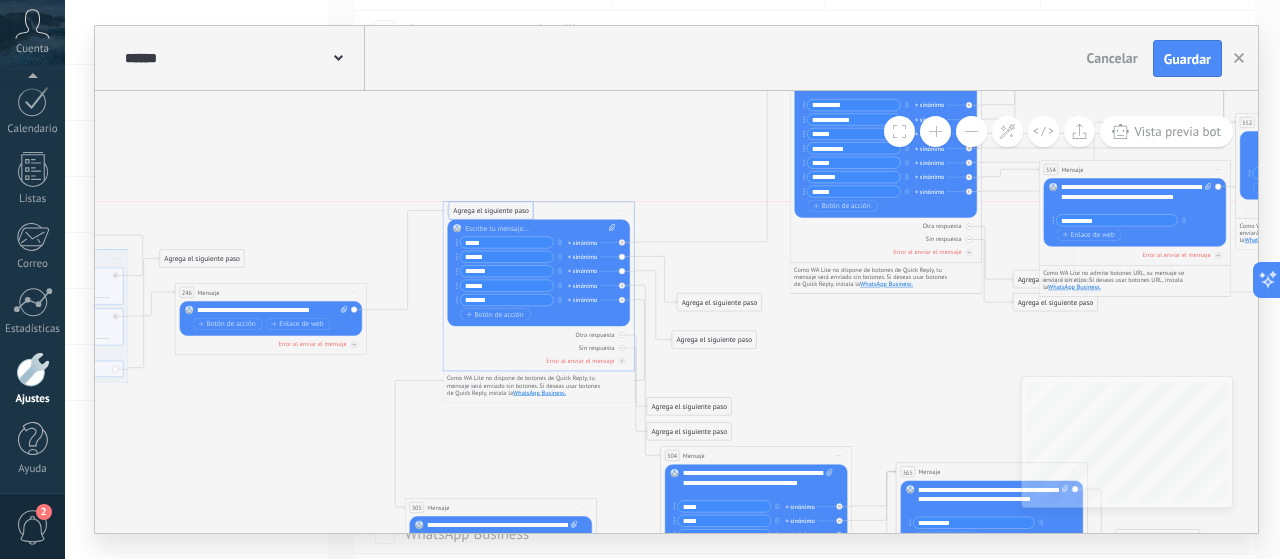 drag, startPoint x: 434, startPoint y: 386, endPoint x: 485, endPoint y: 213, distance: 180.36075 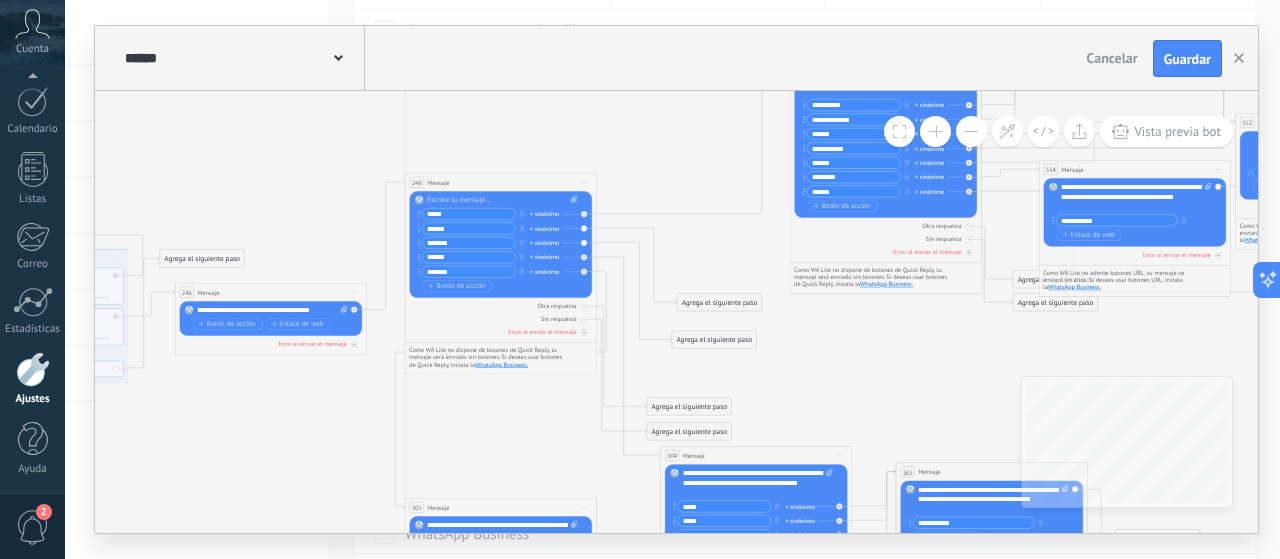 drag, startPoint x: 448, startPoint y: 212, endPoint x: 447, endPoint y: 185, distance: 27.018513 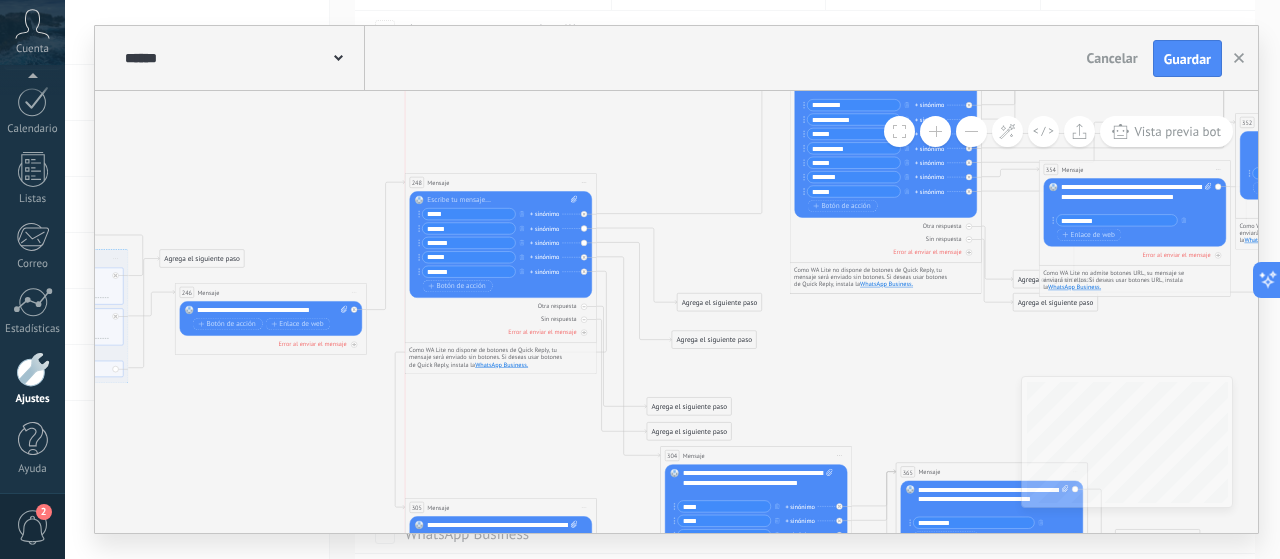 click on "Mensaje" at bounding box center [438, 182] 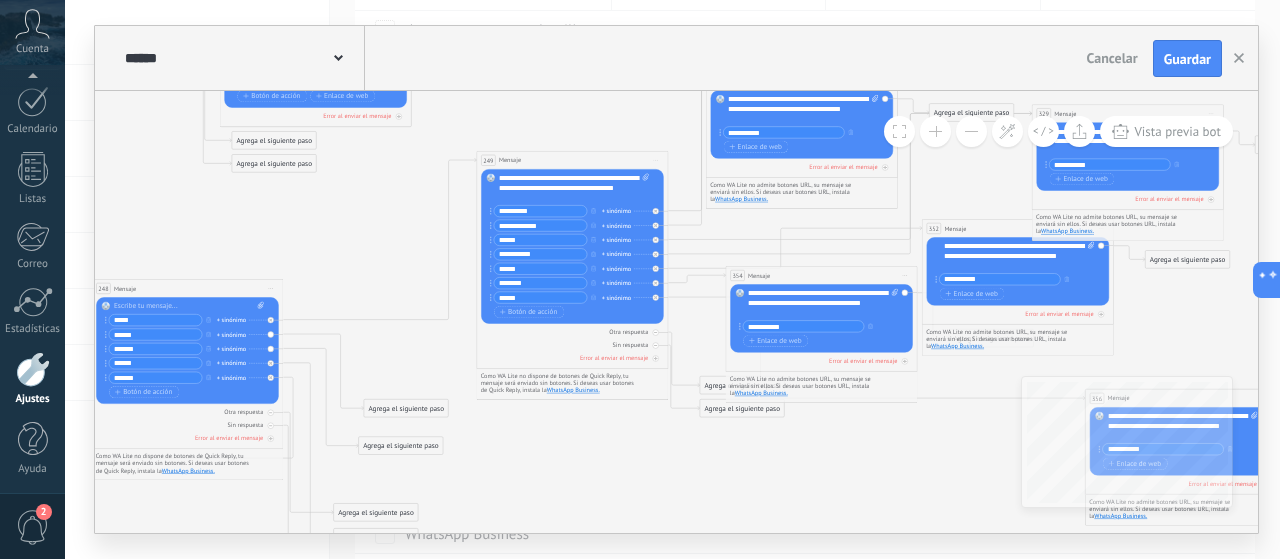 drag, startPoint x: 701, startPoint y: 153, endPoint x: 388, endPoint y: 259, distance: 330.4618 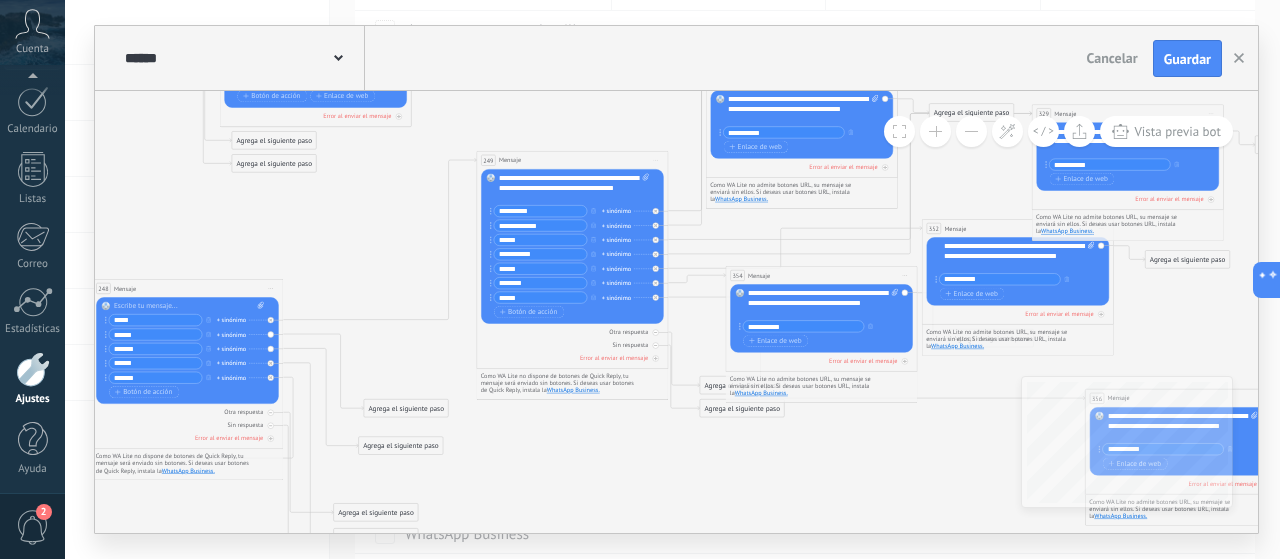 click 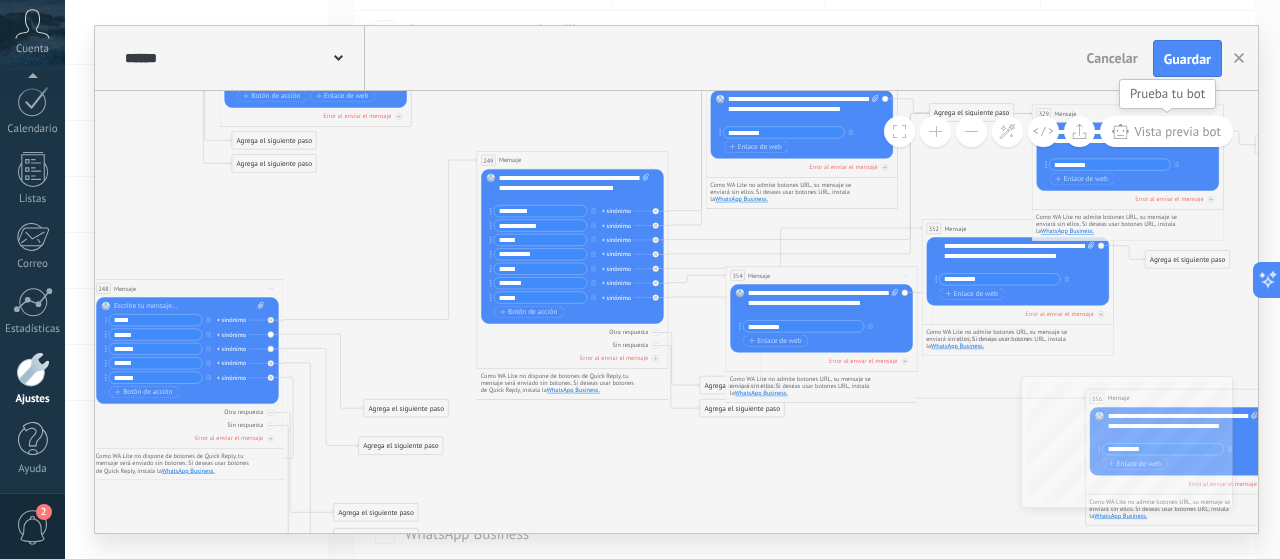 click on "Vista previa bot" at bounding box center (1177, 131) 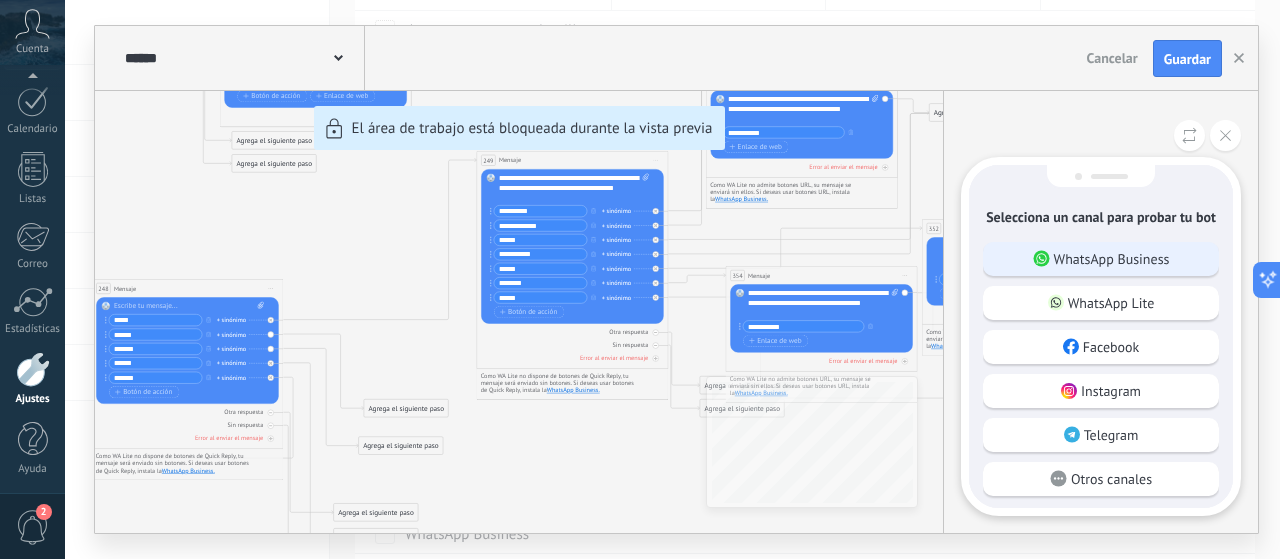 click on "WhatsApp Business" at bounding box center [1112, 259] 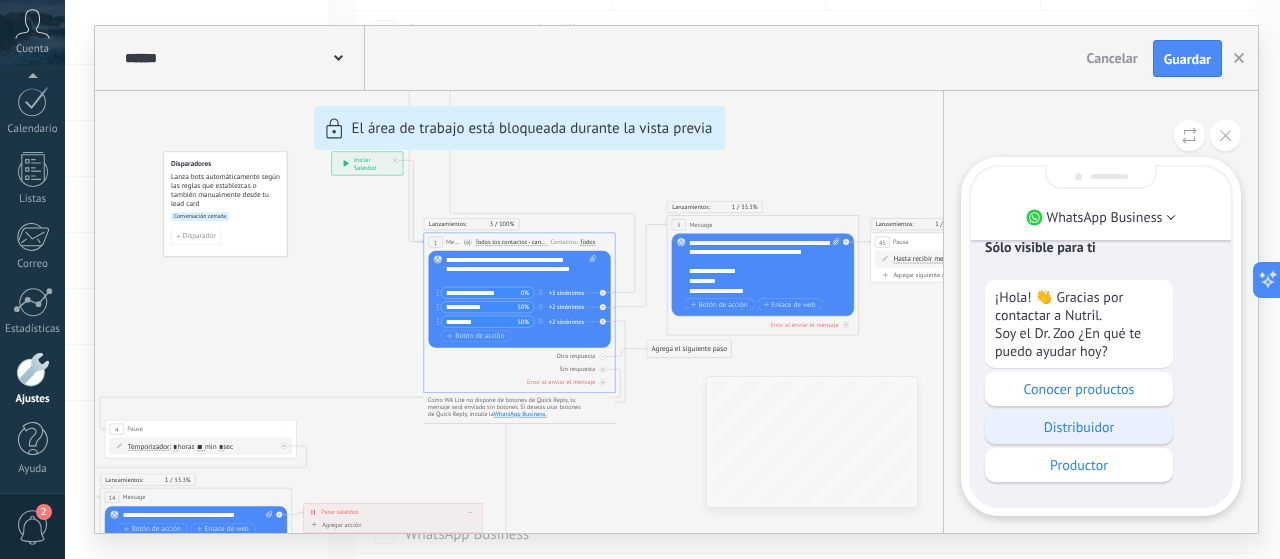 click on "Distribuidor" at bounding box center (1079, 427) 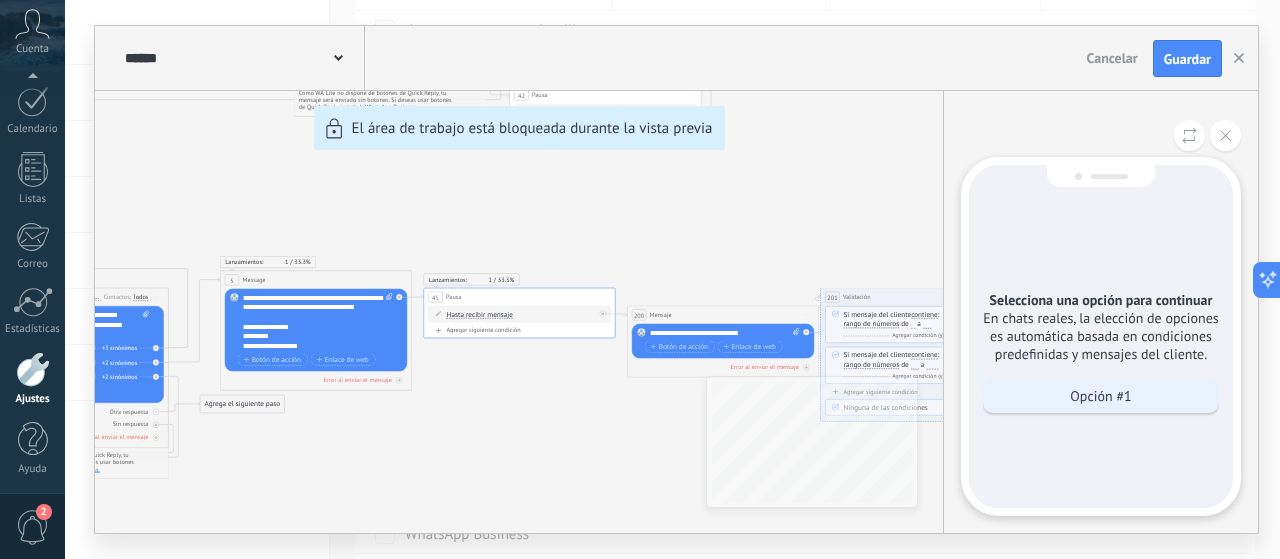 click on "Opción #1" at bounding box center [1100, 396] 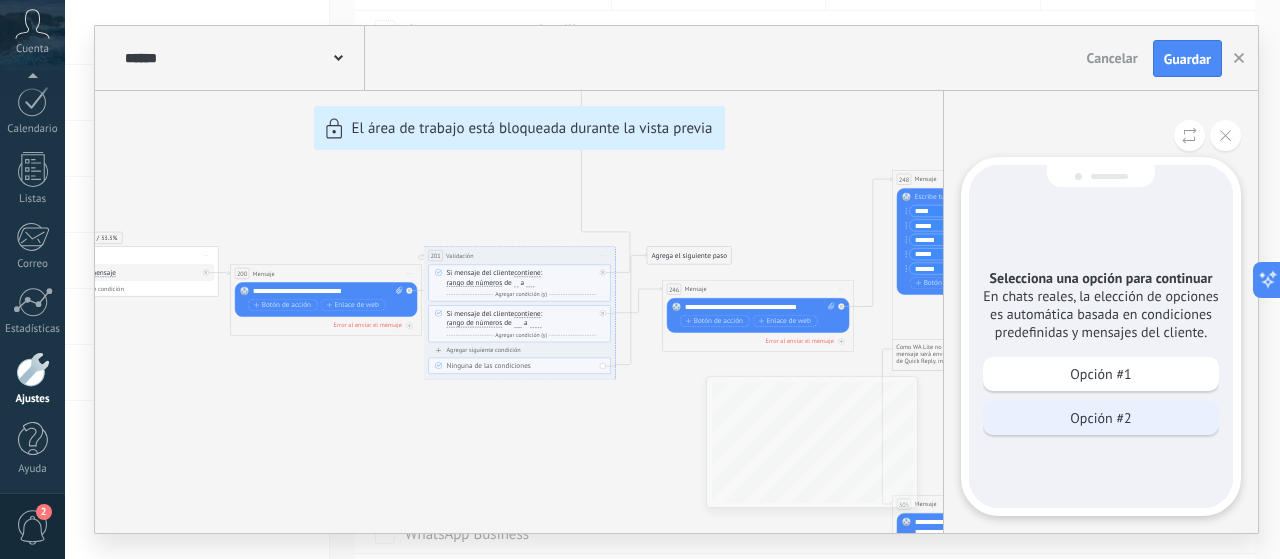 click on "Opción #2" at bounding box center (1101, 418) 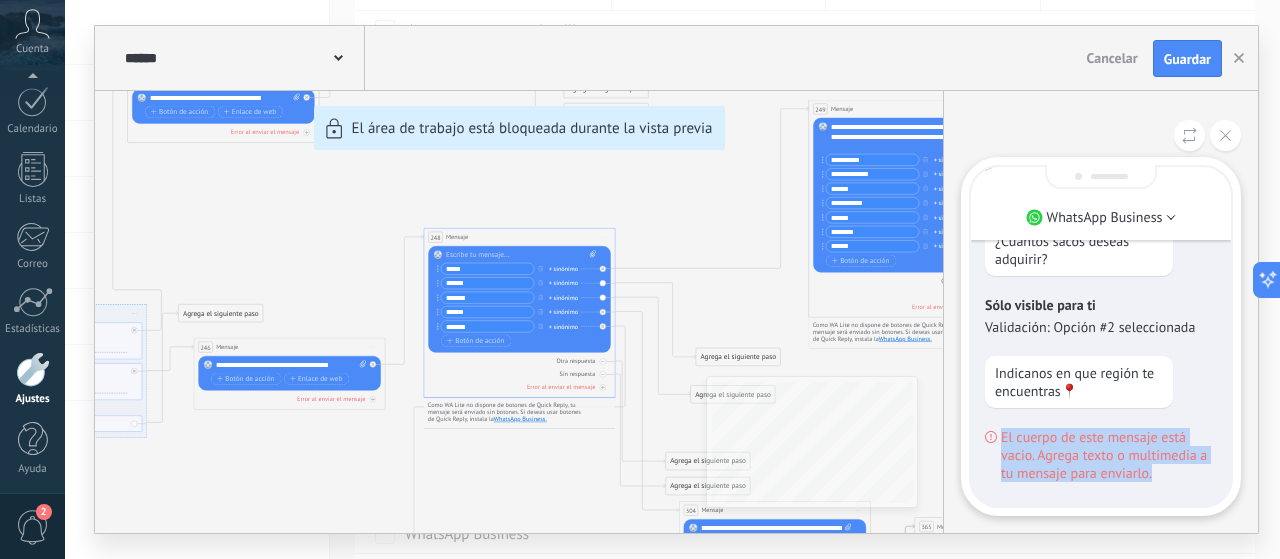 drag, startPoint x: 1155, startPoint y: 471, endPoint x: 998, endPoint y: 439, distance: 160.22797 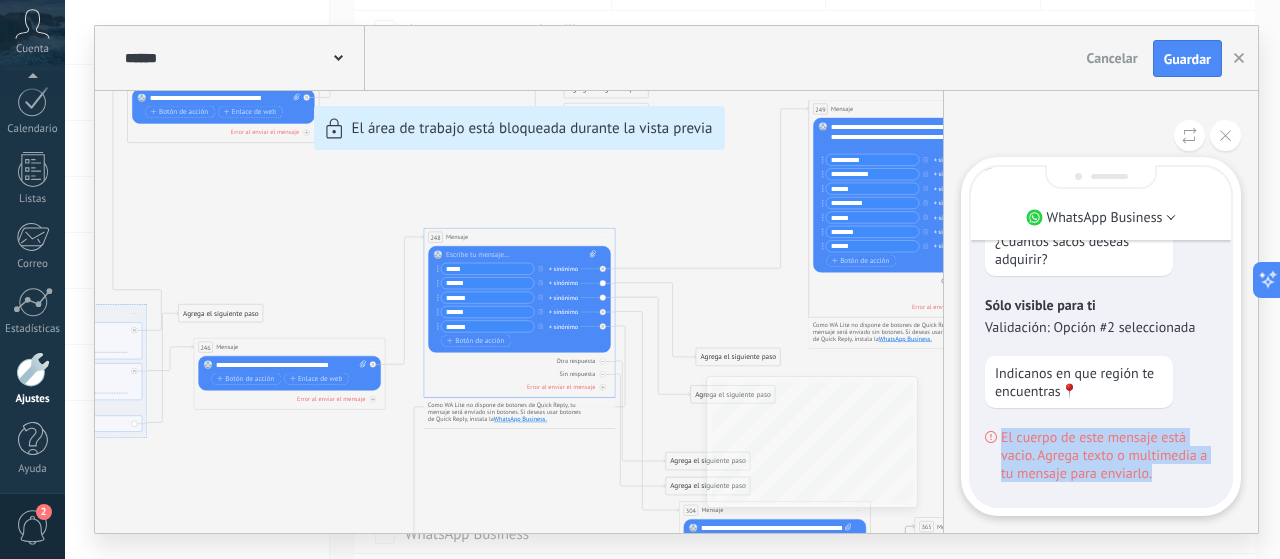 click on "El cuerpo de este mensaje está vacio. Agrega texto o multimedia a tu mensaje para enviarlo." at bounding box center (1101, 455) 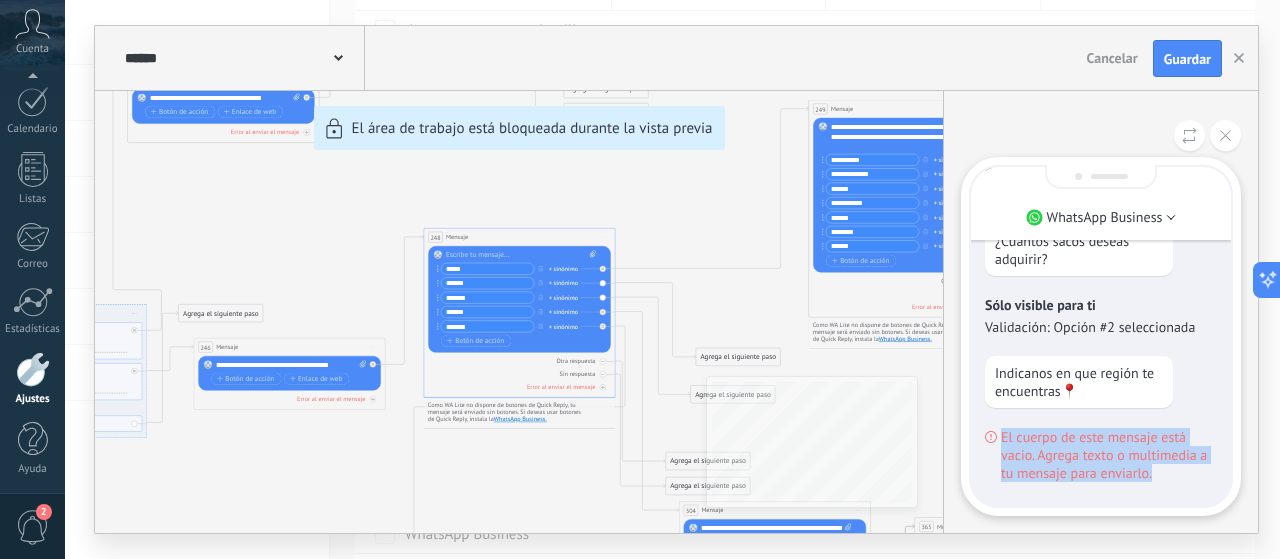 click on "Indicanos en que región te encuentras📍" at bounding box center (1101, 382) 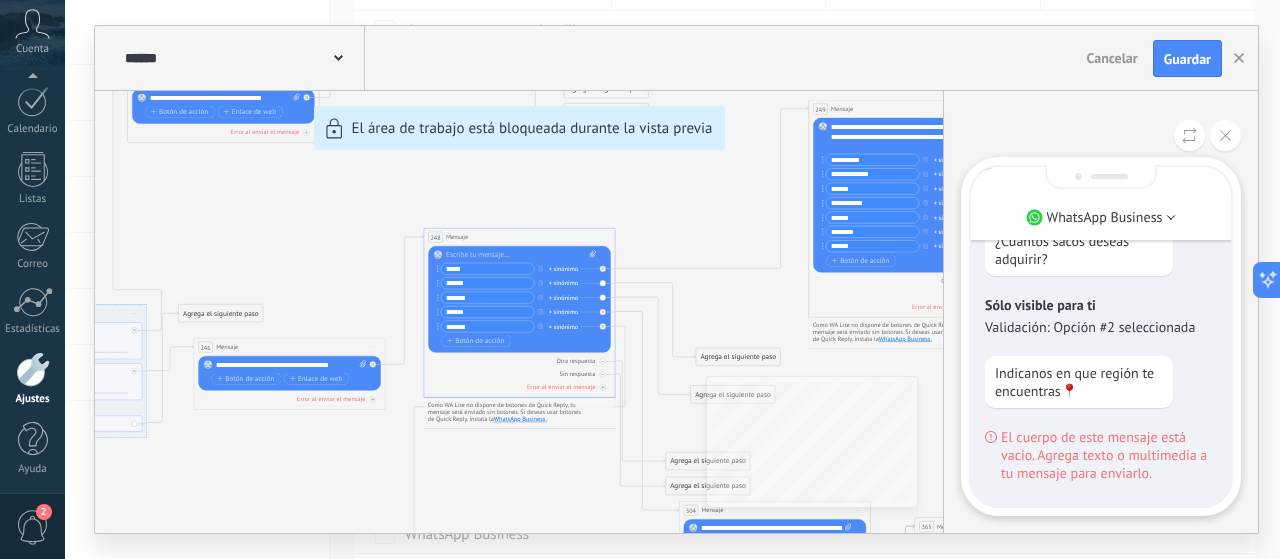 click on "El cuerpo de este mensaje está vacio. Agrega texto o multimedia a tu mensaje para enviarlo." at bounding box center (1109, 455) 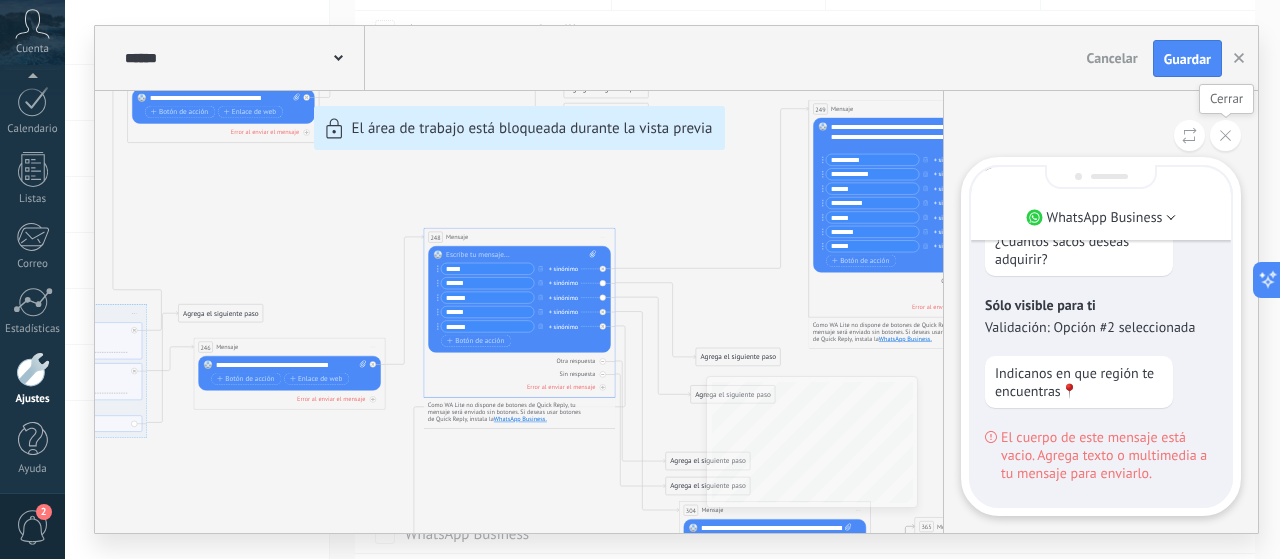 click 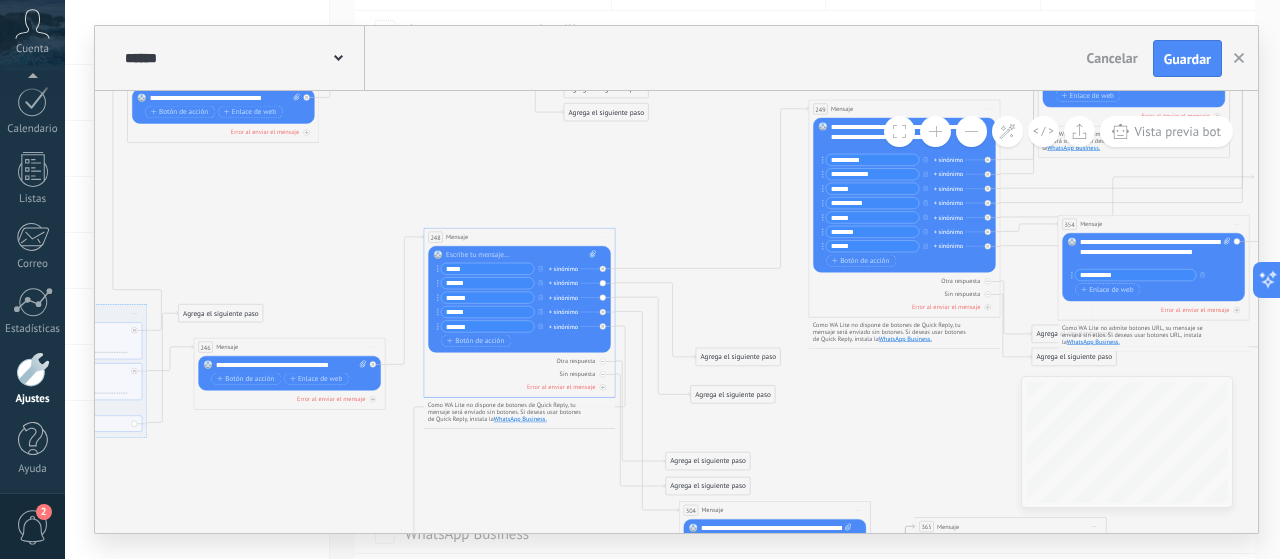 click on "**********" at bounding box center (676, 279) 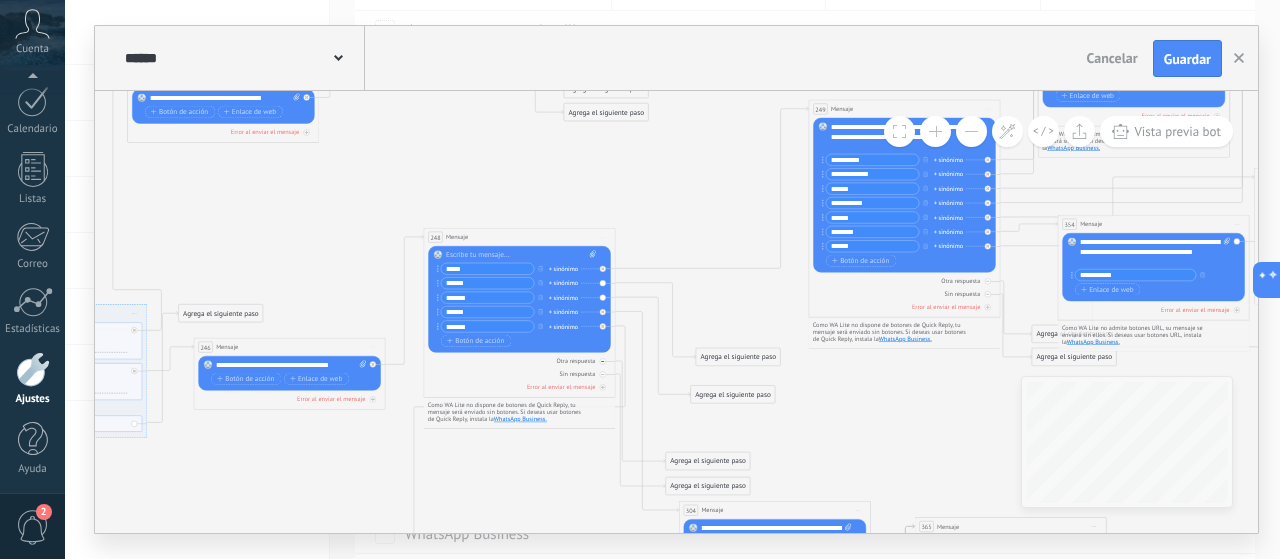 drag, startPoint x: 458, startPoint y: 379, endPoint x: 464, endPoint y: 357, distance: 22.803509 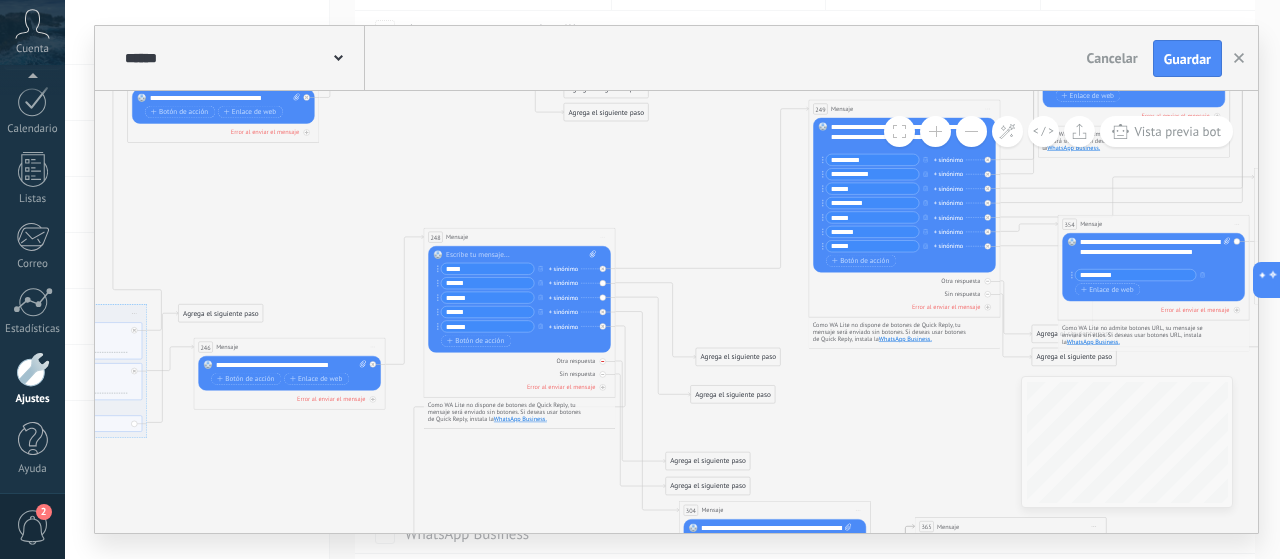 click on "Otra respuesta
Sin respuesta
Error al enviar el mensaje" at bounding box center (519, 372) 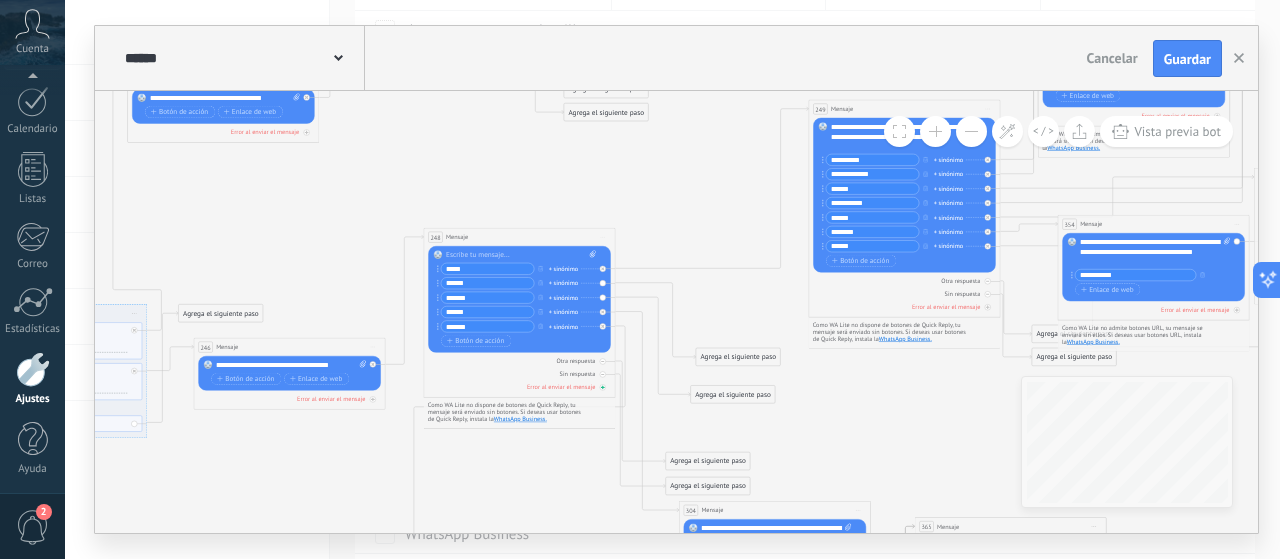 drag, startPoint x: 438, startPoint y: 393, endPoint x: 472, endPoint y: 387, distance: 34.525352 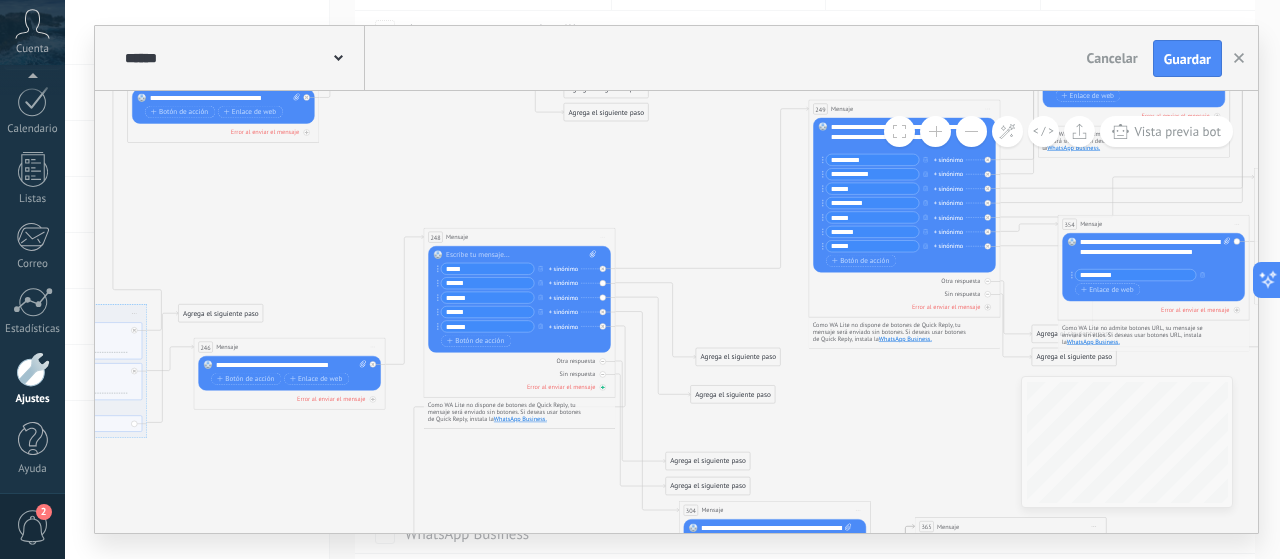 click on "248
Mensaje
*******
(a):
Todos los contactos - canales seleccionados
Todos los contactos - canales seleccionados
Todos los contactos - canal primario
Contacto principal - canales seleccionados
Contacto principal - canal primario
Todos los contactos - canales seleccionados
Todos los contactos - canales seleccionados
Todos los contactos - canal primario
Contacto principal - canales seleccionados" at bounding box center [520, 313] 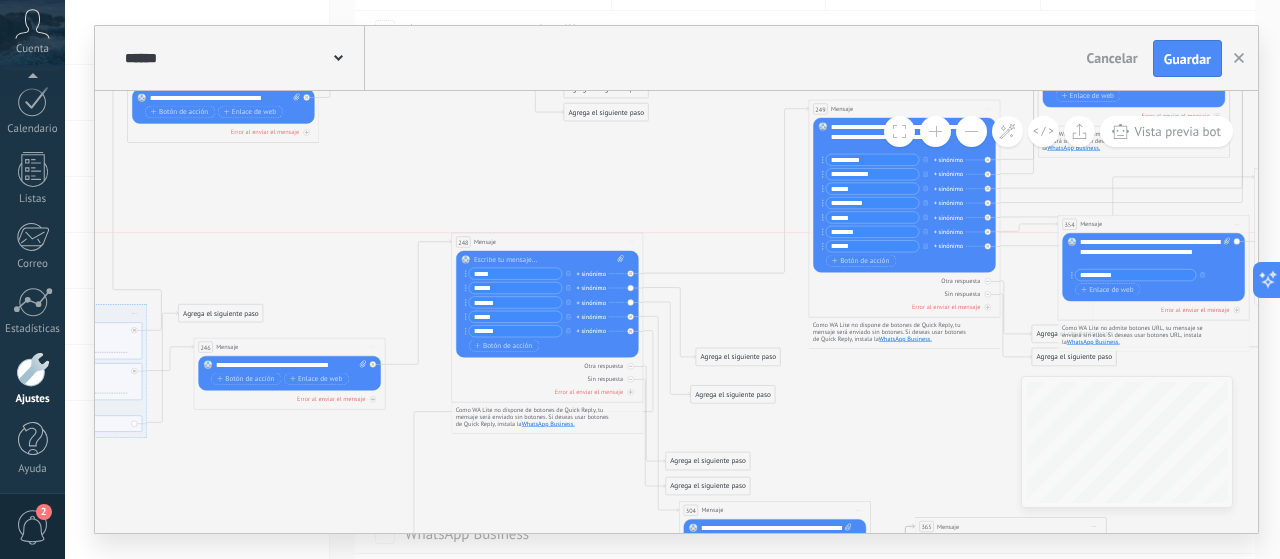 drag, startPoint x: 454, startPoint y: 237, endPoint x: 494, endPoint y: 229, distance: 40.792156 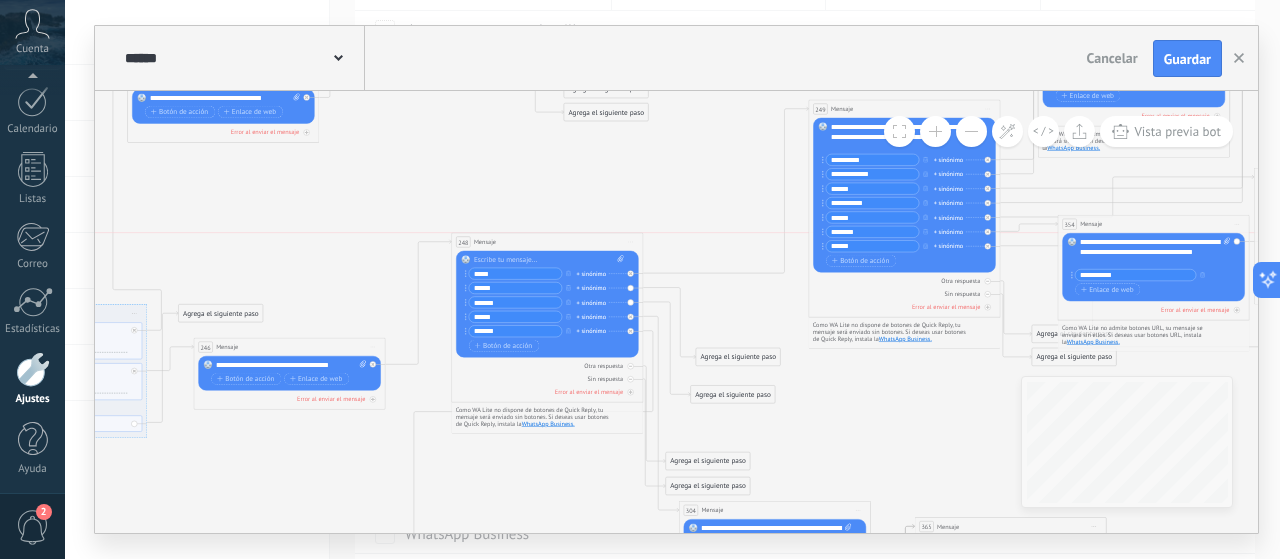 click on "248
Mensaje
*******
(a):
Todos los contactos - canales seleccionados
Todos los contactos - canales seleccionados
Todos los contactos - canal primario
Contacto principal - canales seleccionados
Contacto principal - canal primario
Todos los contactos - canales seleccionados
Todos los contactos - canales seleccionados
Todos los contactos - canal primario
Contacto principal - canales seleccionados" at bounding box center (547, 242) 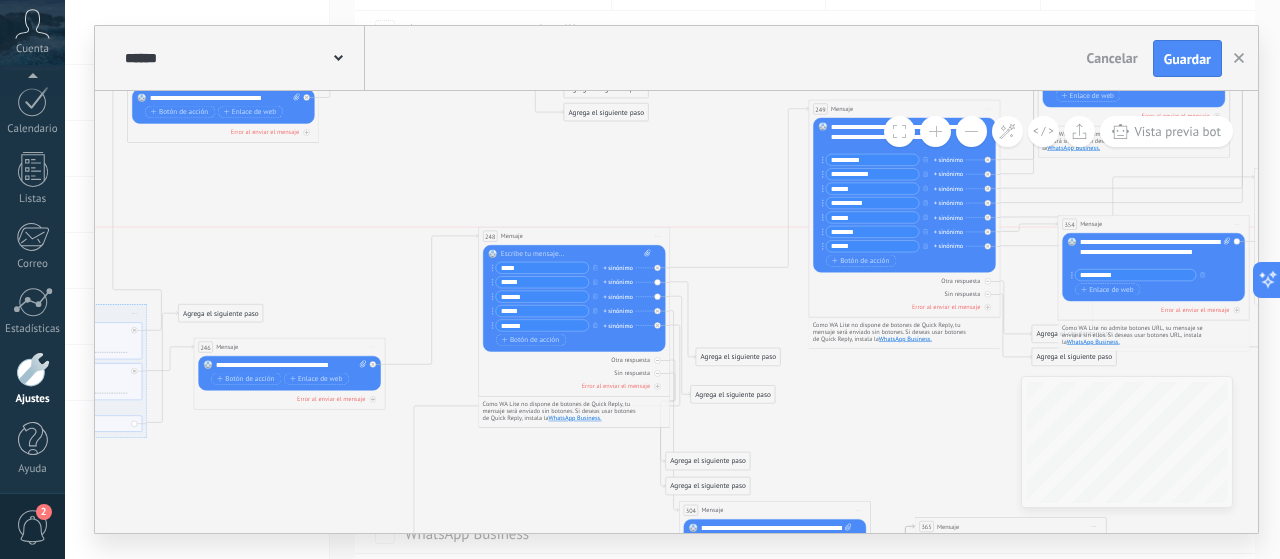 drag, startPoint x: 494, startPoint y: 229, endPoint x: 509, endPoint y: 241, distance: 19.209373 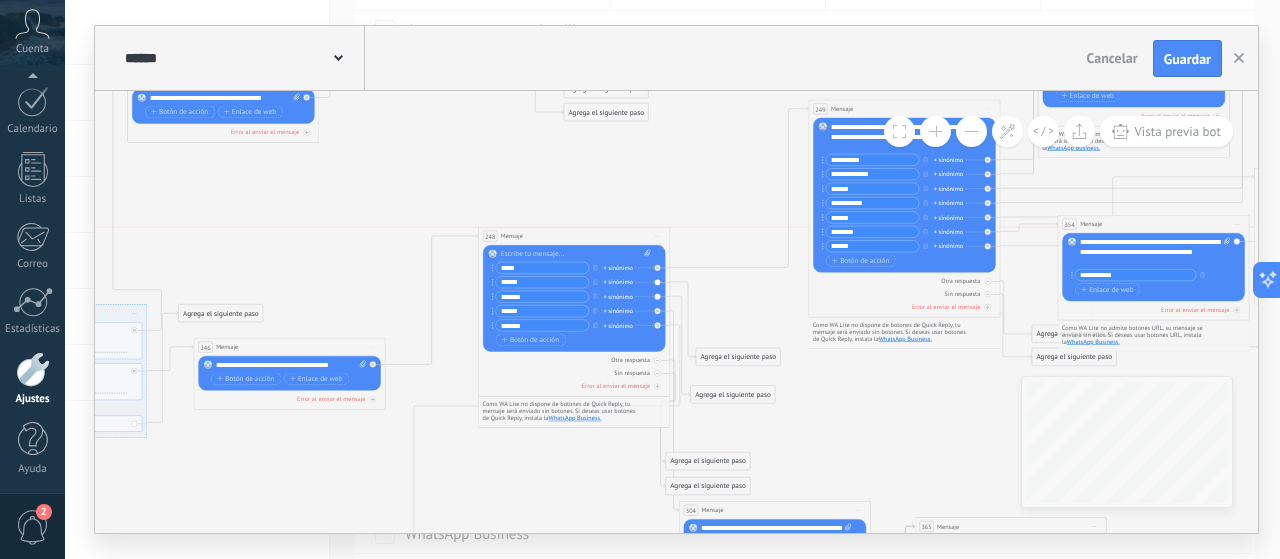 click on "248
Mensaje
*******
(a):
Todos los contactos - canales seleccionados
Todos los contactos - canales seleccionados
Todos los contactos - canal primario
Contacto principal - canales seleccionados
Contacto principal - canal primario
Todos los contactos - canales seleccionados
Todos los contactos - canales seleccionados
Todos los contactos - canal primario
Contacto principal - canales seleccionados" at bounding box center (574, 237) 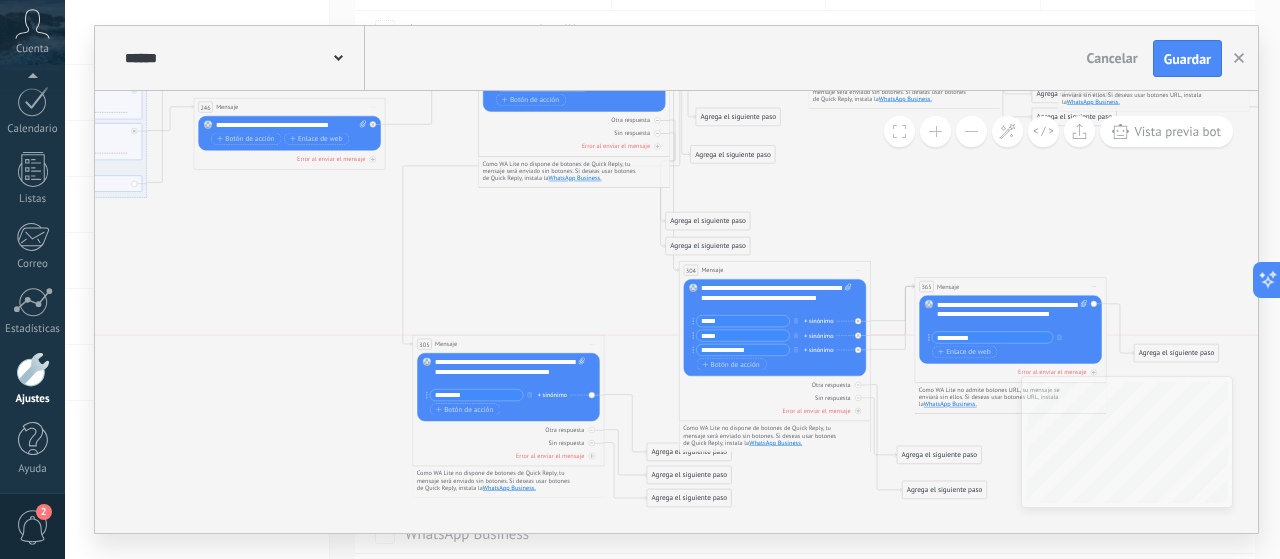 drag, startPoint x: 570, startPoint y: 315, endPoint x: 532, endPoint y: 304, distance: 39.56008 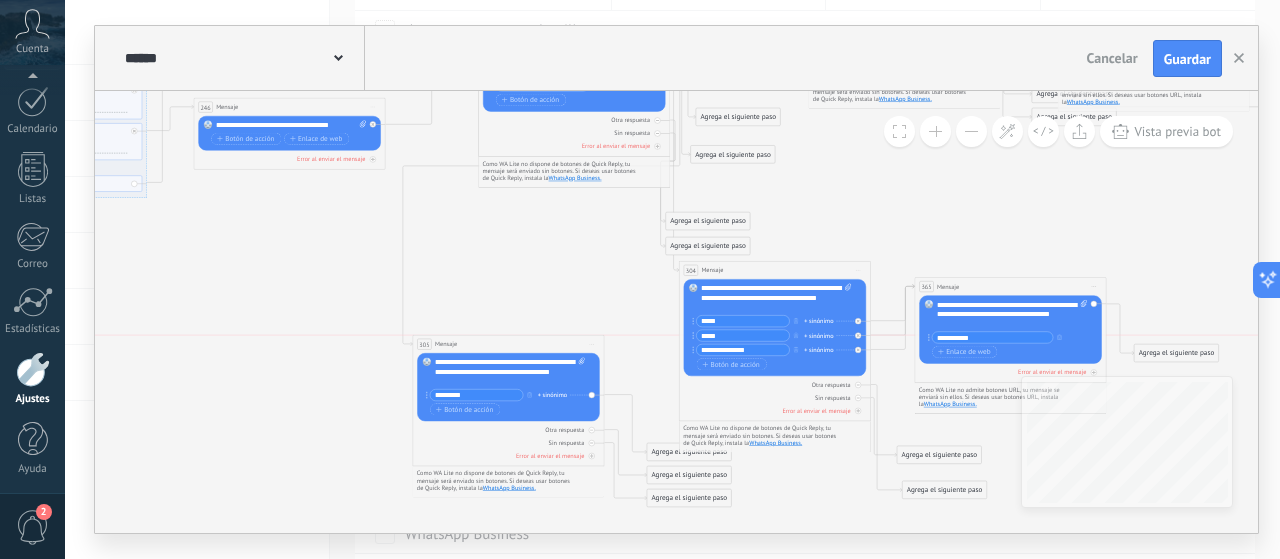 click on "305
Mensaje
*******
(a):
Todos los contactos - canales seleccionados
Todos los contactos - canales seleccionados
Todos los contactos - canal primario
Contacto principal - canales seleccionados
Contacto principal - canal primario
Todos los contactos - canales seleccionados
Todos los contactos - canales seleccionados
Todos los contactos - canal primario
Contacto principal - canales seleccionados" at bounding box center [508, 345] 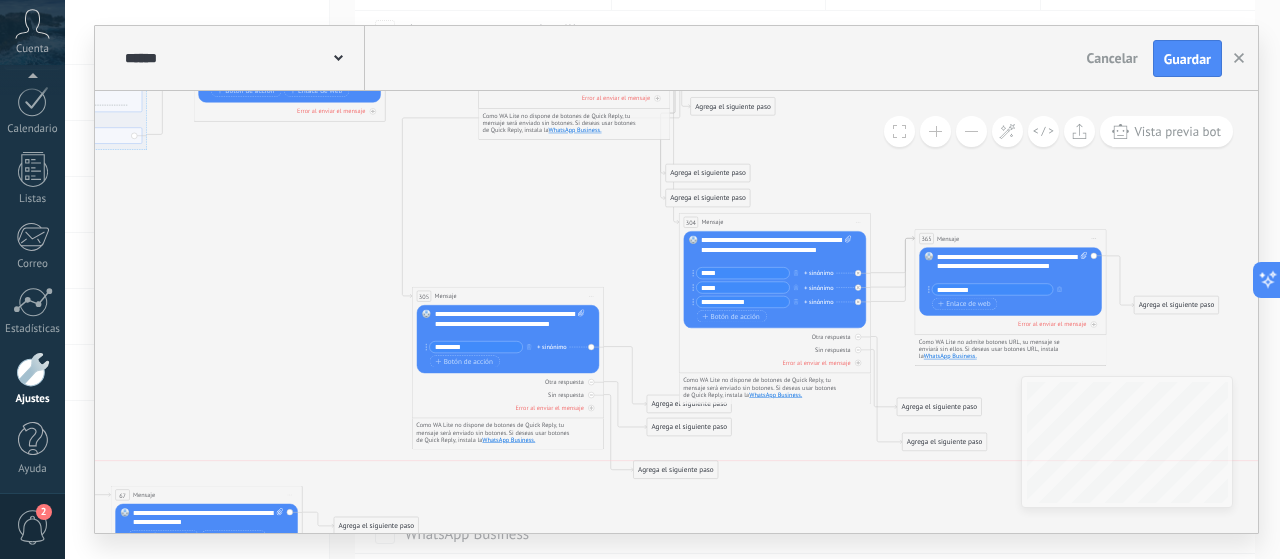 click on "Agrega el siguiente paso" at bounding box center [676, 470] 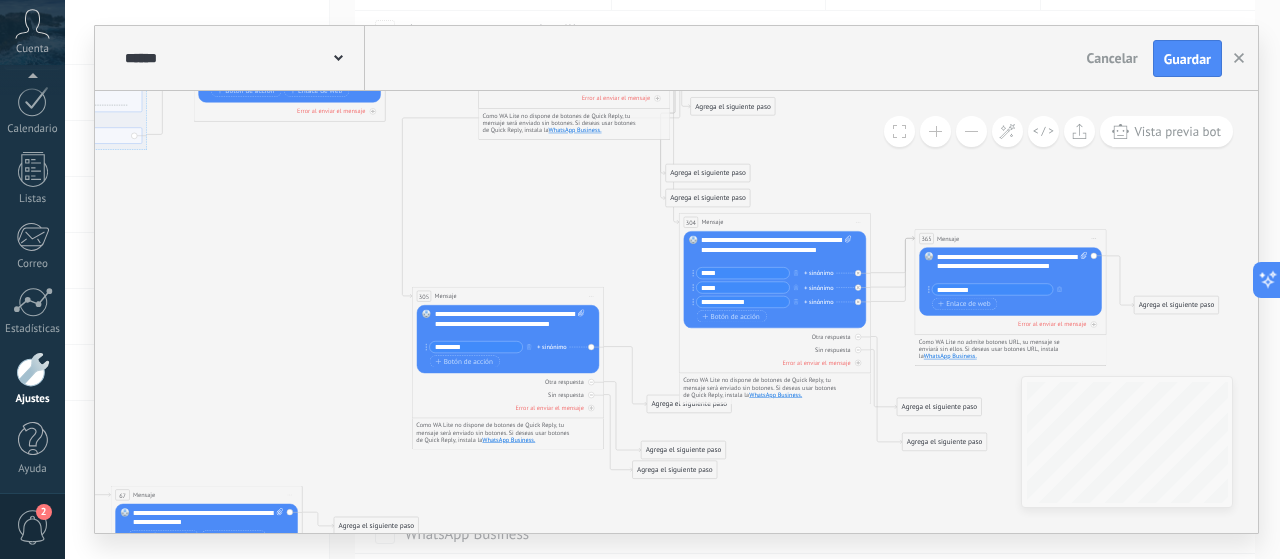 drag, startPoint x: 665, startPoint y: 428, endPoint x: 660, endPoint y: 451, distance: 23.537205 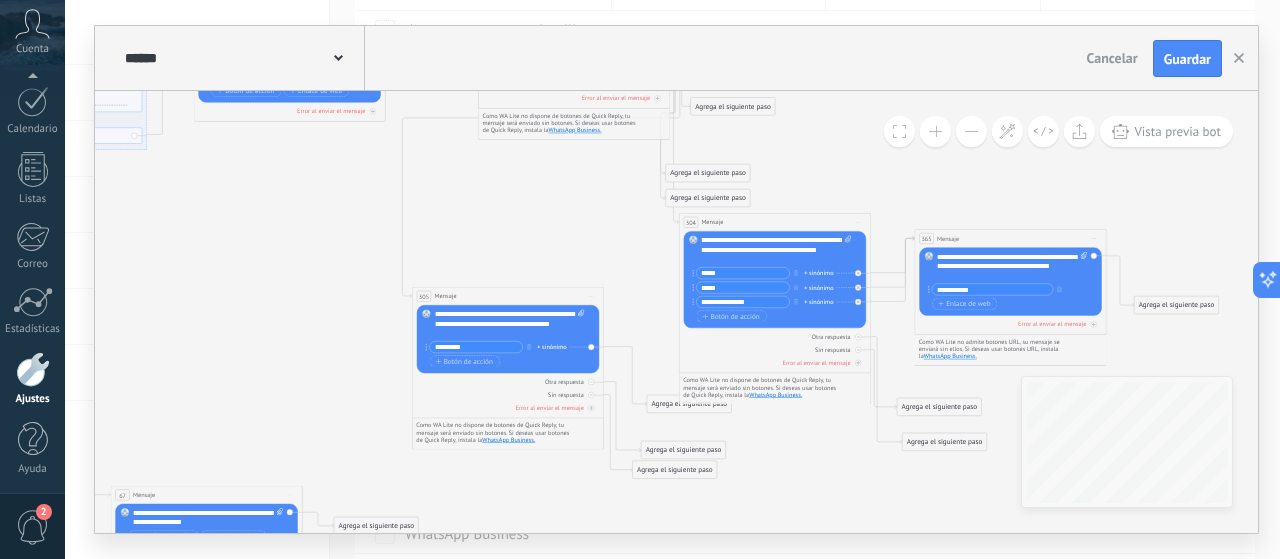 click on "Agrega el siguiente paso" at bounding box center [683, 451] 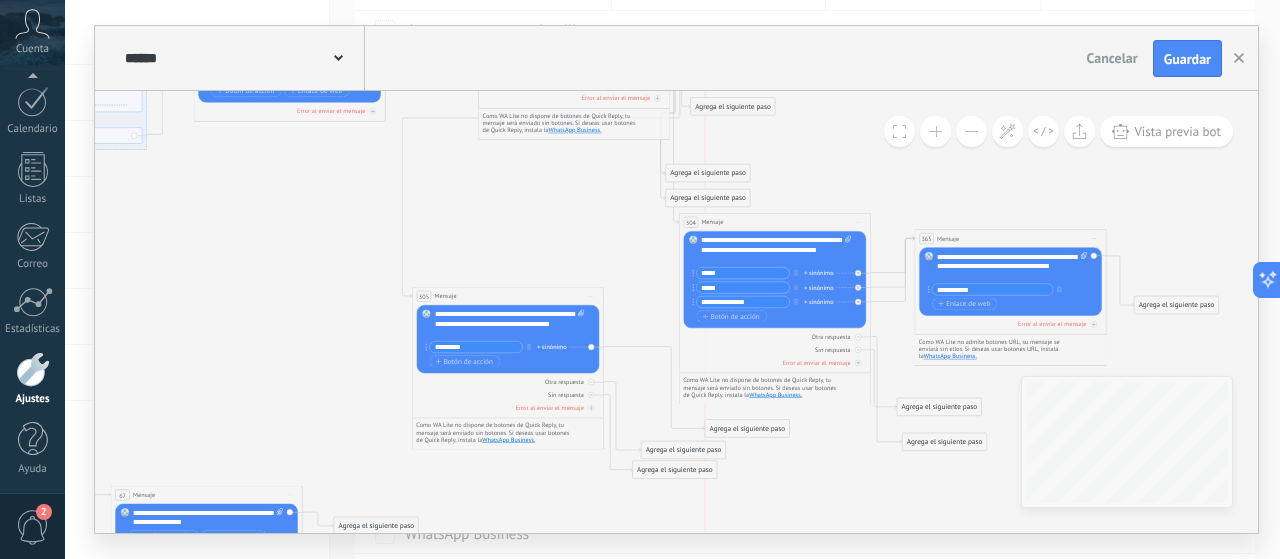 drag, startPoint x: 668, startPoint y: 421, endPoint x: 701, endPoint y: 440, distance: 38.078865 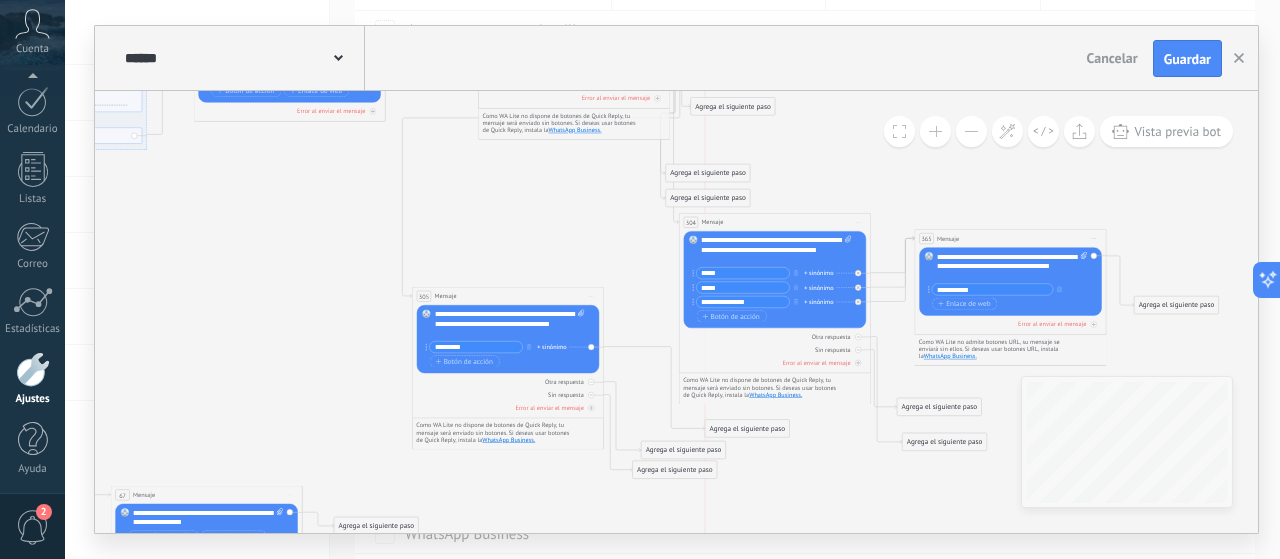 click on "Agrega el siguiente paso" at bounding box center (747, 429) 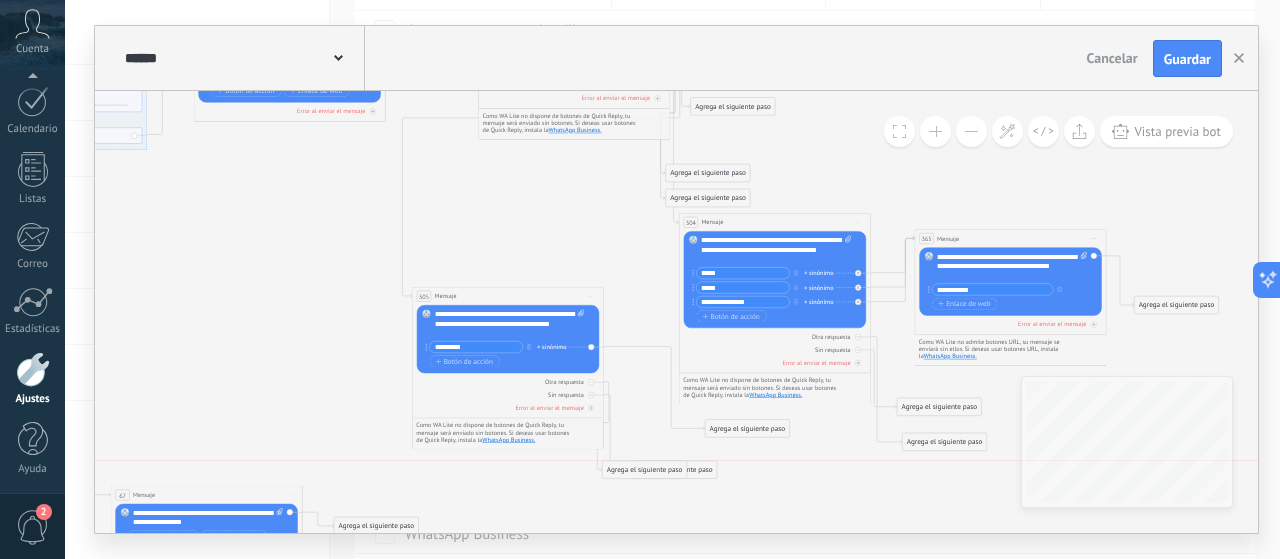 drag, startPoint x: 694, startPoint y: 455, endPoint x: 657, endPoint y: 475, distance: 42.059483 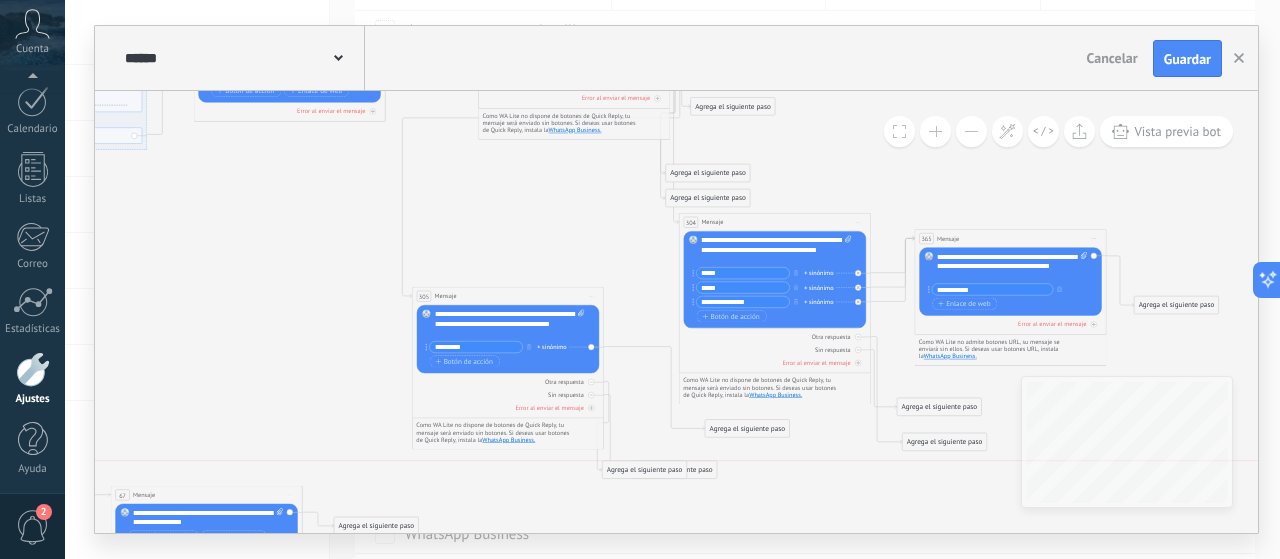 click on "Agrega el siguiente paso" at bounding box center (645, 470) 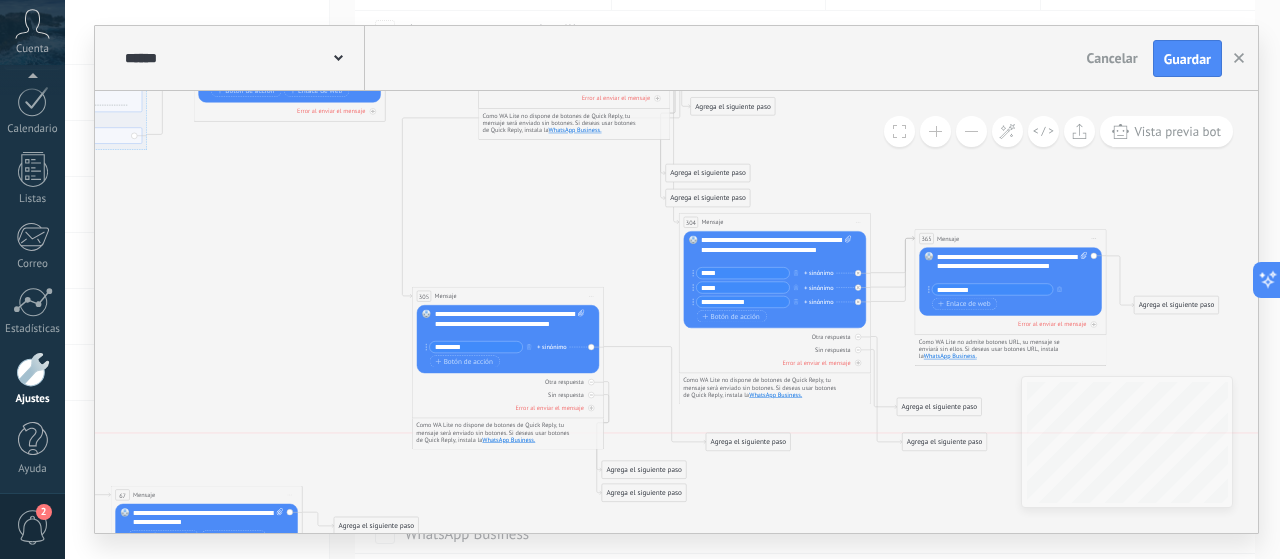 click on "Agrega el siguiente paso" at bounding box center (748, 443) 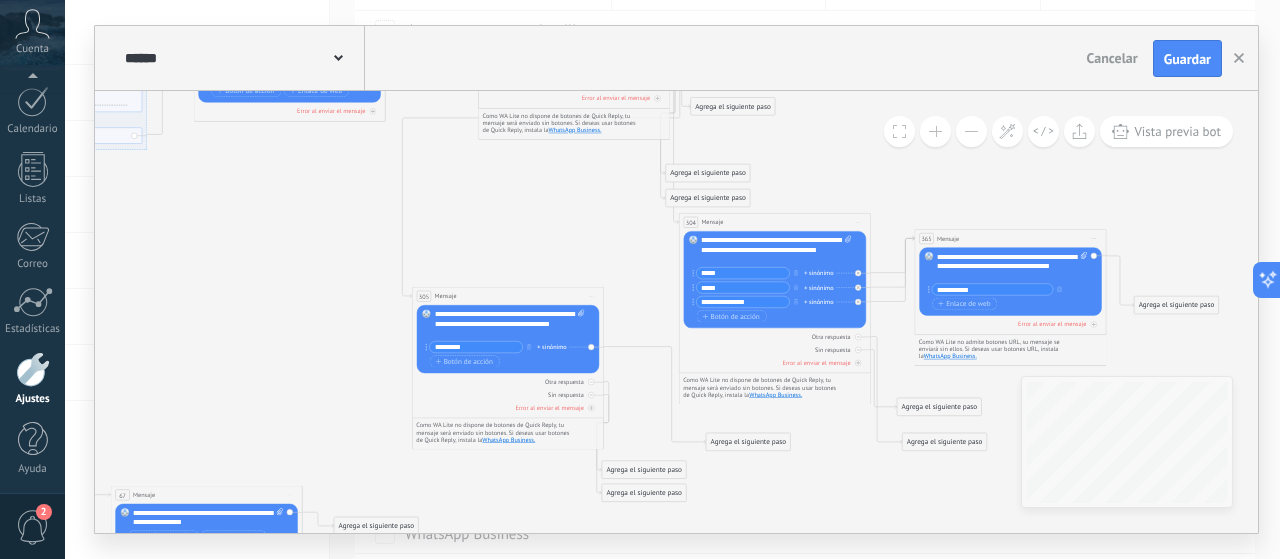 click on "Iniciar vista previa aquí
Cambiar nombre
Duplicar
Borrar" at bounding box center (1093, 239) 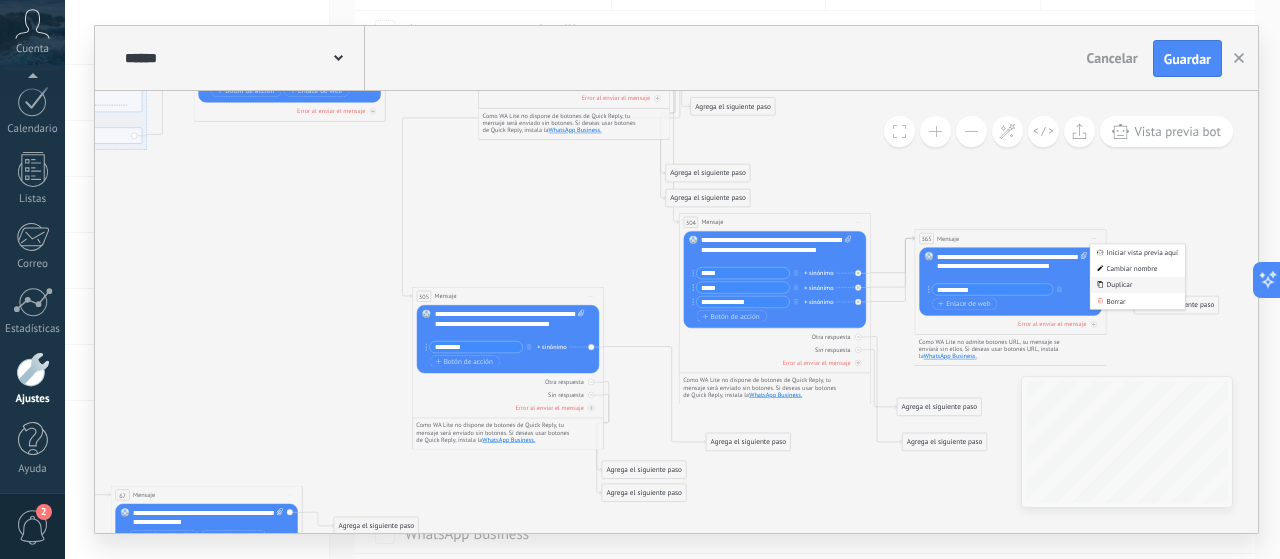 click on "Duplicar" at bounding box center [1137, 285] 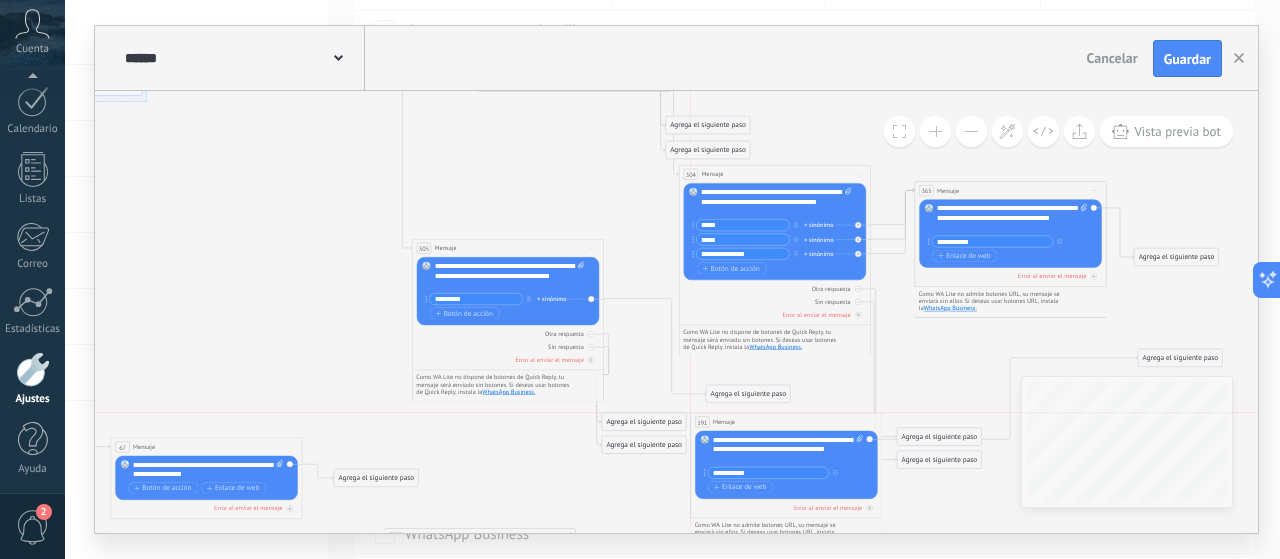 drag, startPoint x: 949, startPoint y: 328, endPoint x: 726, endPoint y: 423, distance: 242.39224 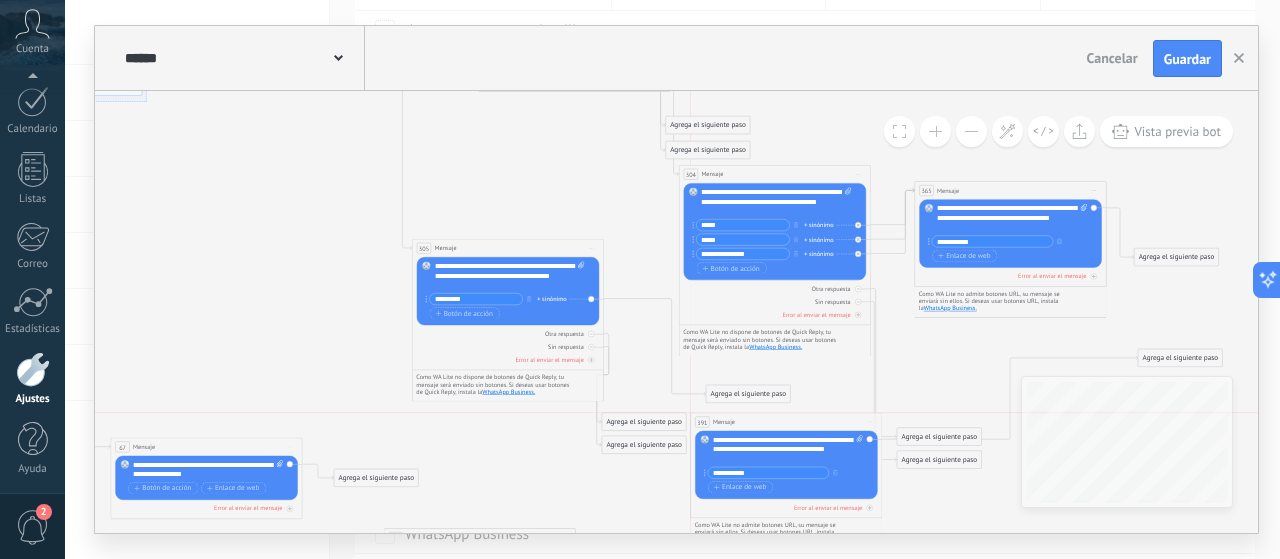click on "Mensaje" at bounding box center (724, 422) 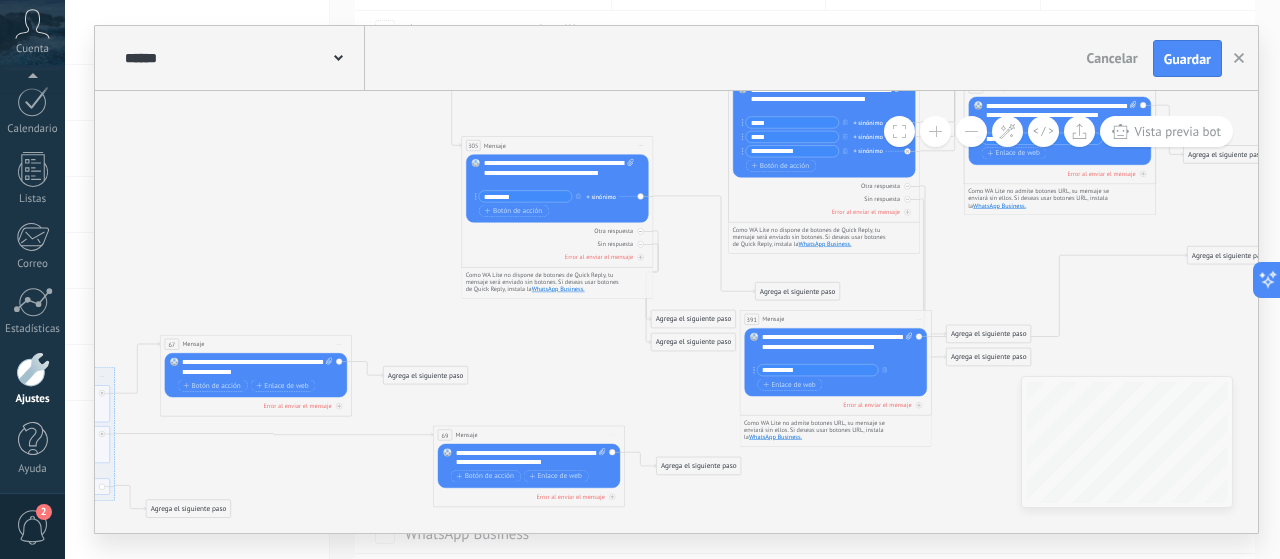 drag, startPoint x: 732, startPoint y: 384, endPoint x: 781, endPoint y: 281, distance: 114.061386 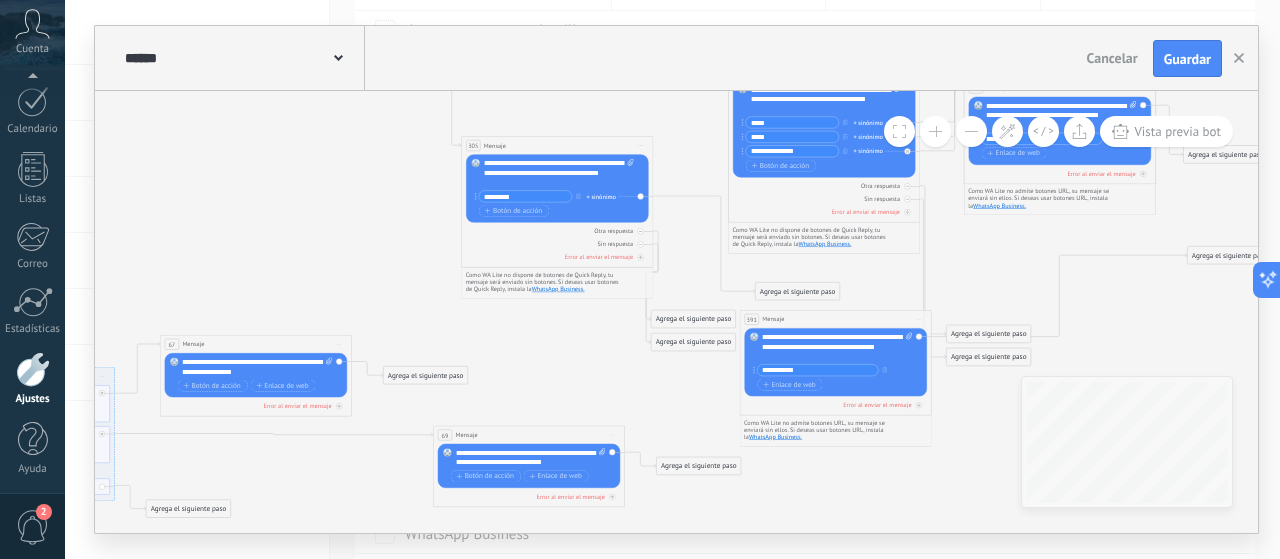 click 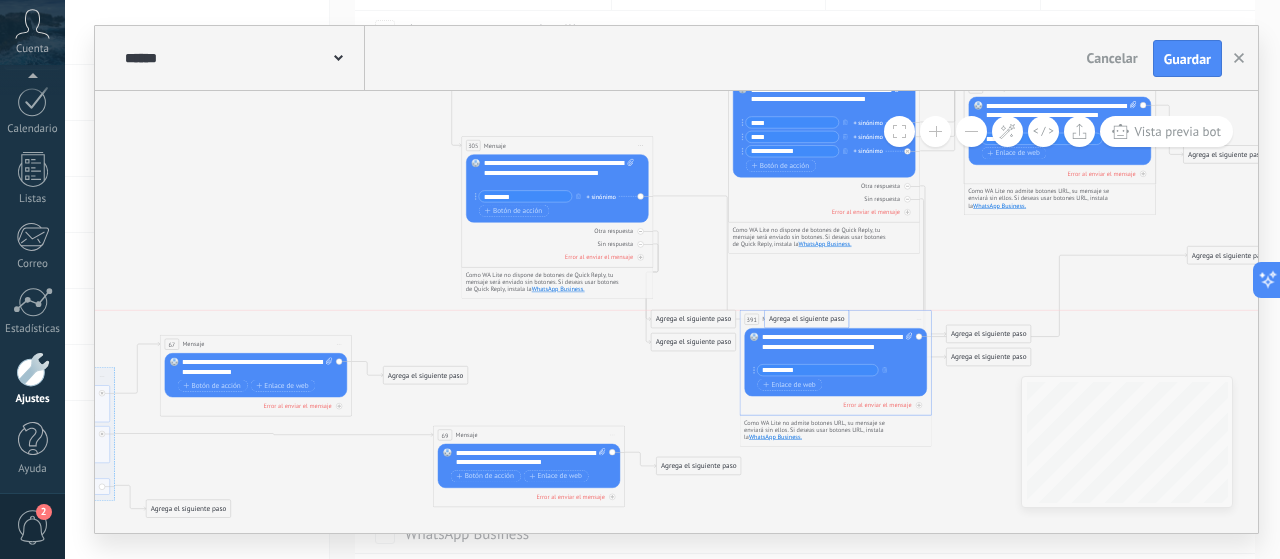 drag, startPoint x: 798, startPoint y: 292, endPoint x: 807, endPoint y: 320, distance: 29.410883 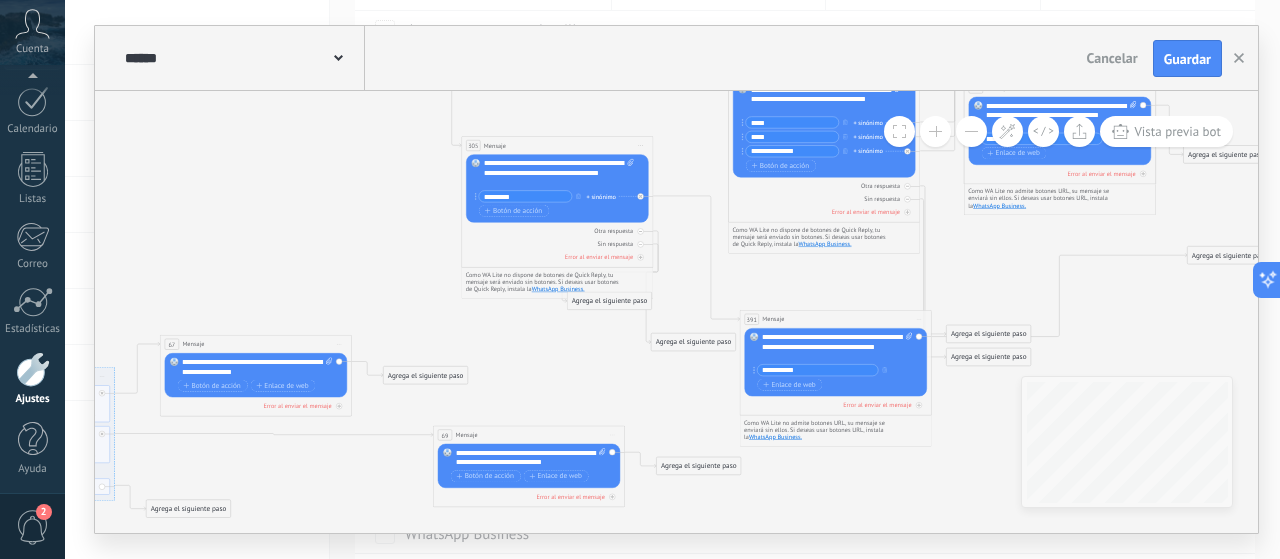 drag, startPoint x: 641, startPoint y: 324, endPoint x: 575, endPoint y: 299, distance: 70.5762 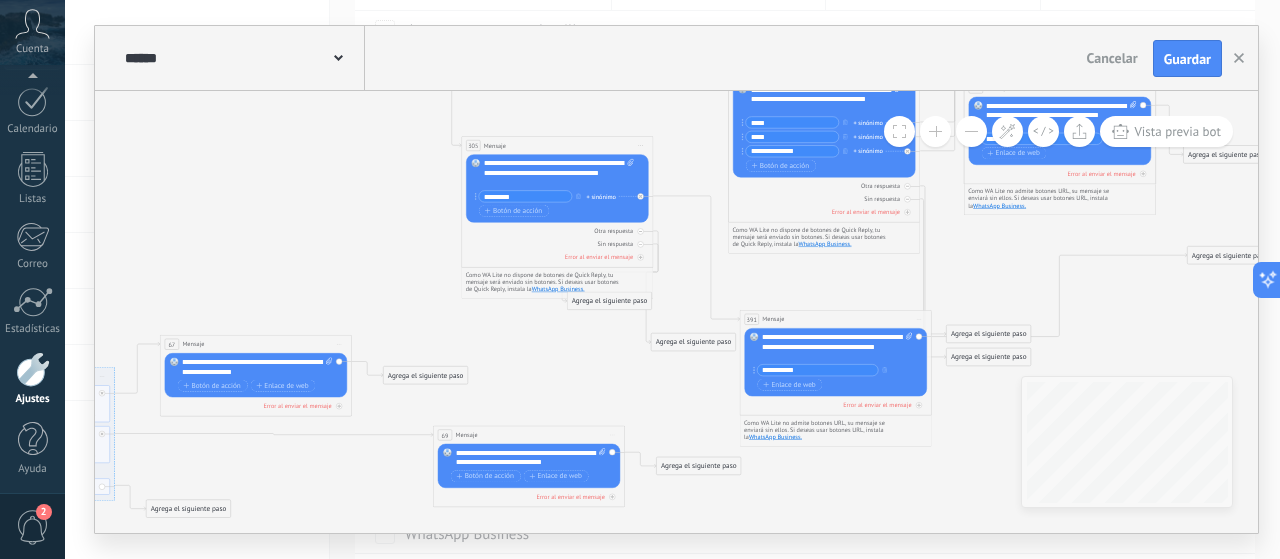 click on "Agrega el siguiente paso" at bounding box center [609, 301] 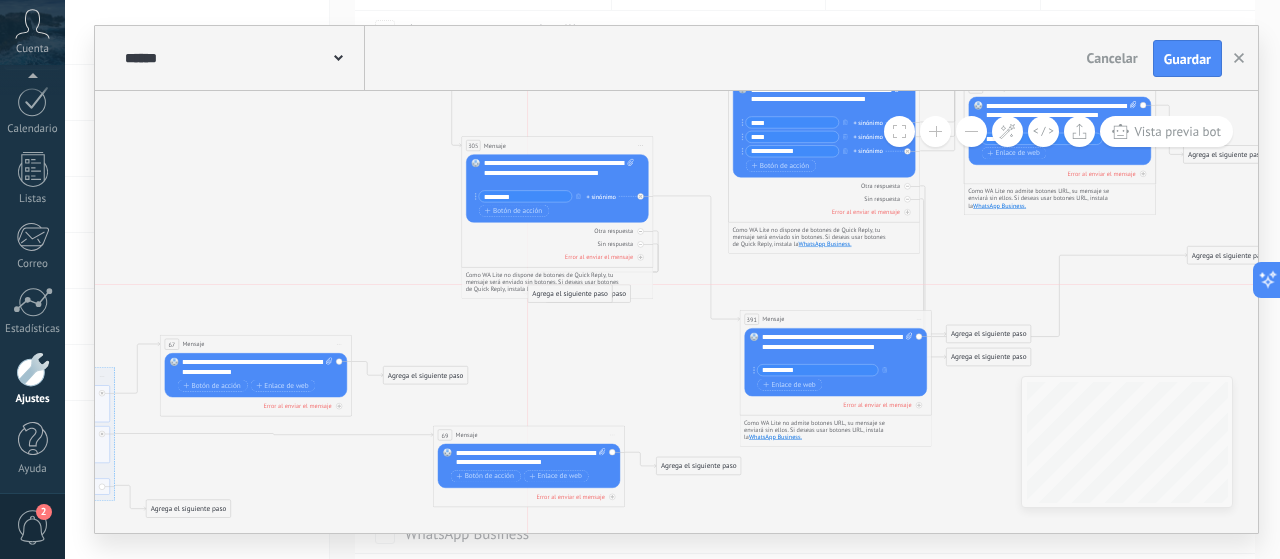 drag, startPoint x: 558, startPoint y: 305, endPoint x: 536, endPoint y: 291, distance: 26.076809 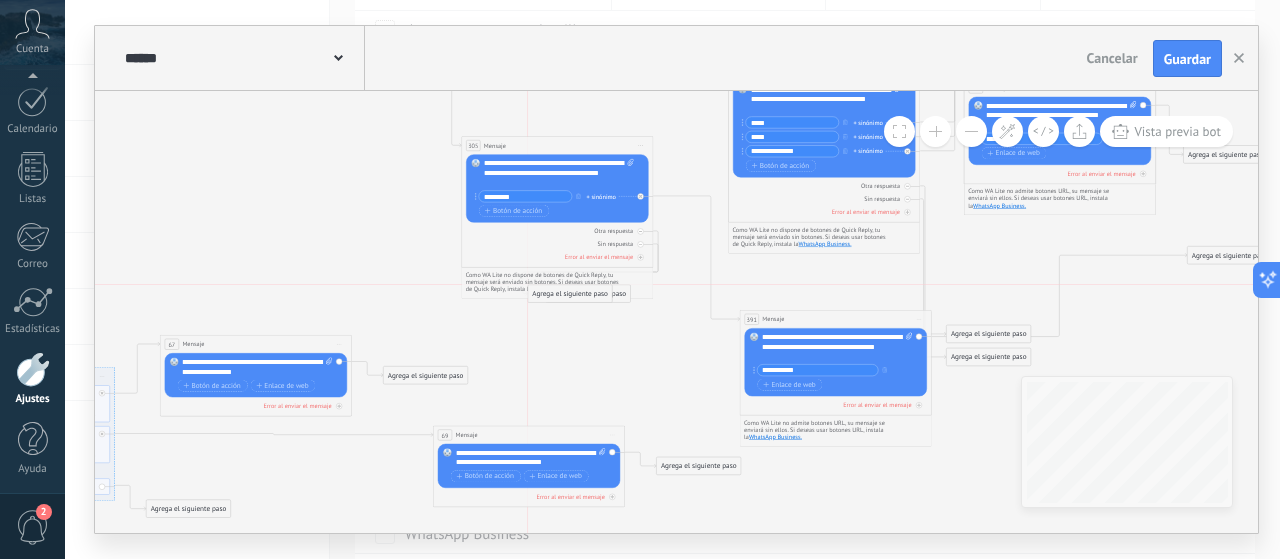 click on "Agrega el siguiente paso" at bounding box center (570, 294) 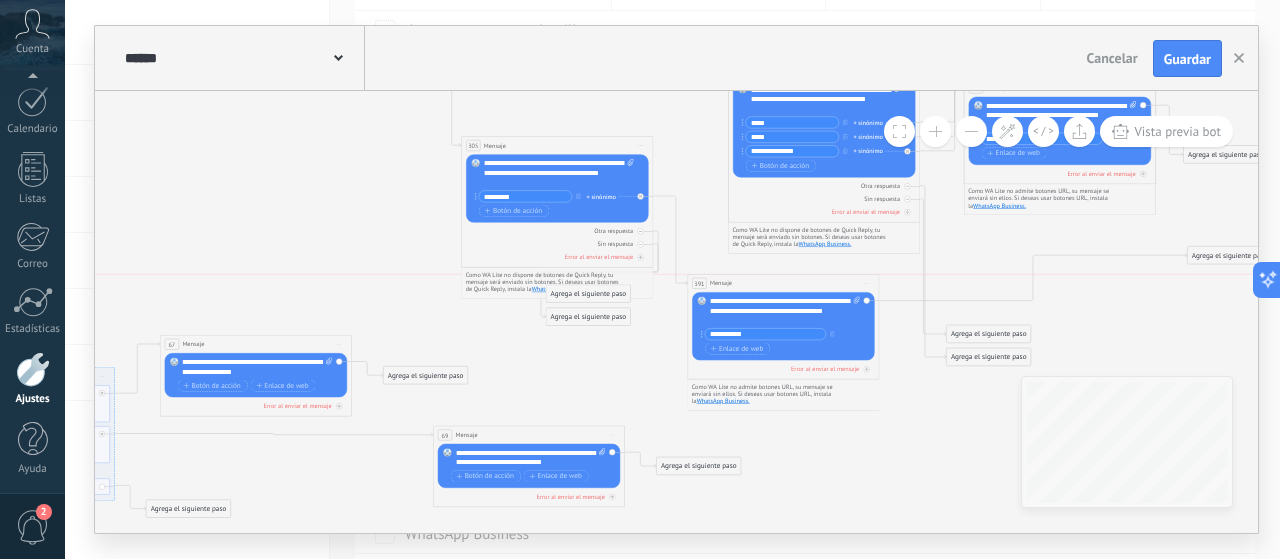drag, startPoint x: 760, startPoint y: 321, endPoint x: 708, endPoint y: 285, distance: 63.245552 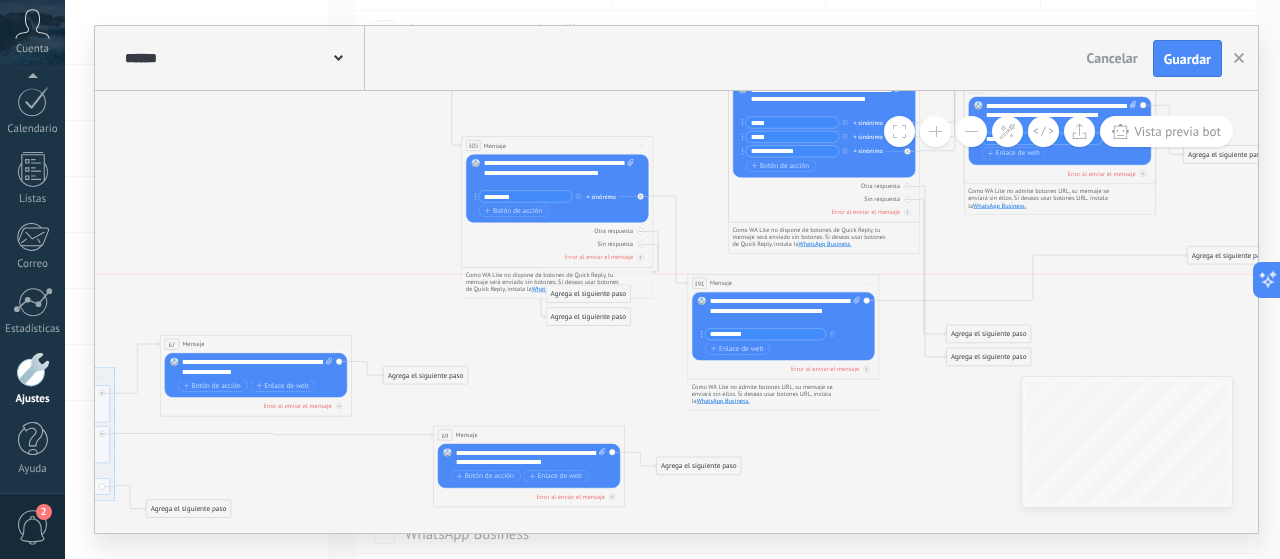 click on "391
Mensaje
*******
(a):
Todos los contactos - canales seleccionados
Todos los contactos - canales seleccionados
Todos los contactos - canal primario
Contacto principal - canales seleccionados
Contacto principal - canal primario
Todos los contactos - canales seleccionados
Todos los contactos - canales seleccionados
Todos los contactos - canal primario
Contacto principal - canales seleccionados" at bounding box center [783, 284] 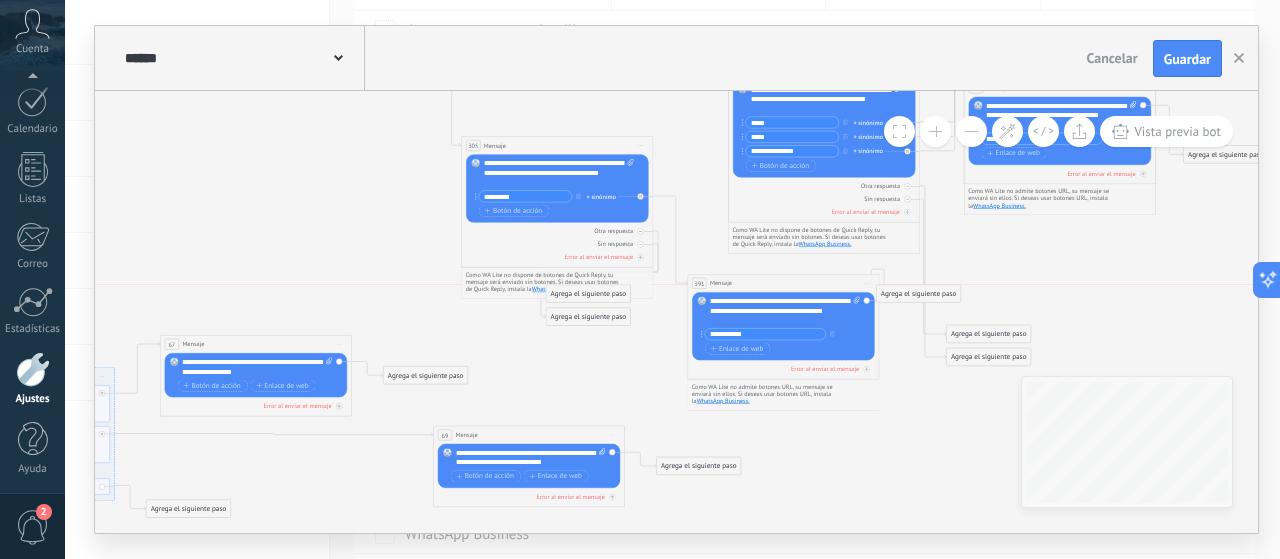 drag, startPoint x: 1214, startPoint y: 257, endPoint x: 903, endPoint y: 299, distance: 313.8232 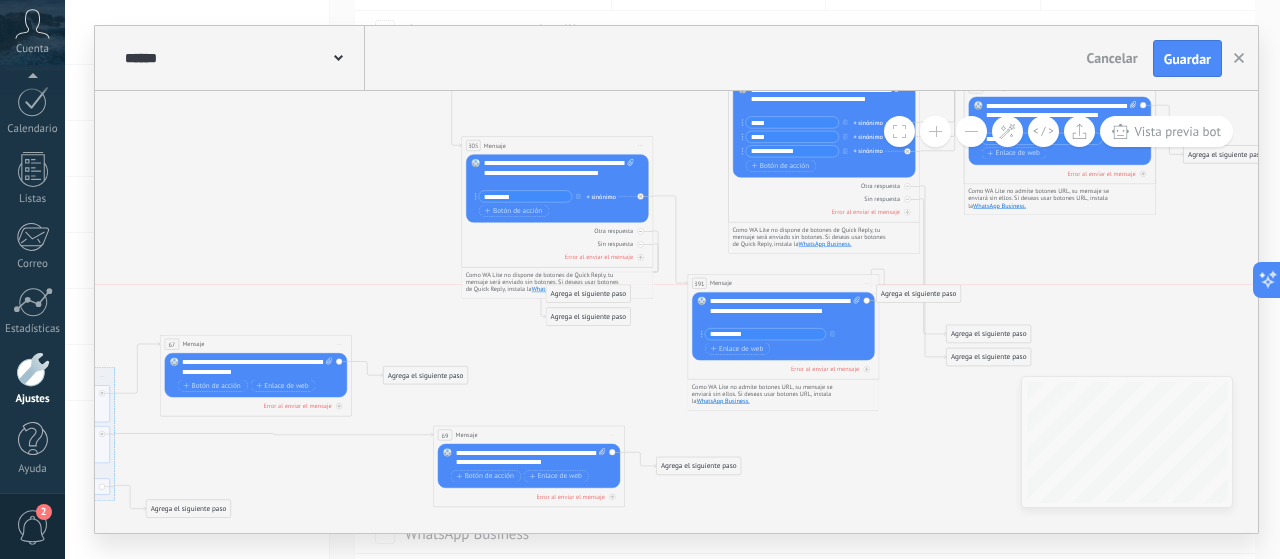 click on "Agrega el siguiente paso" at bounding box center (919, 294) 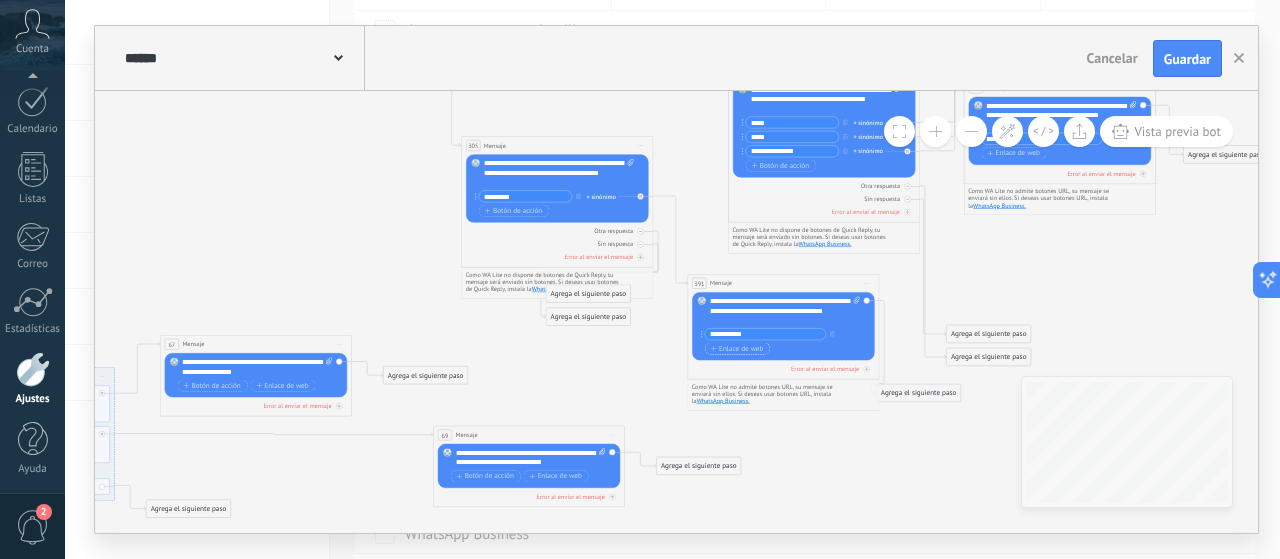 click on "Enlace de web" at bounding box center [737, 349] 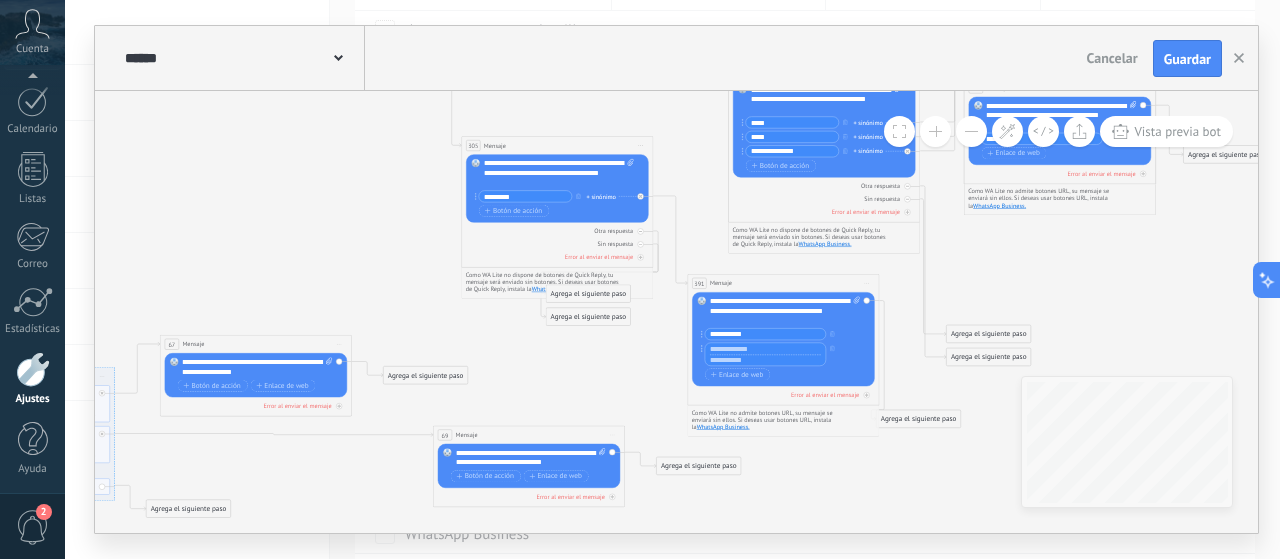 click on "**********" at bounding box center [765, 334] 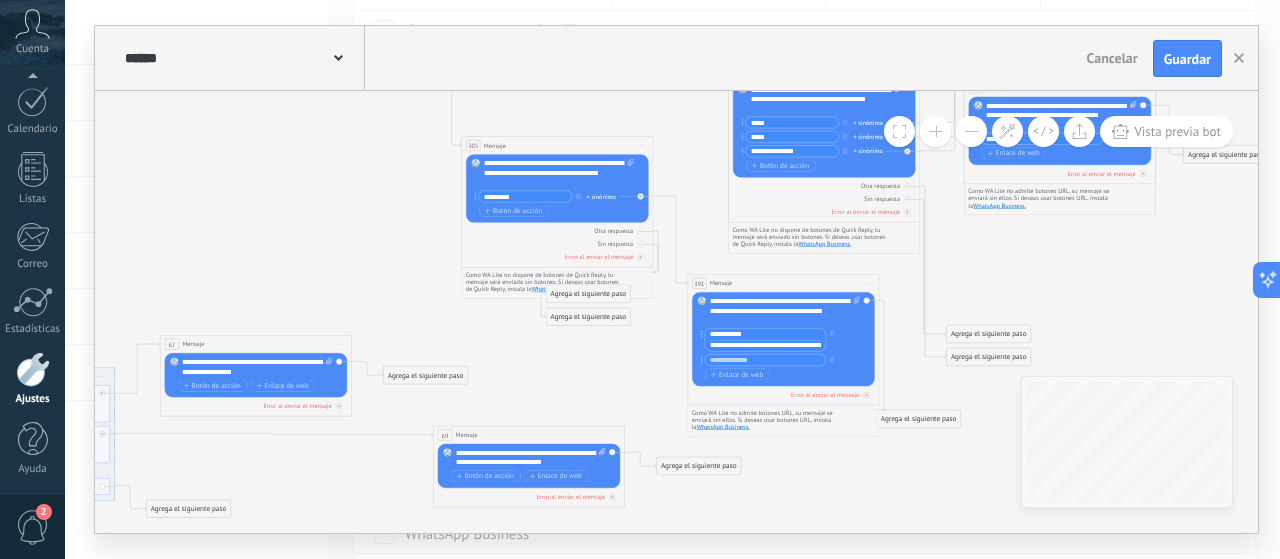 click on "**********" at bounding box center [765, 345] 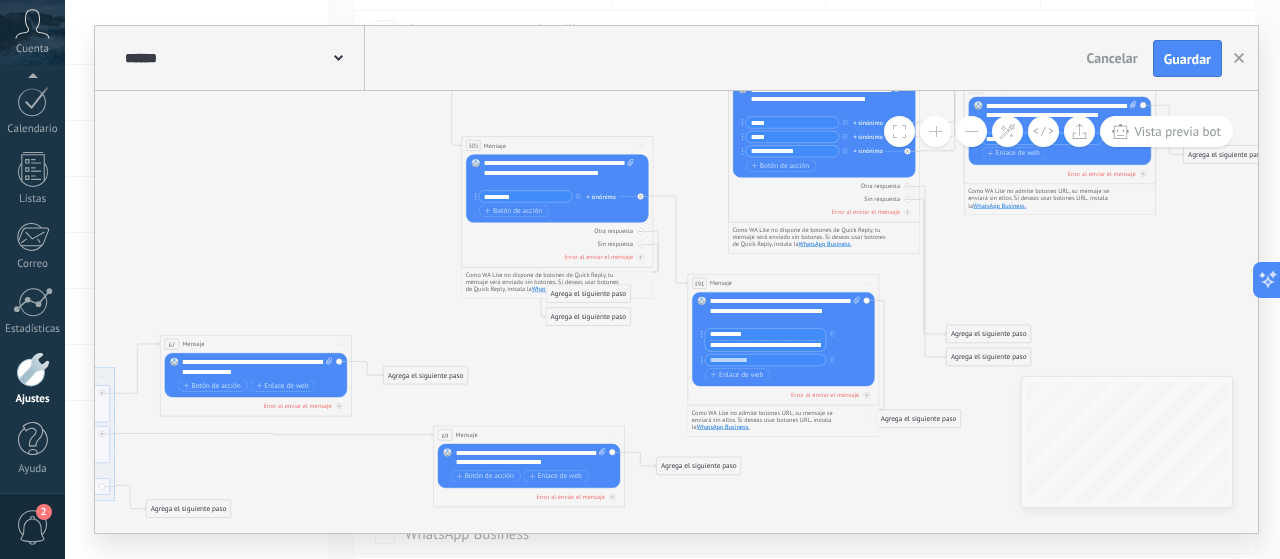 click on "**********" at bounding box center (765, 345) 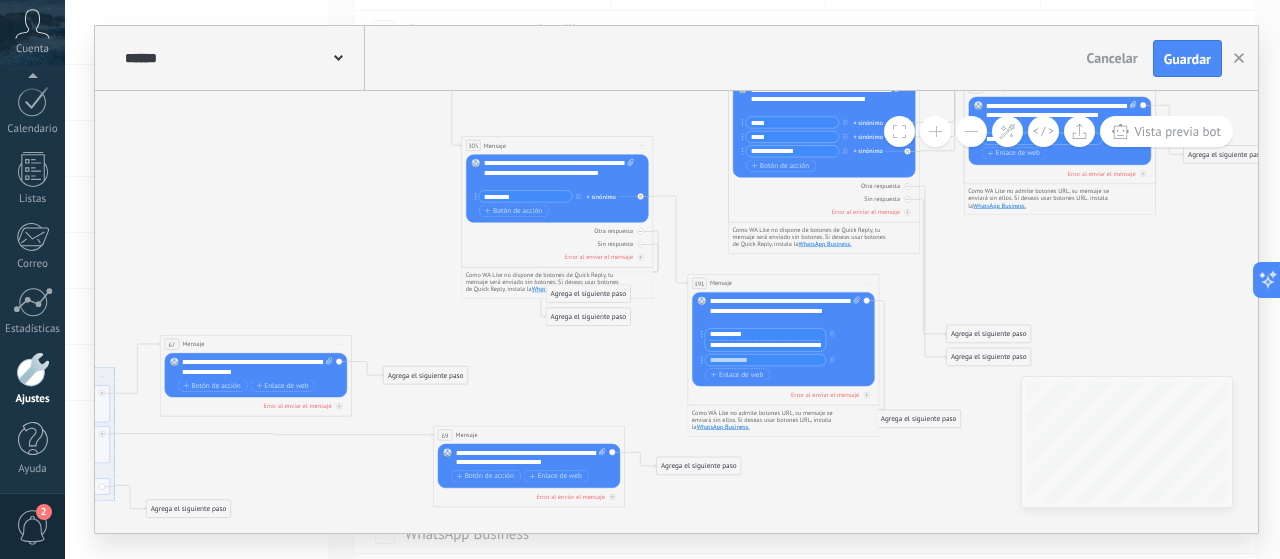 click on "**********" at bounding box center [765, 345] 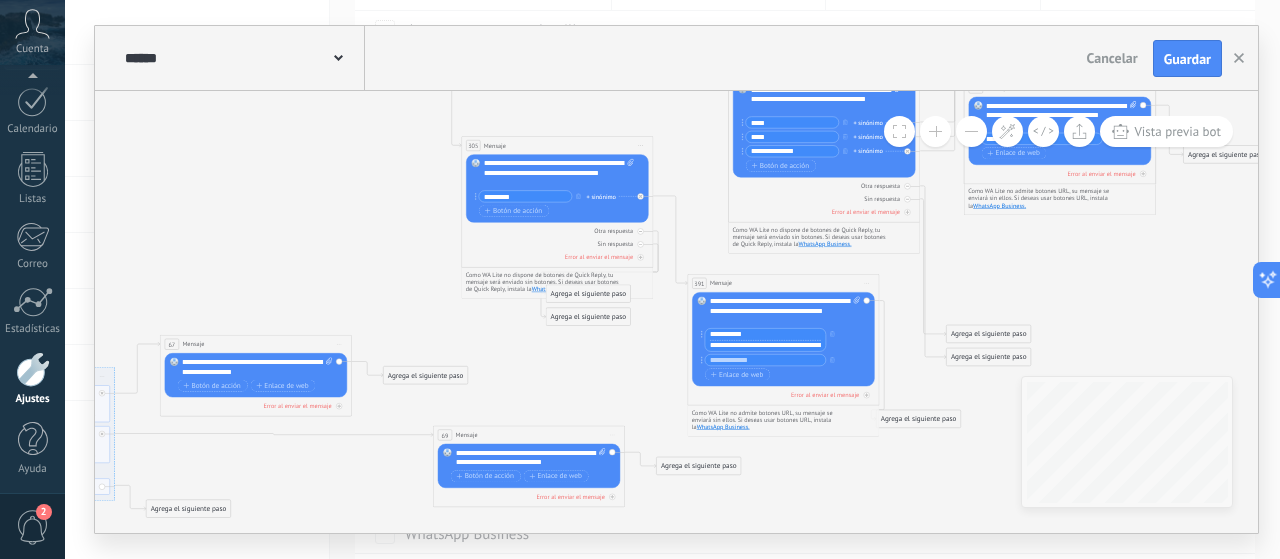 click on "**********" at bounding box center (765, 334) 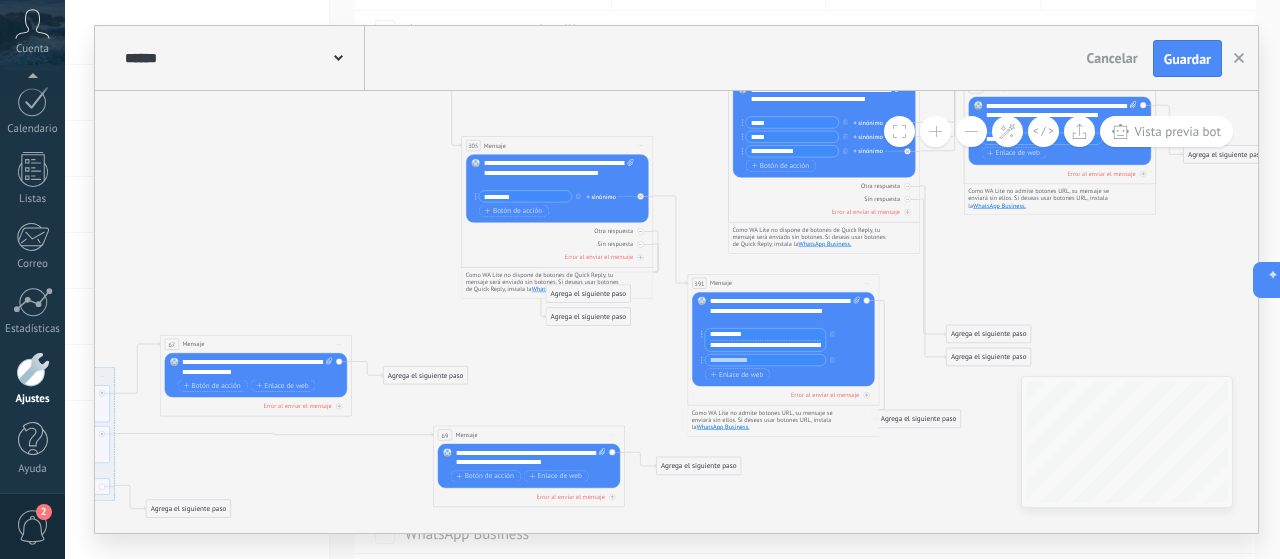 click on "**********" at bounding box center [765, 345] 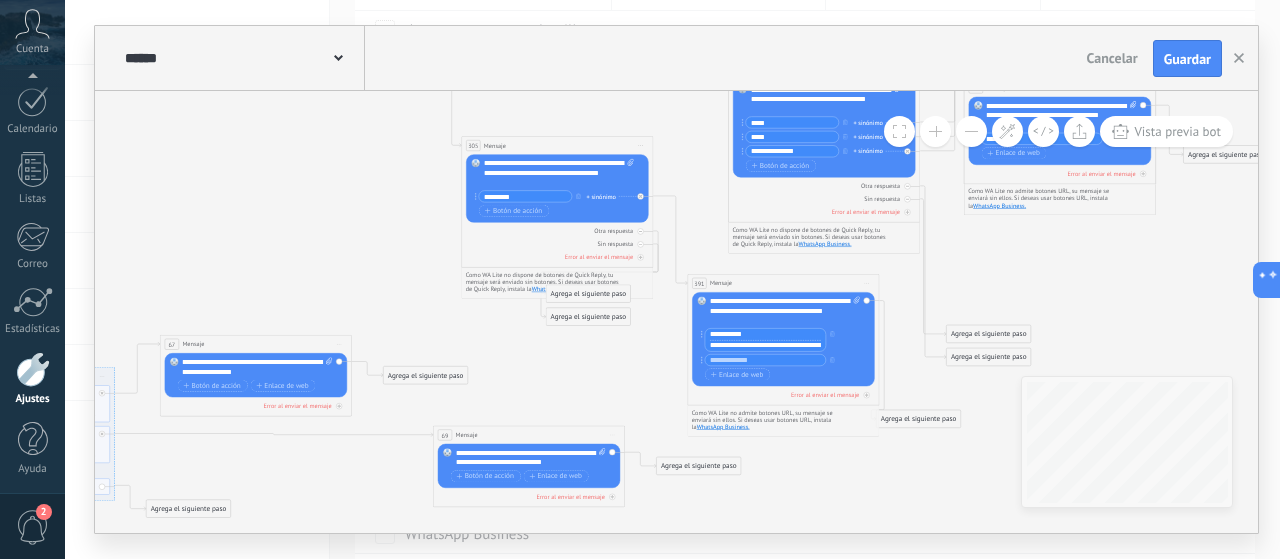 click on "**********" at bounding box center [765, 345] 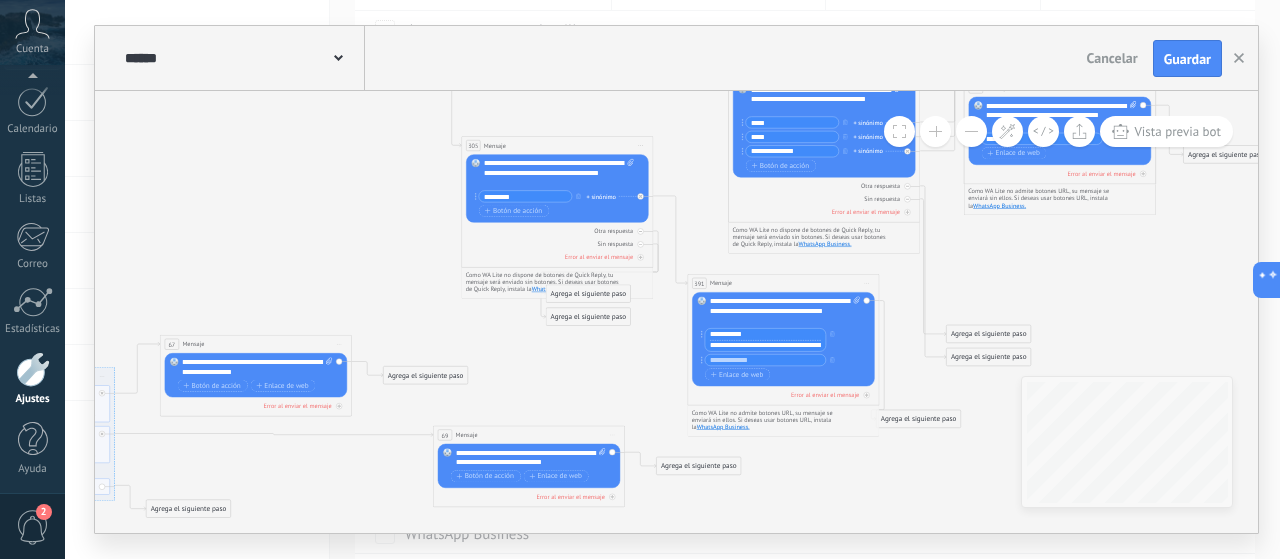 click on "**********" at bounding box center (765, 345) 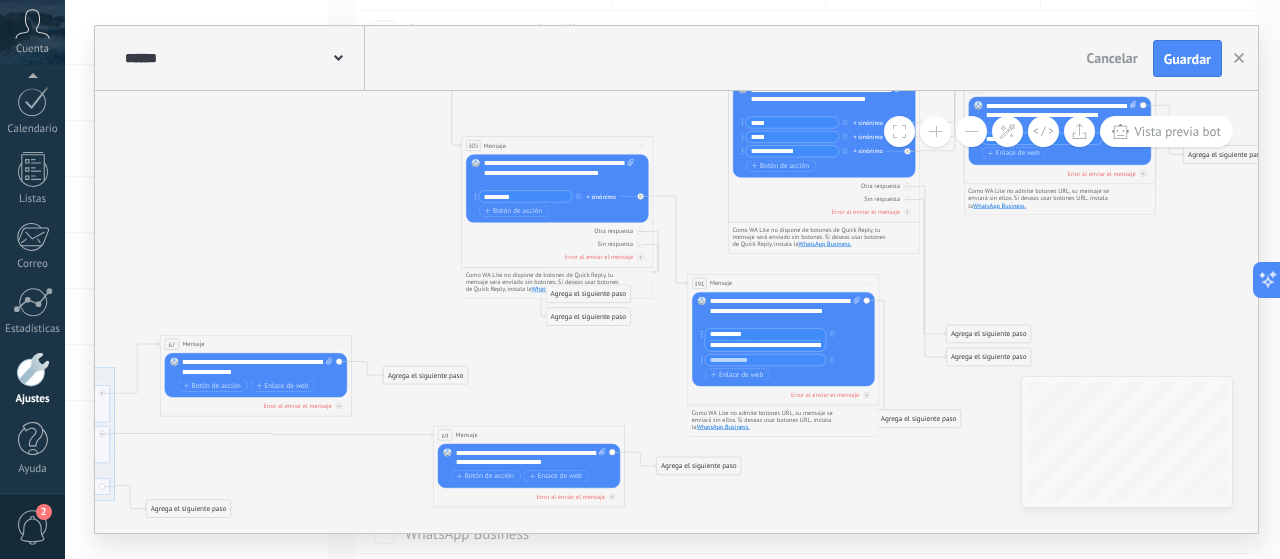 click on "**********" at bounding box center [765, 345] 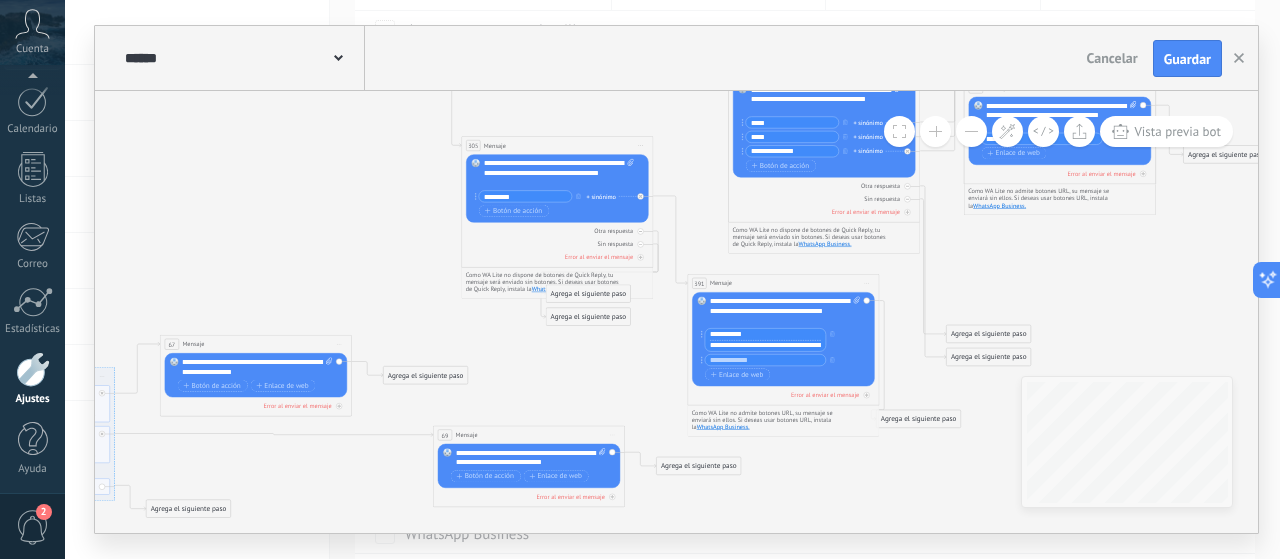 click on "**********" at bounding box center [765, 345] 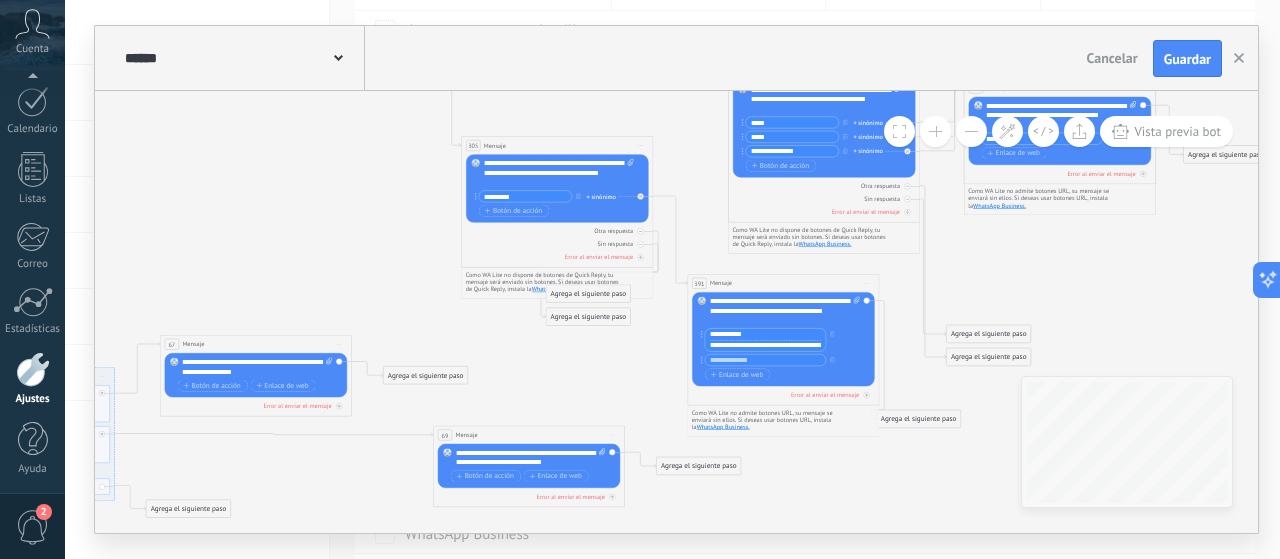 drag, startPoint x: 765, startPoint y: 345, endPoint x: 800, endPoint y: 349, distance: 35.22783 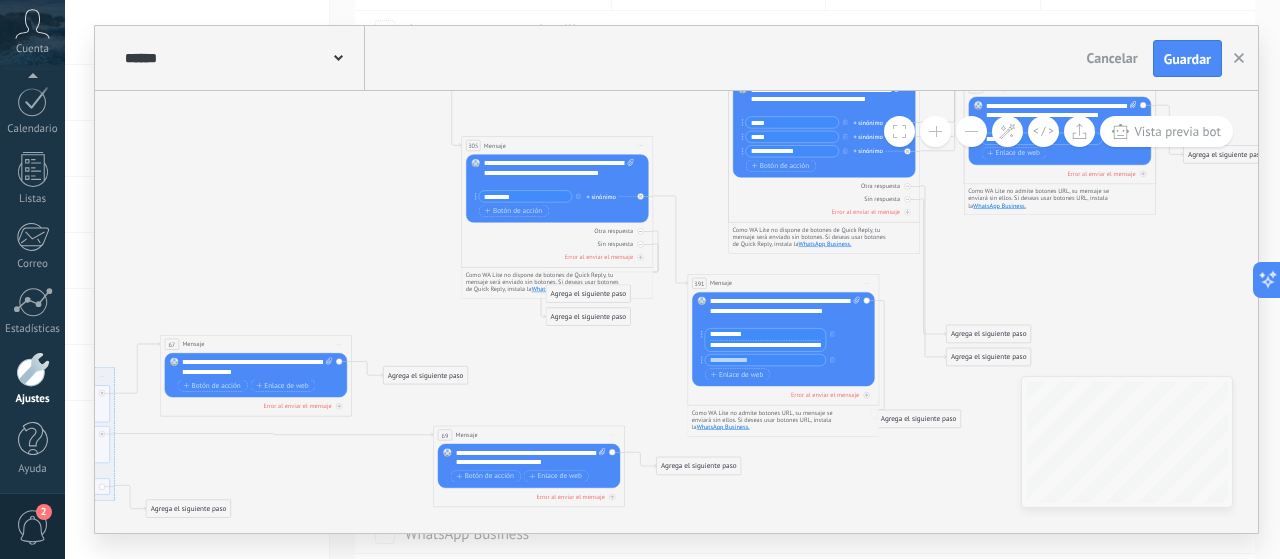 click on "**********" at bounding box center [765, 345] 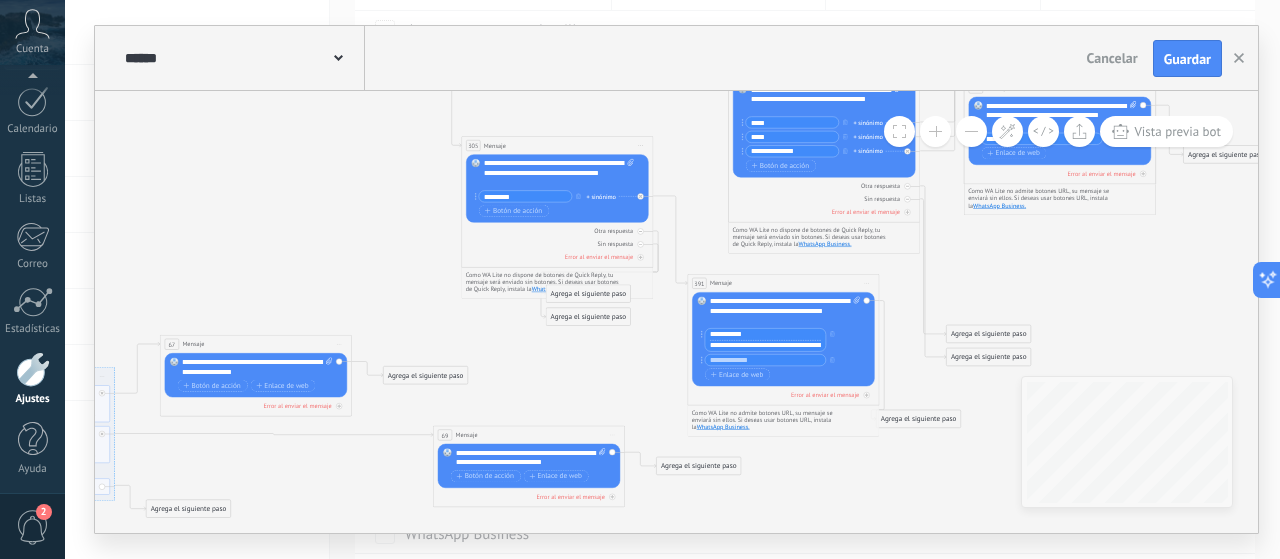 paste on "**" 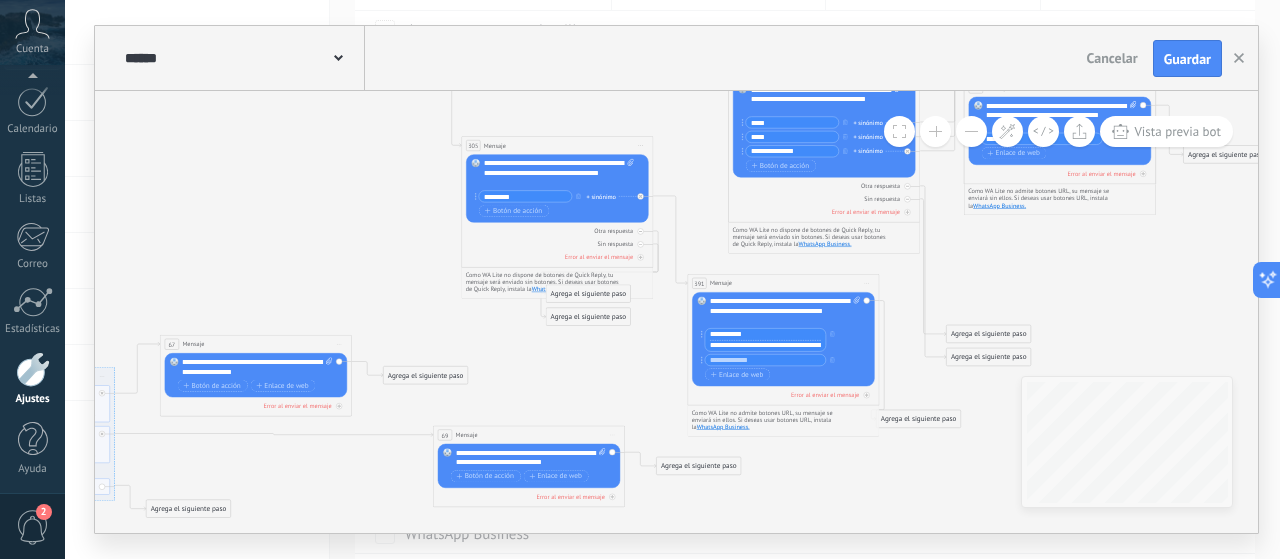 click on "**********" at bounding box center [765, 345] 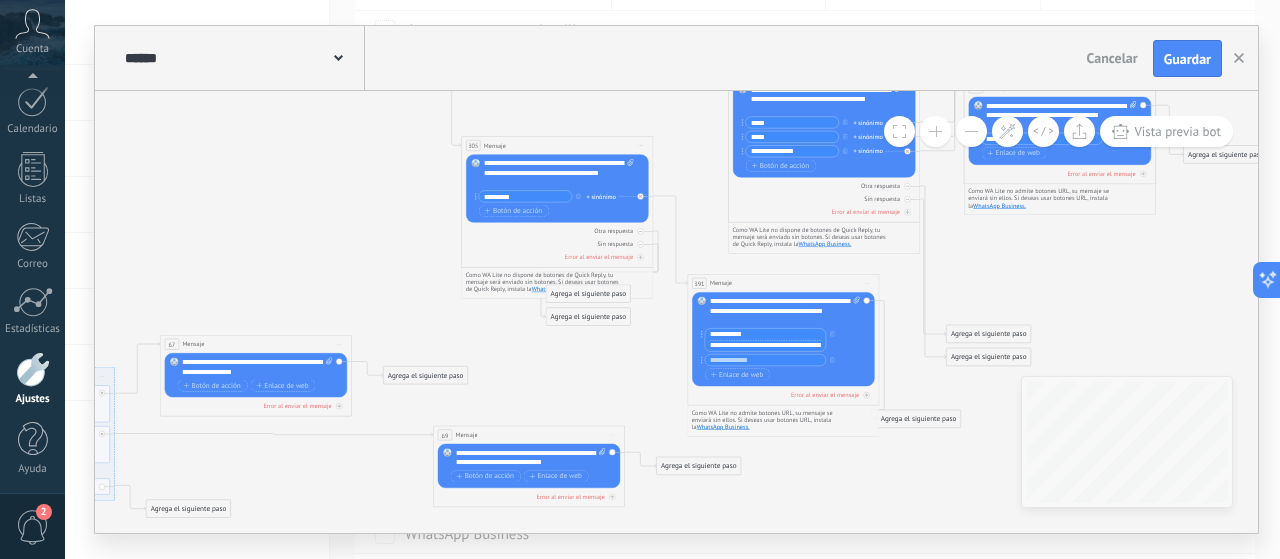 click on "**********" at bounding box center [782, 348] 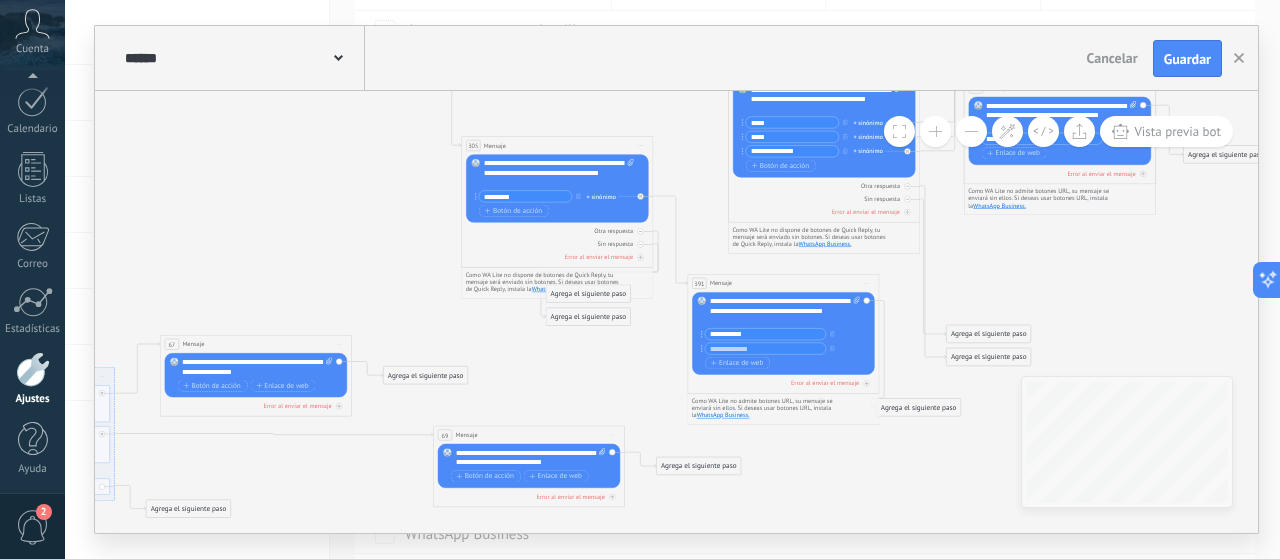click 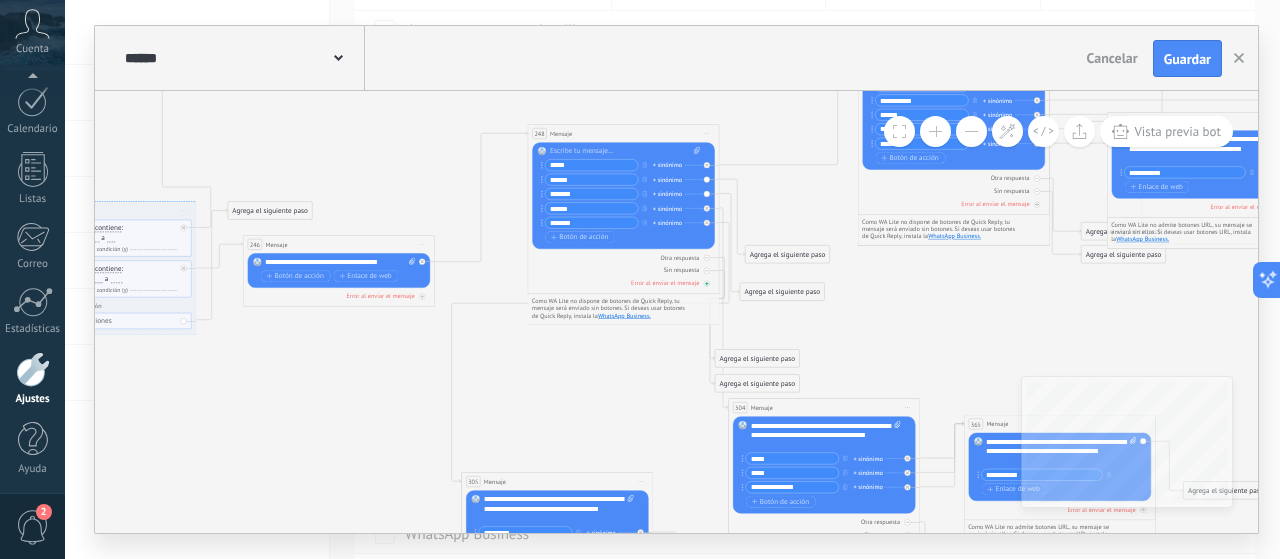 click on "Error al enviar el mensaje" at bounding box center [623, 283] 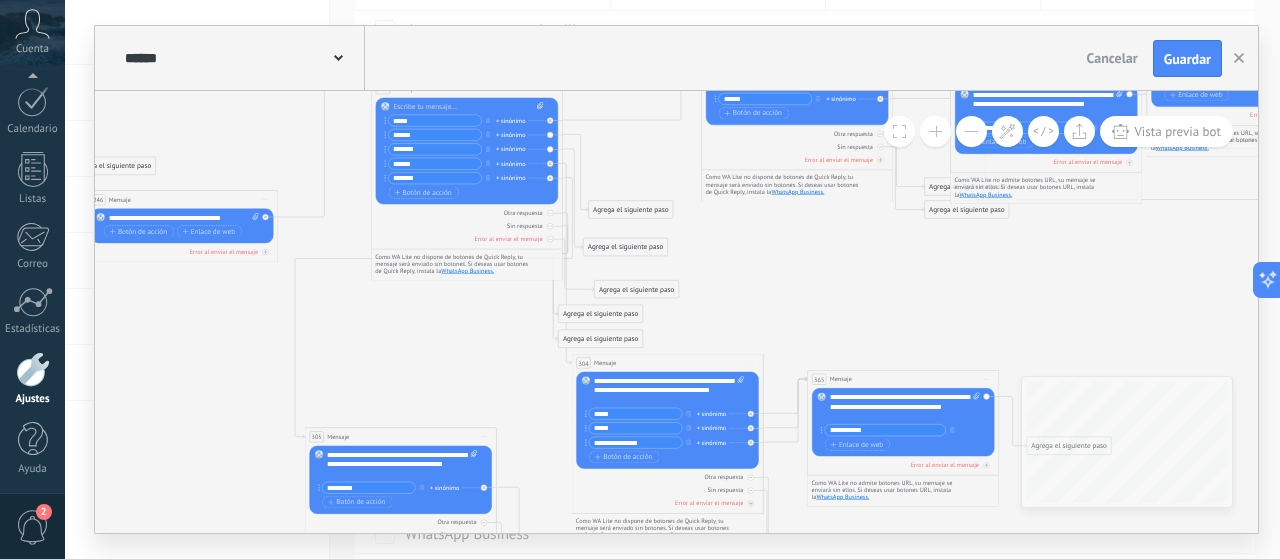 drag, startPoint x: 903, startPoint y: 319, endPoint x: 741, endPoint y: 273, distance: 168.40428 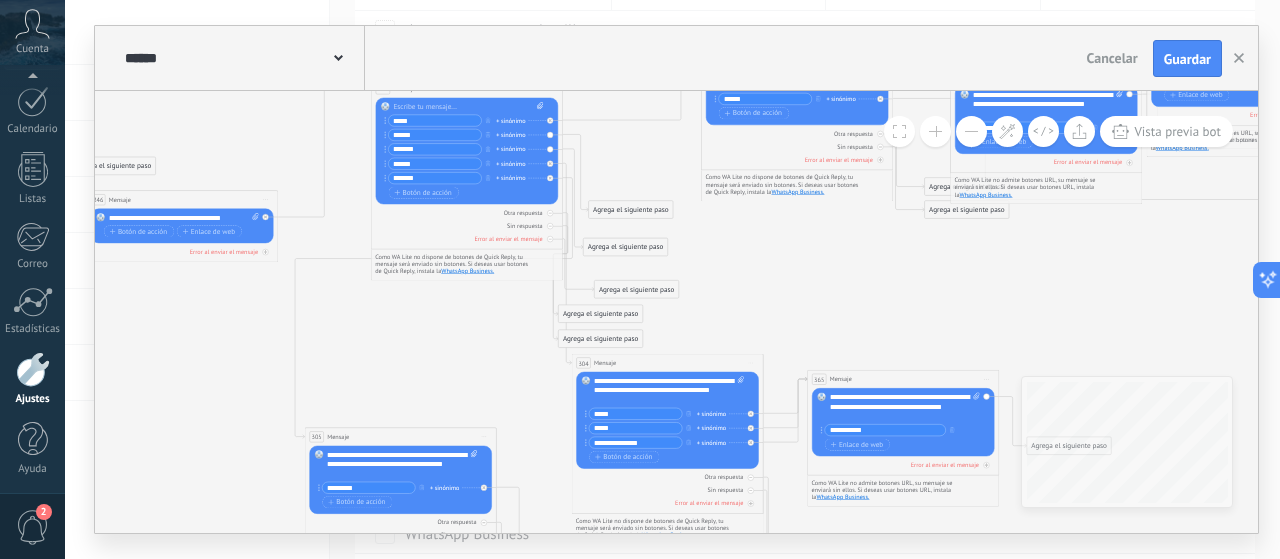 click 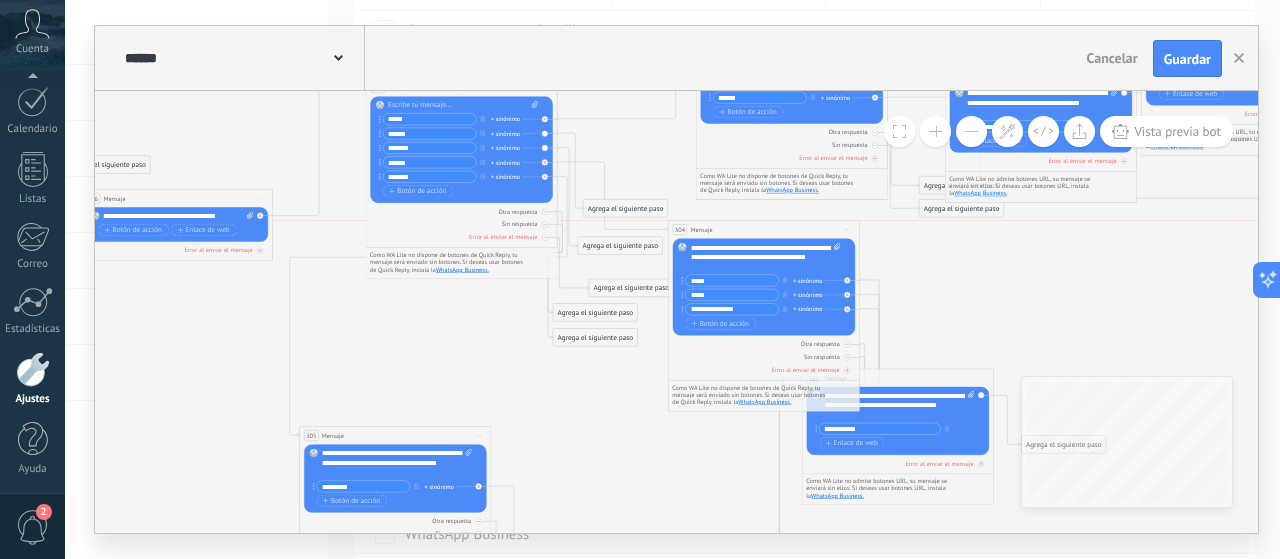 drag, startPoint x: 664, startPoint y: 365, endPoint x: 766, endPoint y: 235, distance: 165.23923 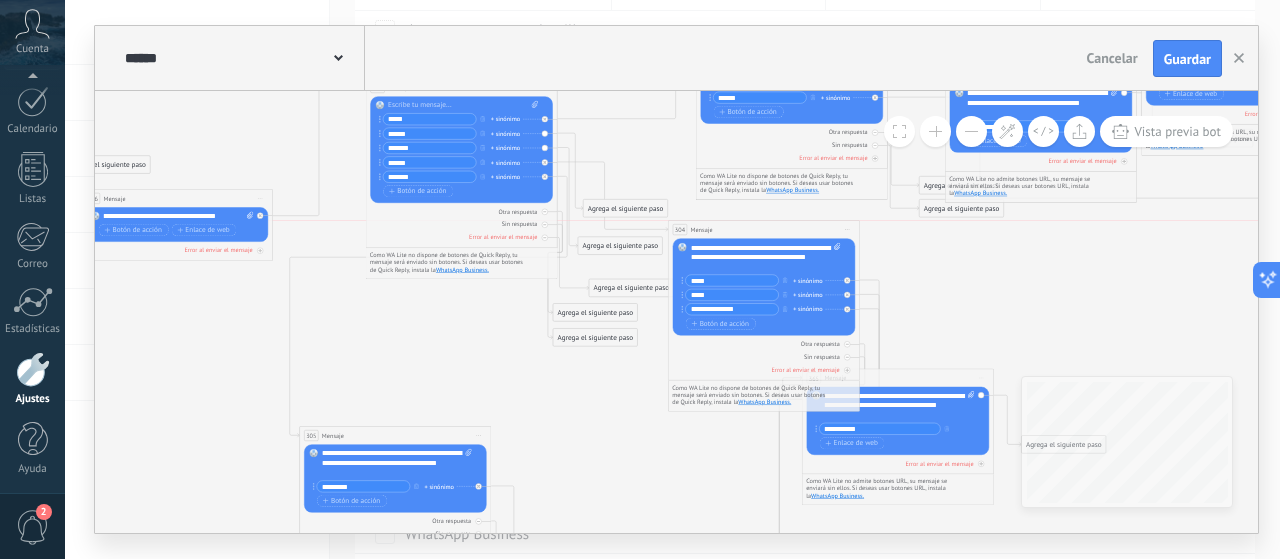 click on "304
Mensaje
*******
(a):
Todos los contactos - canales seleccionados
Todos los contactos - canales seleccionados
Todos los contactos - canal primario
Contacto principal - canales seleccionados
Contacto principal - canal primario
Todos los contactos - canales seleccionados
Todos los contactos - canales seleccionados
Todos los contactos - canal primario
Contacto principal - canales seleccionados" at bounding box center [763, 230] 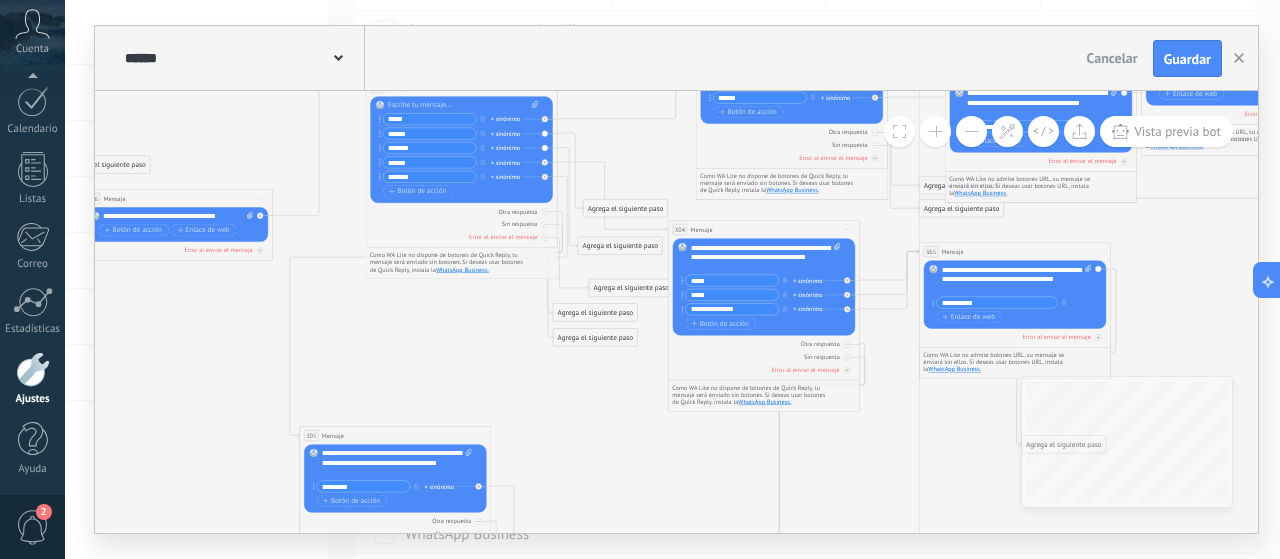 drag, startPoint x: 906, startPoint y: 378, endPoint x: 1027, endPoint y: 252, distance: 174.69116 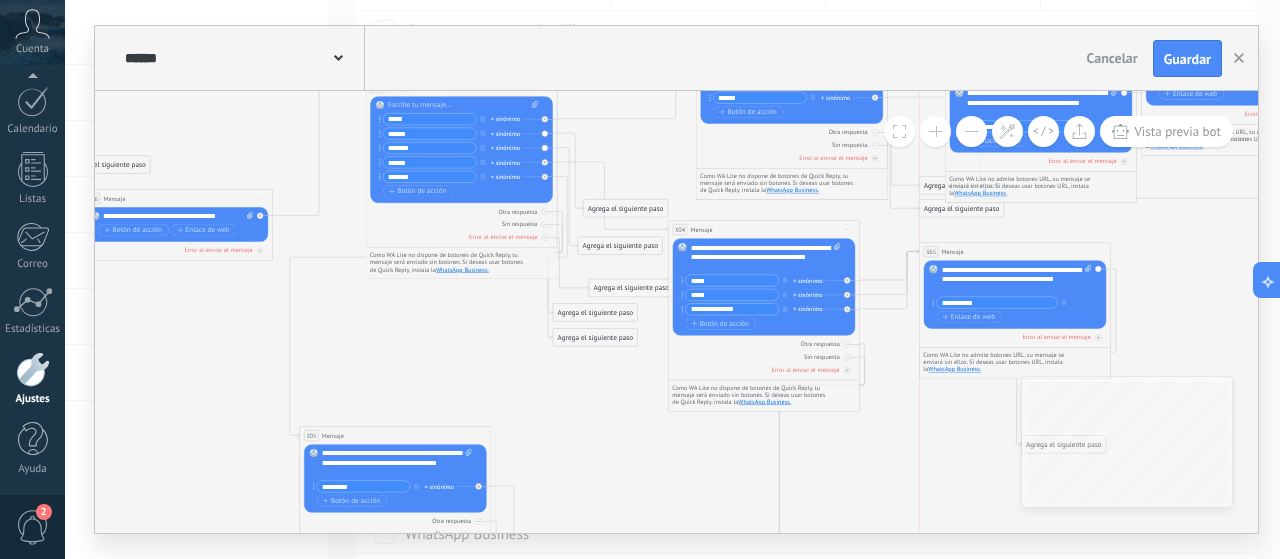 click on "365
Mensaje
*******
(a):
Todos los contactos - canales seleccionados
Todos los contactos - canales seleccionados
Todos los contactos - canal primario
Contacto principal - canales seleccionados
Contacto principal - canal primario
Todos los contactos - canales seleccionados
Todos los contactos - canales seleccionados
Todos los contactos - canal primario
Contacto principal - canales seleccionados" at bounding box center [1014, 252] 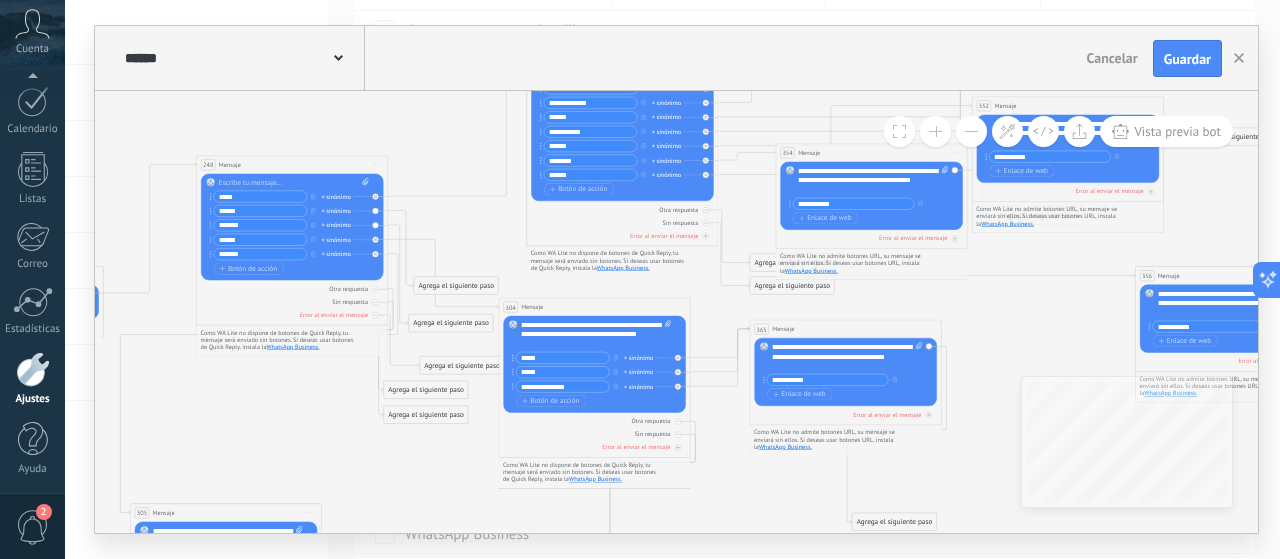 drag, startPoint x: 1143, startPoint y: 271, endPoint x: 966, endPoint y: 350, distance: 193.82982 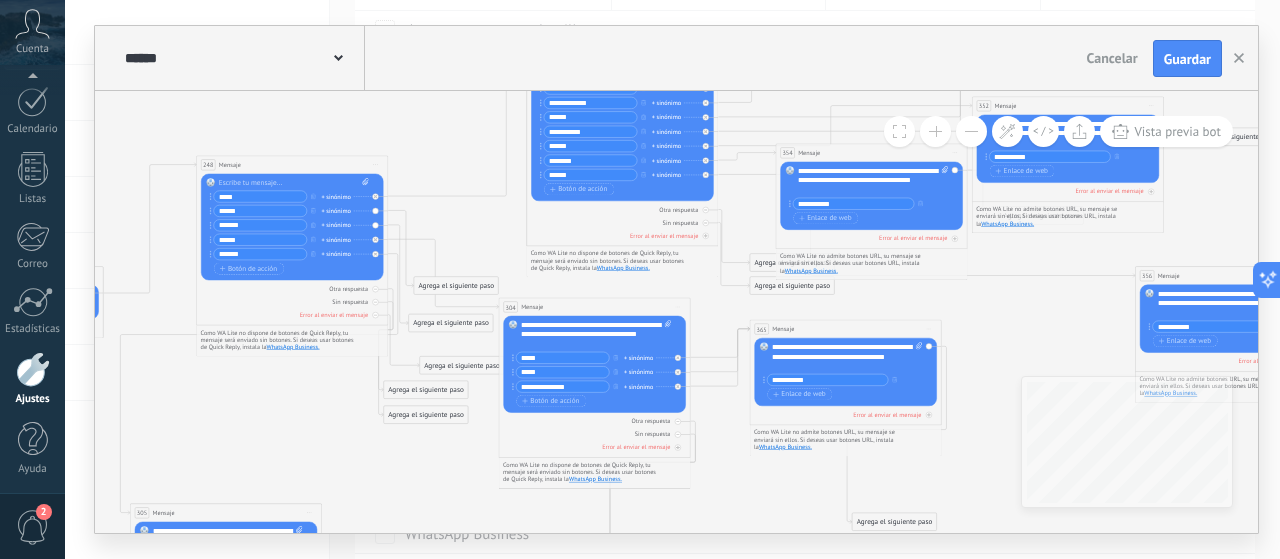 click 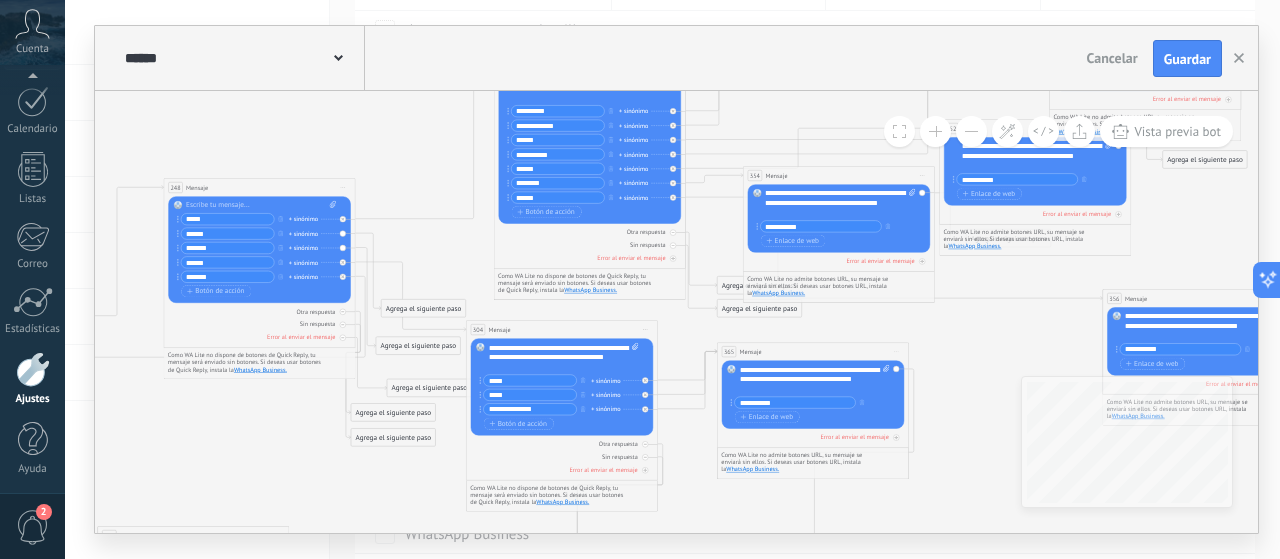 drag, startPoint x: 1006, startPoint y: 338, endPoint x: 980, endPoint y: 358, distance: 32.80244 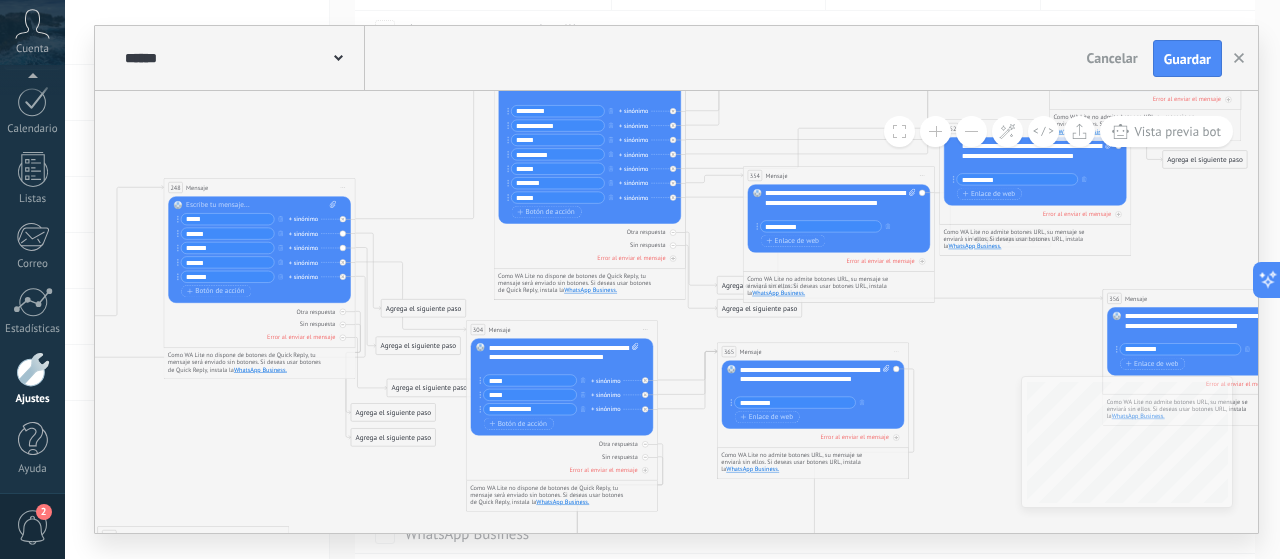 click 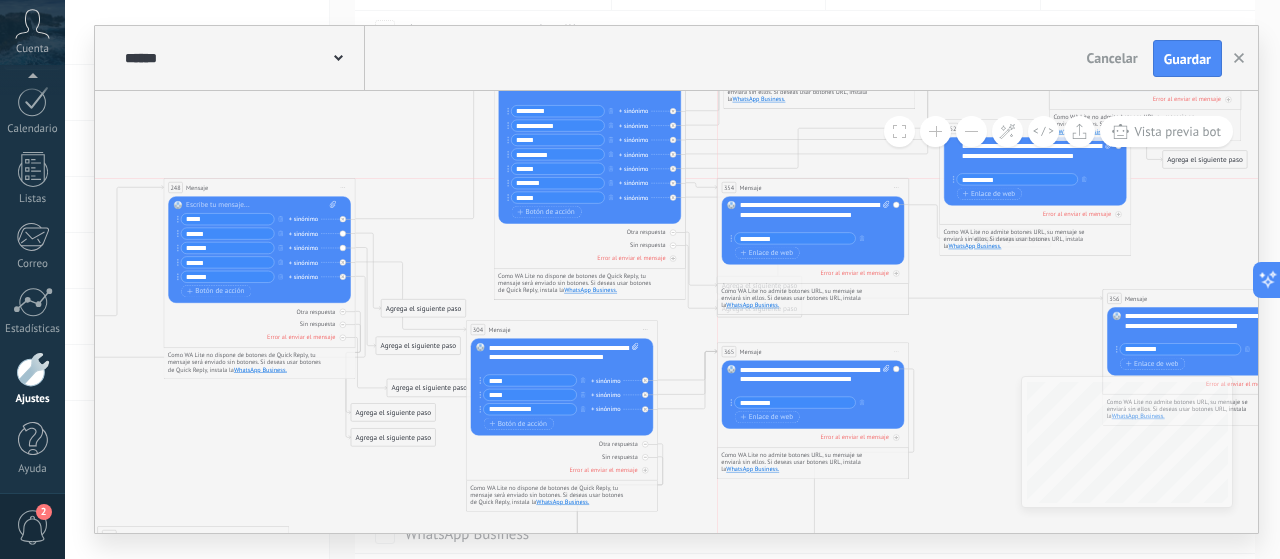 drag, startPoint x: 819, startPoint y: 180, endPoint x: 790, endPoint y: 195, distance: 32.649654 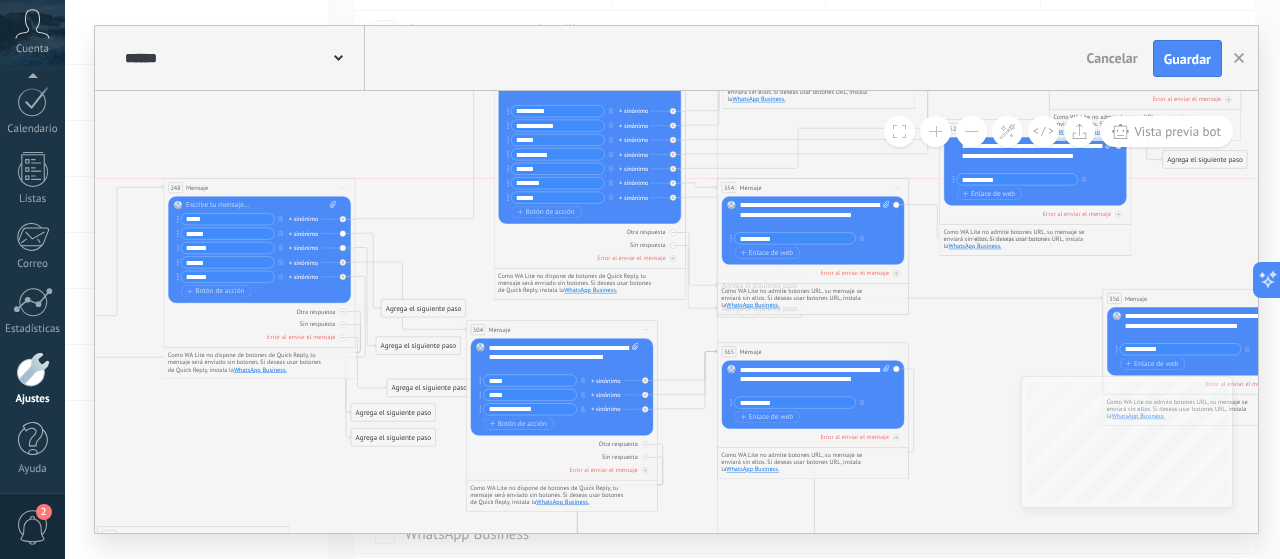 click on "354
Mensaje
*******
(a):
Todos los contactos - canales seleccionados
Todos los contactos - canales seleccionados
Todos los contactos - canal primario
Contacto principal - canales seleccionados
Contacto principal - canal primario
Todos los contactos - canales seleccionados
Todos los contactos - canales seleccionados
Todos los contactos - canal primario
Contacto principal - canales seleccionados" at bounding box center [812, 188] 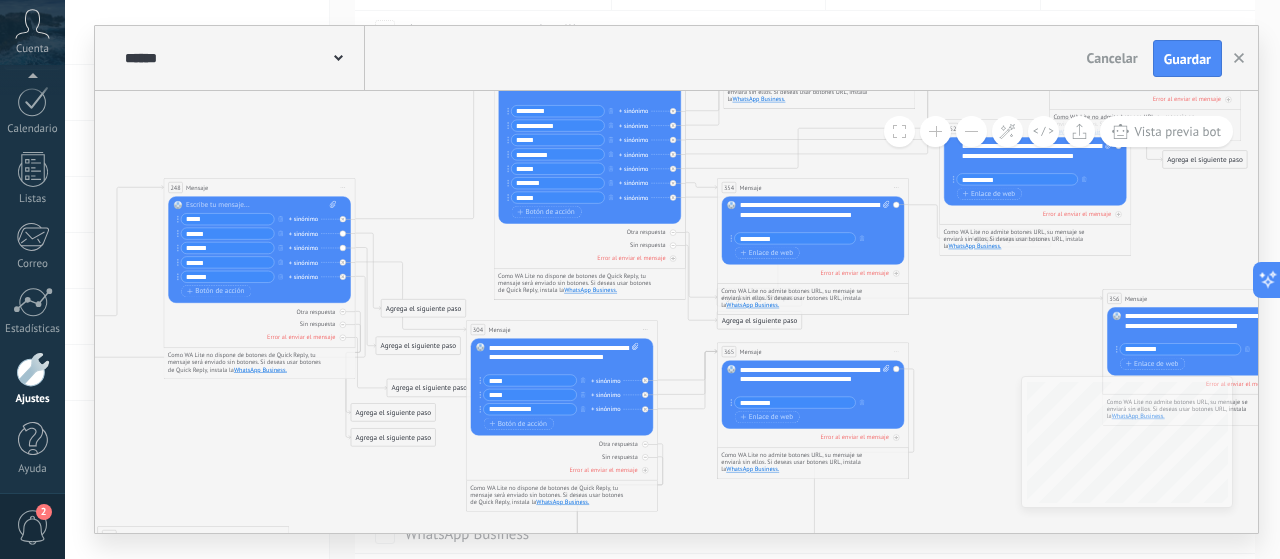 drag, startPoint x: 987, startPoint y: 215, endPoint x: 1038, endPoint y: 205, distance: 51.971146 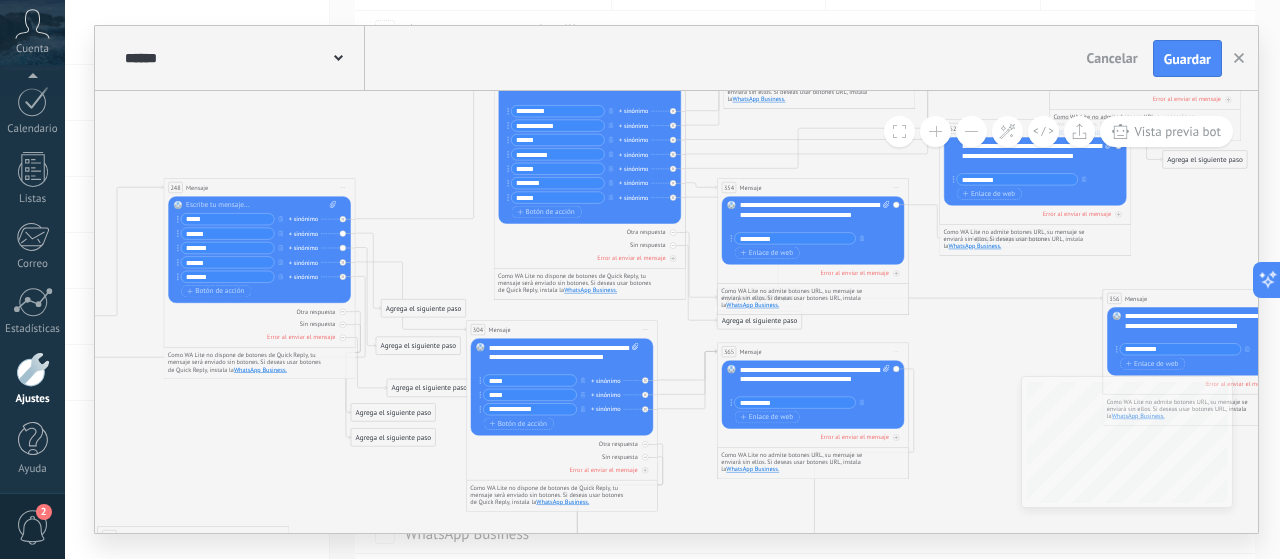 click on "Otra respuesta
Sin respuesta
Error al enviar el mensaje" at bounding box center [1035, 212] 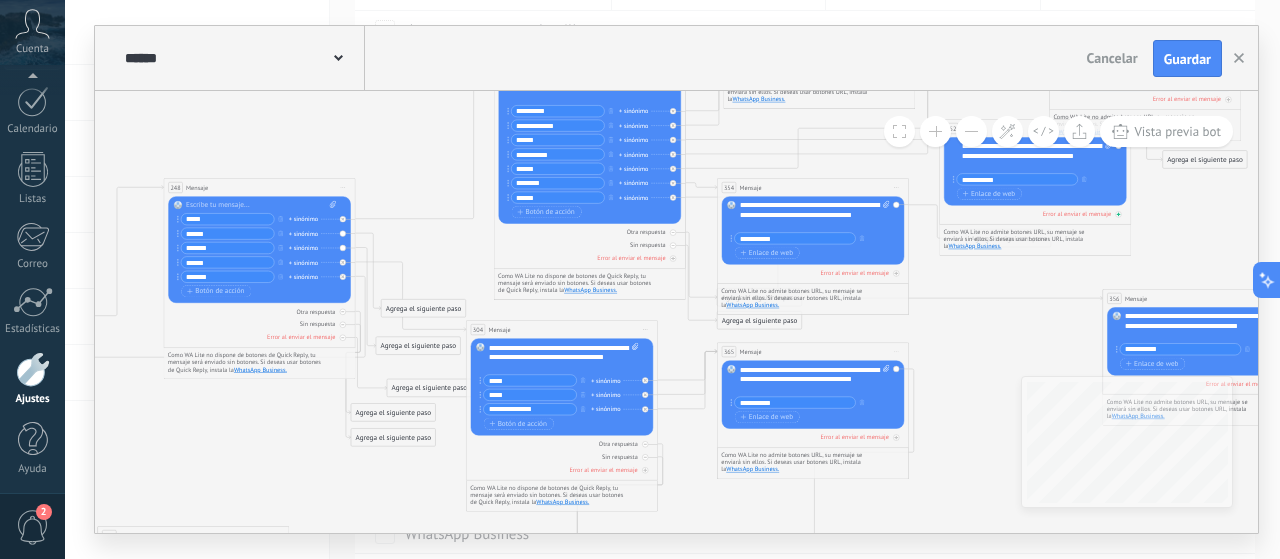 drag, startPoint x: 986, startPoint y: 209, endPoint x: 1022, endPoint y: 217, distance: 36.878178 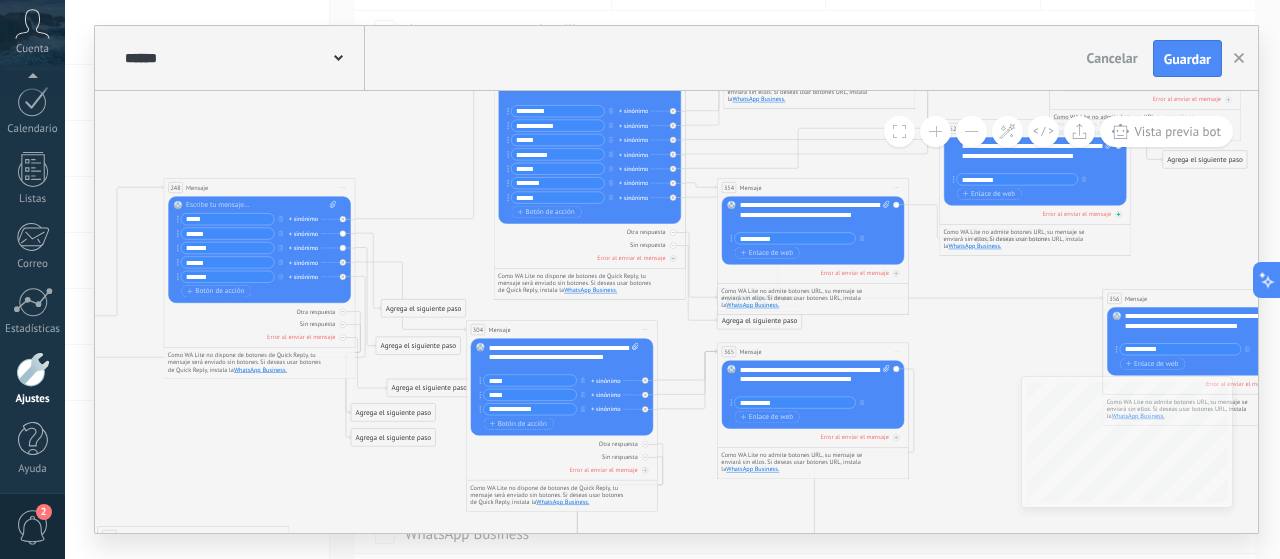 click on "Error al enviar el mensaje" at bounding box center [1035, 214] 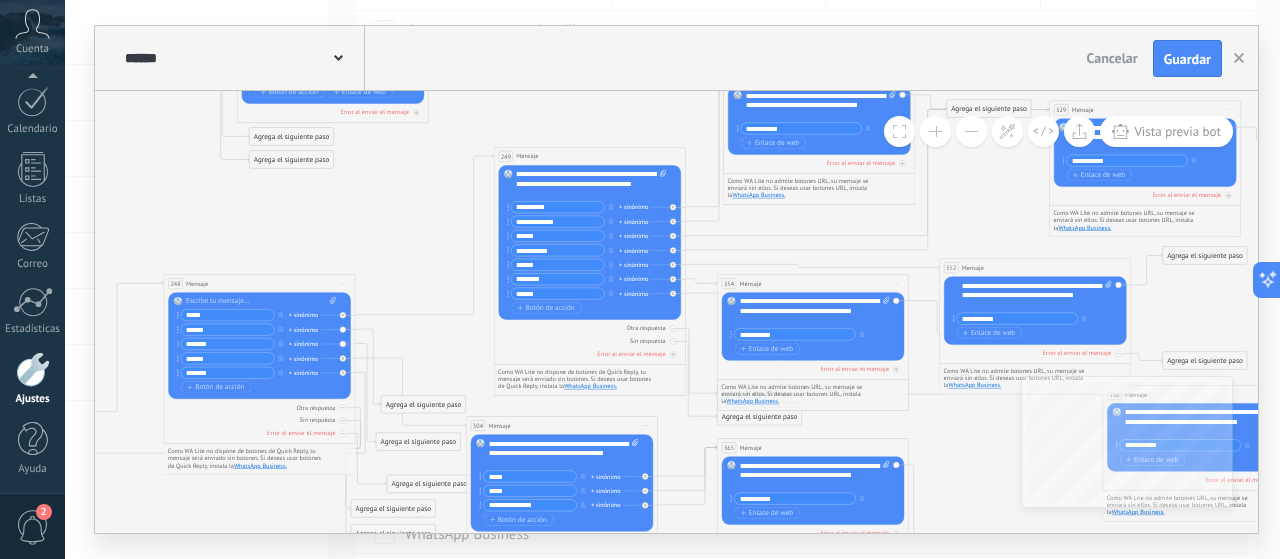 drag, startPoint x: 974, startPoint y: 229, endPoint x: 974, endPoint y: 272, distance: 43 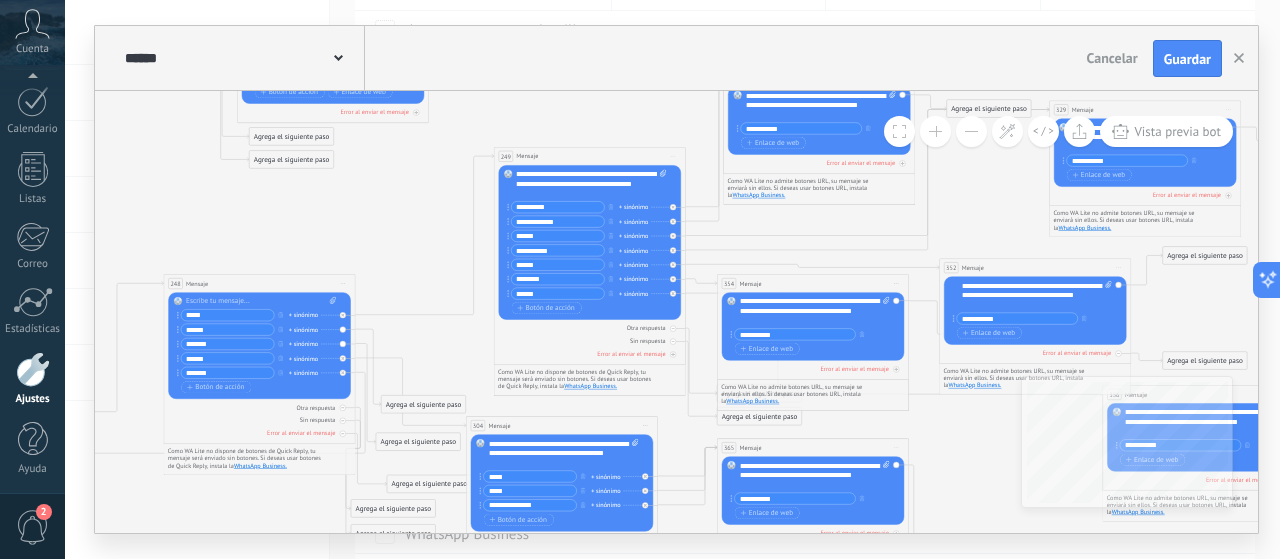 click on "352
Mensaje
*******
(a):
Todos los contactos - canales seleccionados
Todos los contactos - canales seleccionados
Todos los contactos - canal primario
Contacto principal - canales seleccionados
Contacto principal - canal primario
Todos los contactos - canales seleccionados
Todos los contactos - canales seleccionados
Todos los contactos - canal primario
Contacto principal - canales seleccionados" at bounding box center [1035, 268] 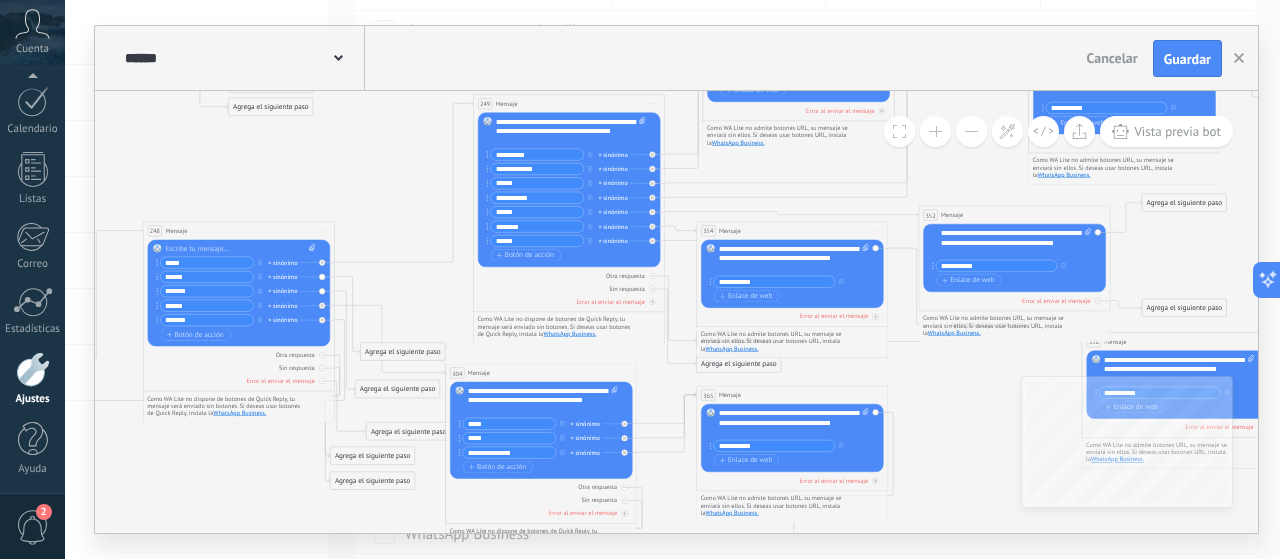 drag, startPoint x: 925, startPoint y: 402, endPoint x: 922, endPoint y: 384, distance: 18.248287 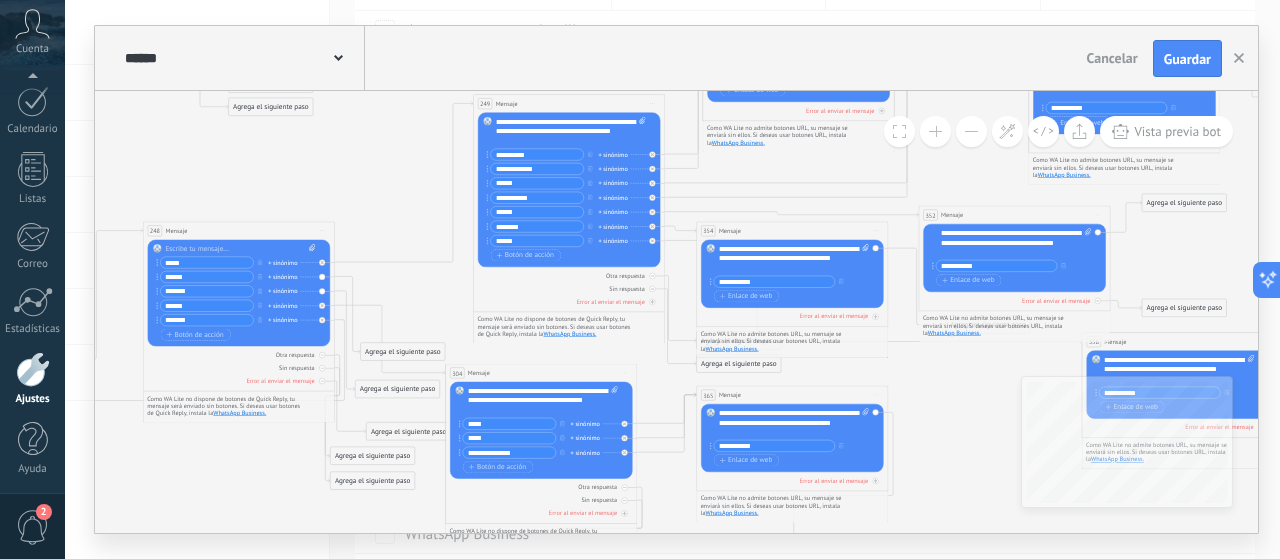 click 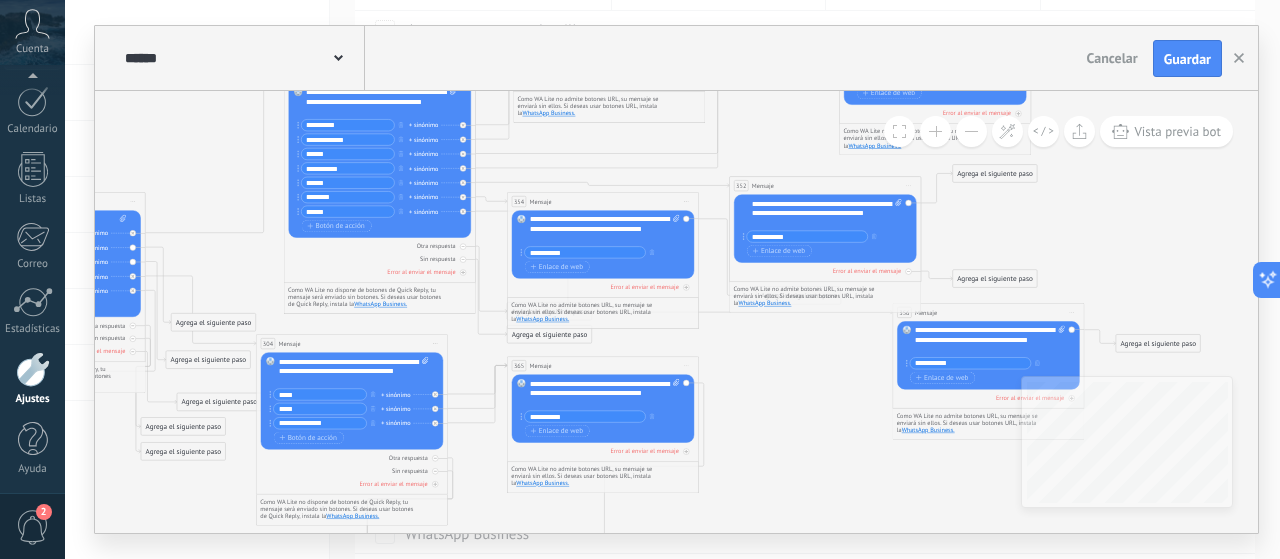 drag, startPoint x: 631, startPoint y: 355, endPoint x: 514, endPoint y: 404, distance: 126.84637 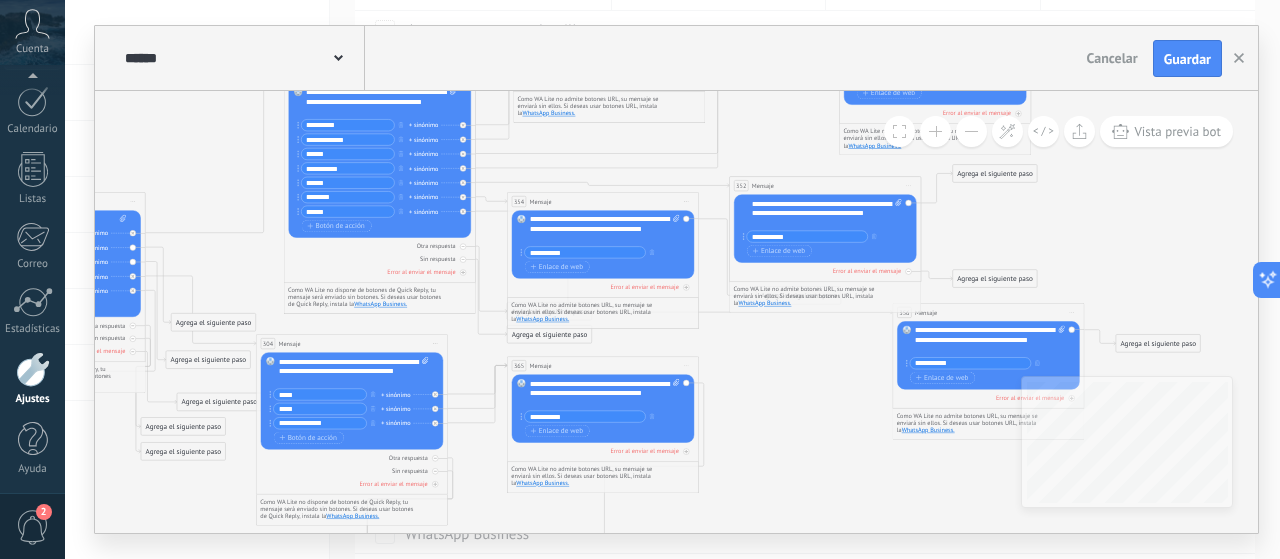 click 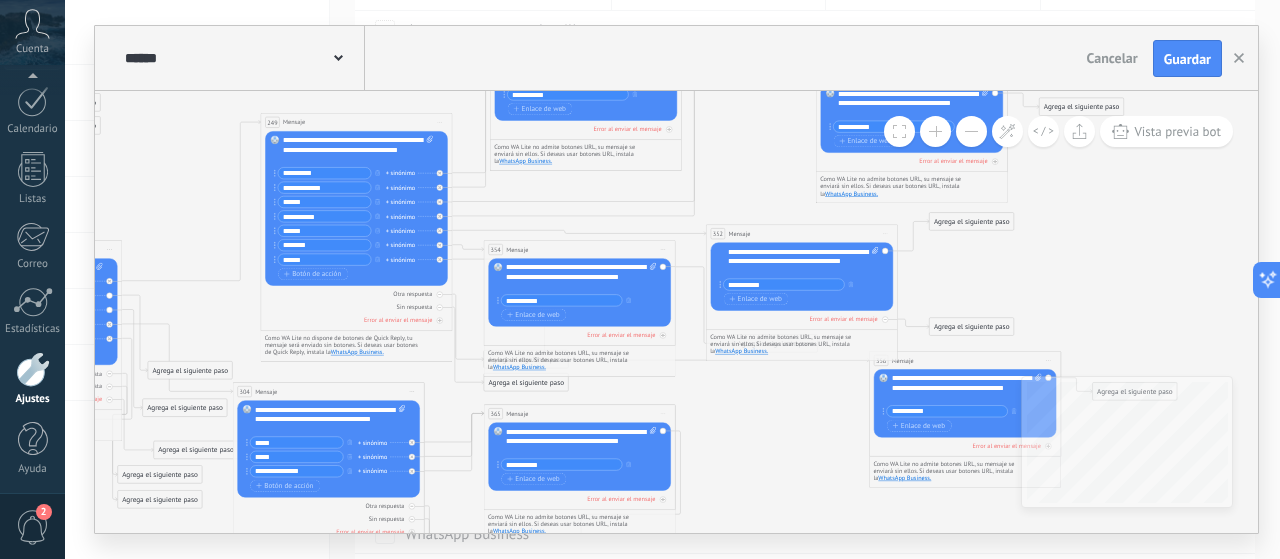drag, startPoint x: 740, startPoint y: 443, endPoint x: 775, endPoint y: 481, distance: 51.662365 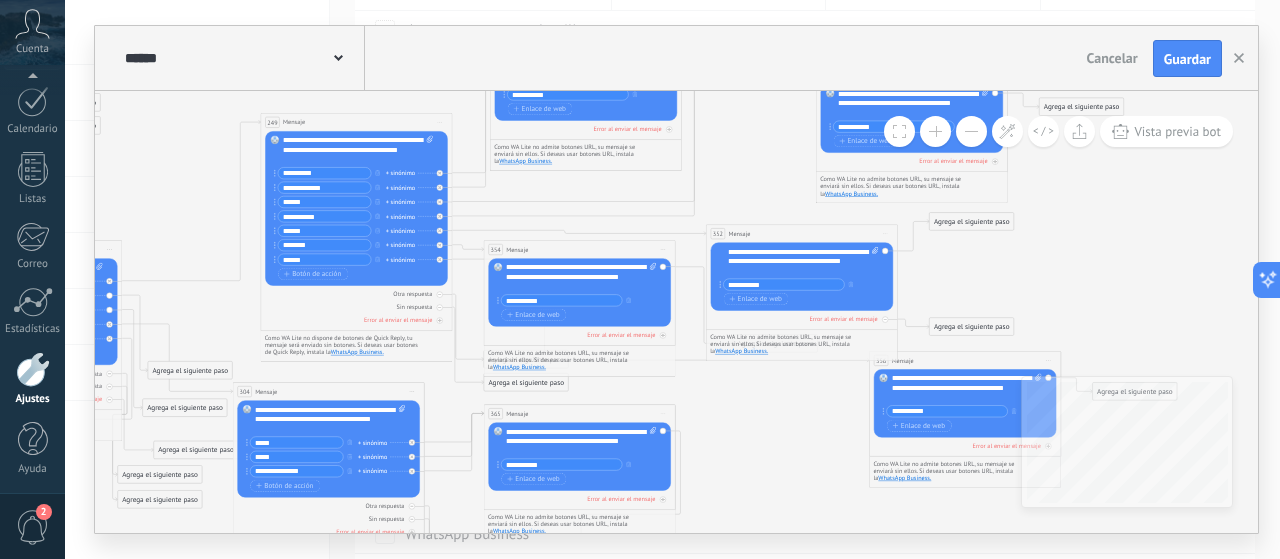 click 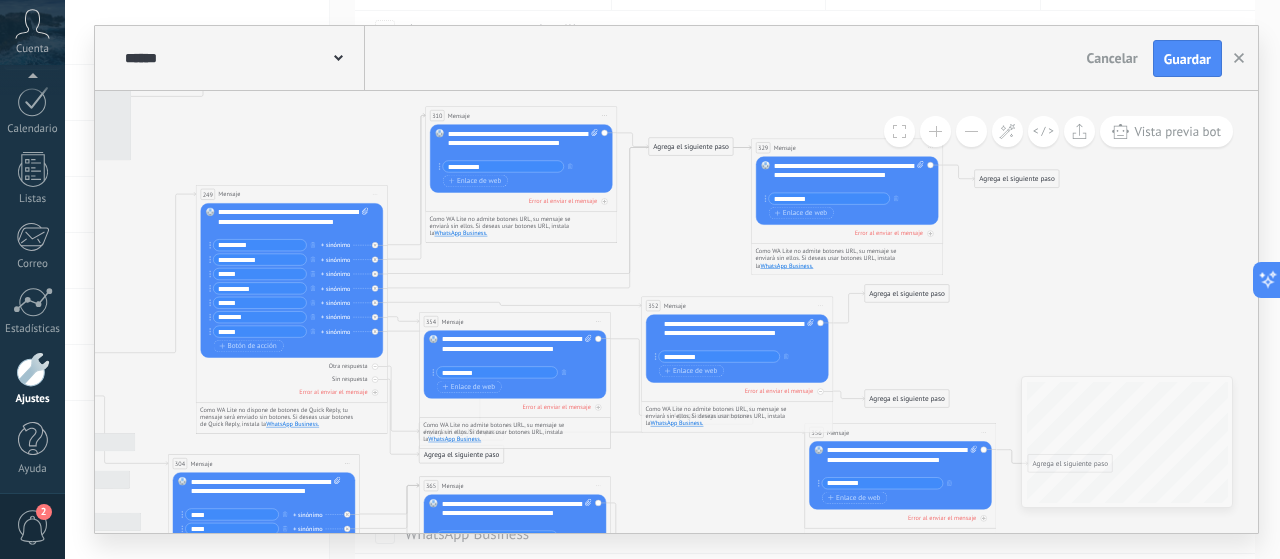 drag, startPoint x: 753, startPoint y: 450, endPoint x: 724, endPoint y: 493, distance: 51.86521 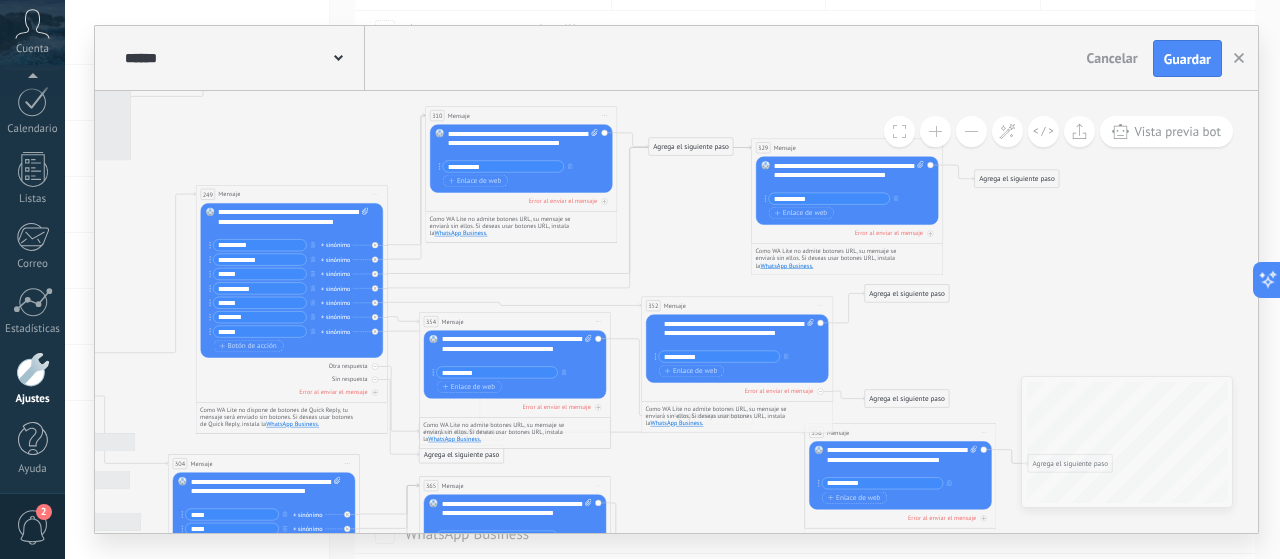 click 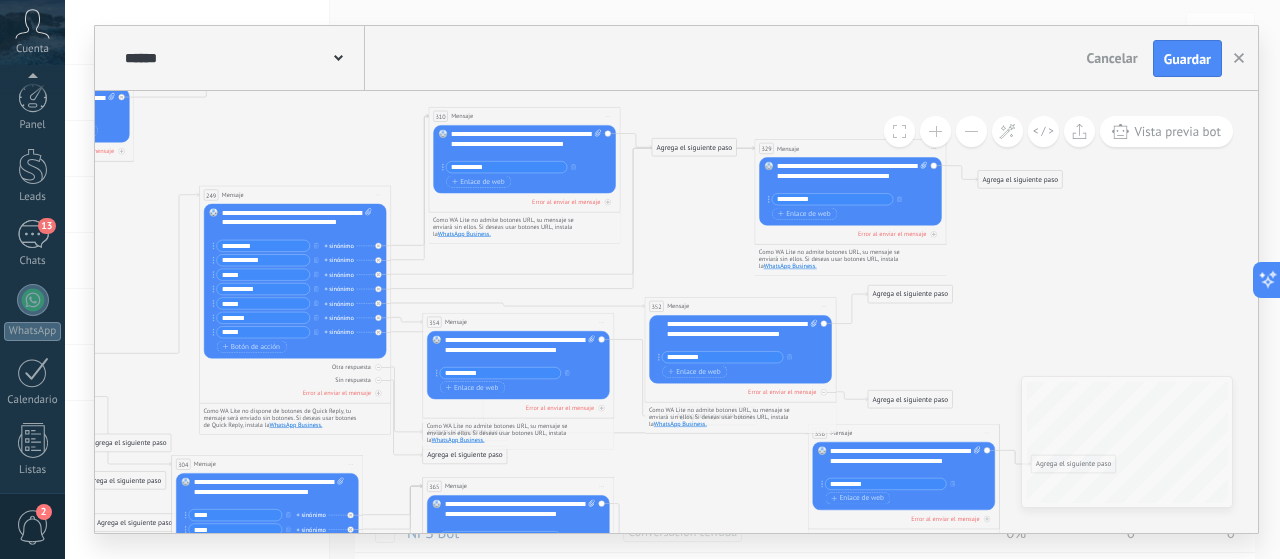scroll, scrollTop: 200, scrollLeft: 0, axis: vertical 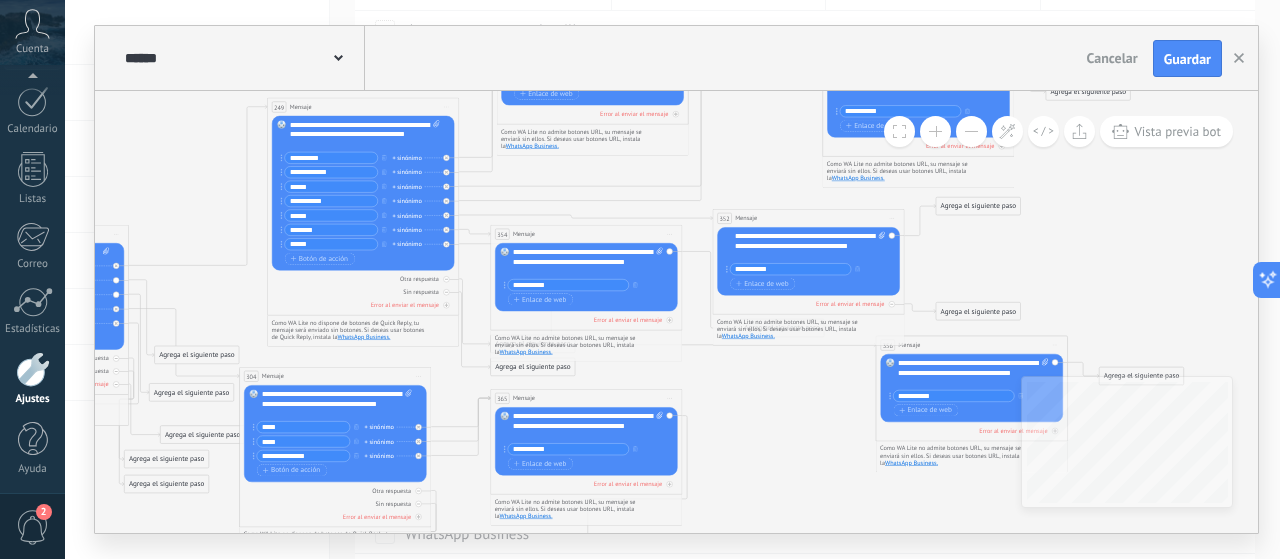 drag, startPoint x: 684, startPoint y: 260, endPoint x: 763, endPoint y: 193, distance: 103.58572 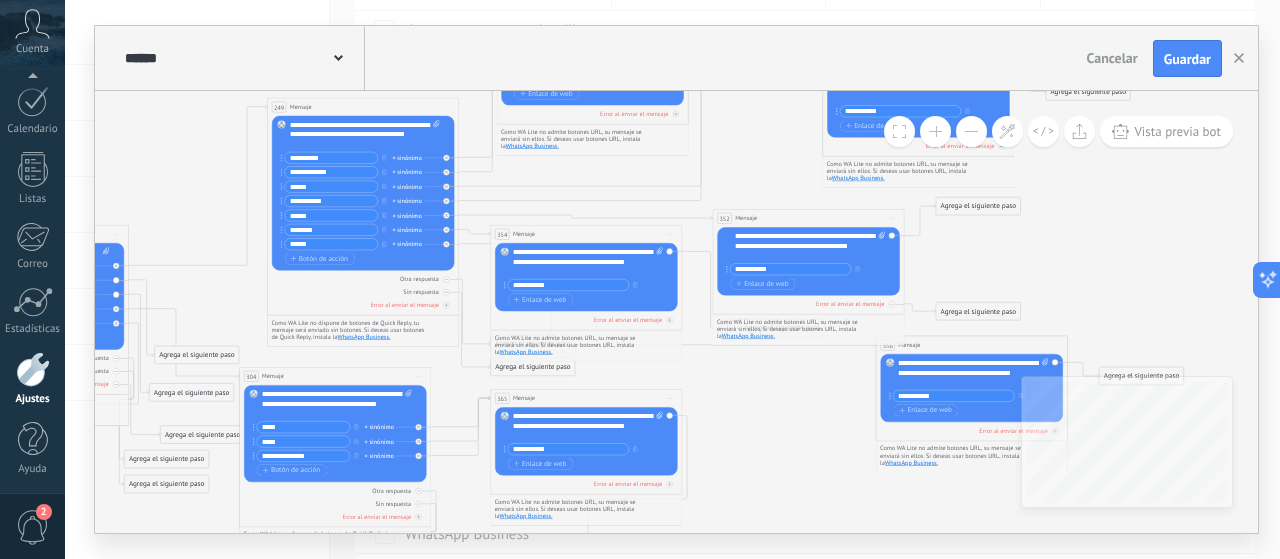 click 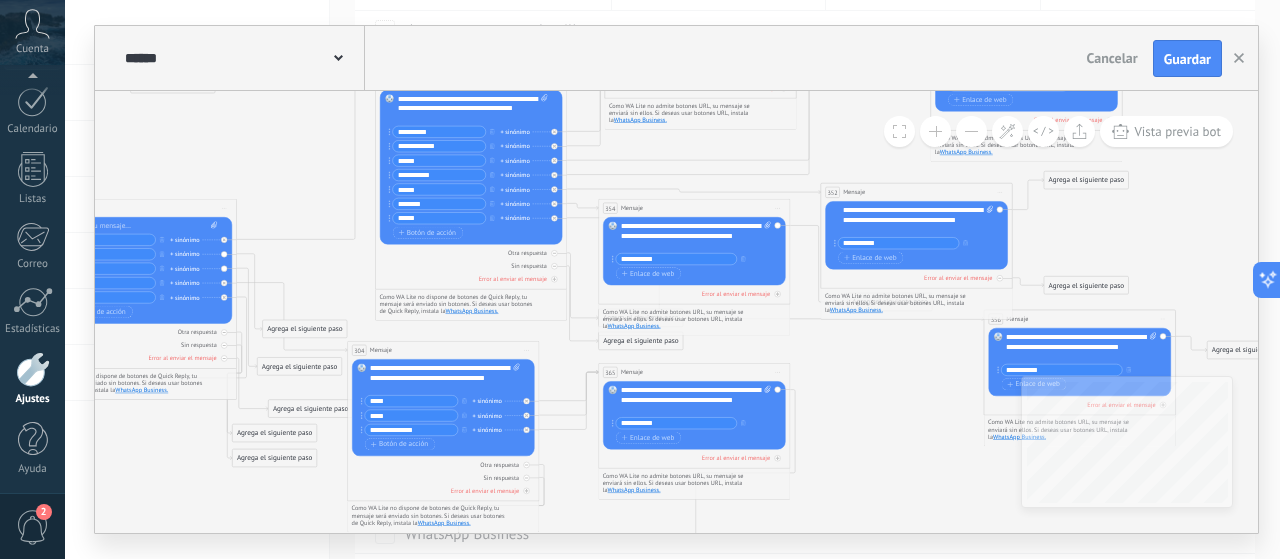 drag, startPoint x: 755, startPoint y: 474, endPoint x: 848, endPoint y: 467, distance: 93.26307 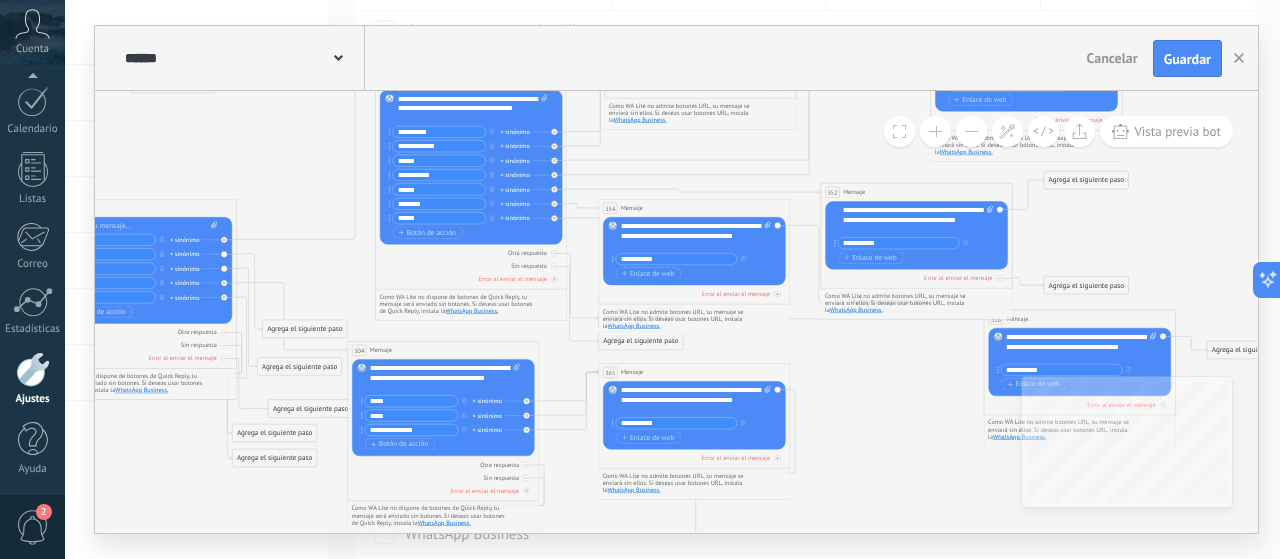 click 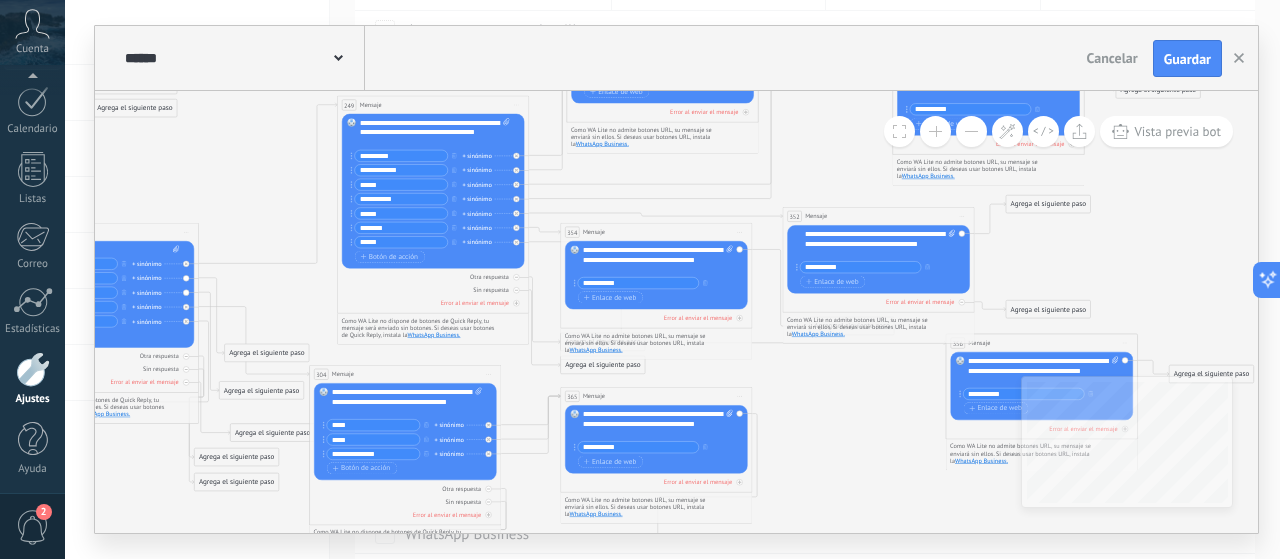 drag, startPoint x: 238, startPoint y: 170, endPoint x: 197, endPoint y: 196, distance: 48.548943 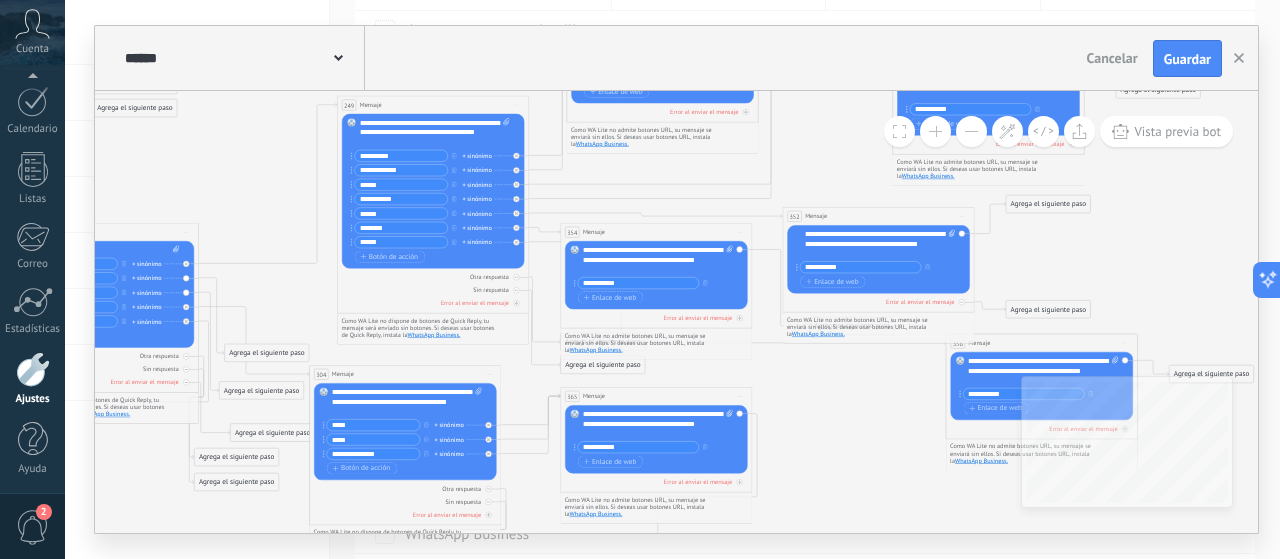 click 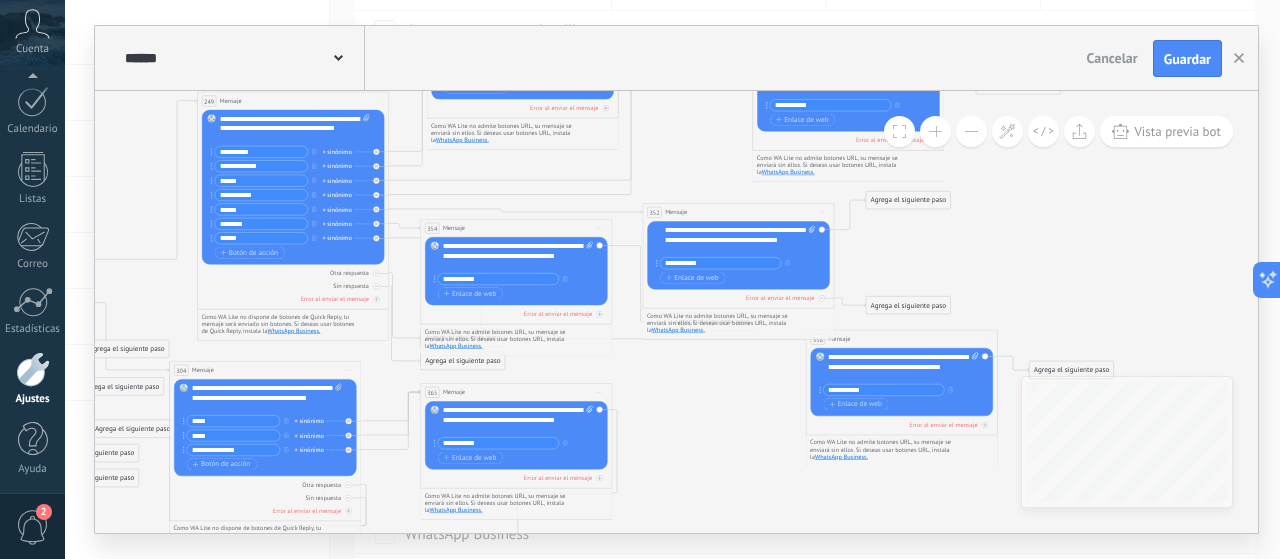 drag, startPoint x: 848, startPoint y: 415, endPoint x: 645, endPoint y: 415, distance: 203 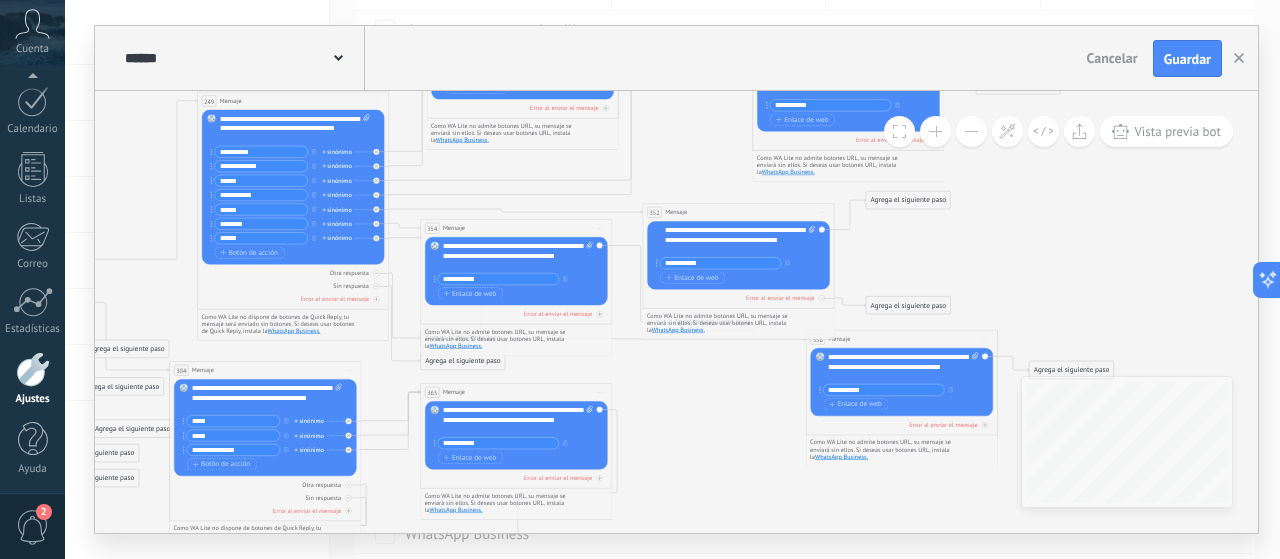 click 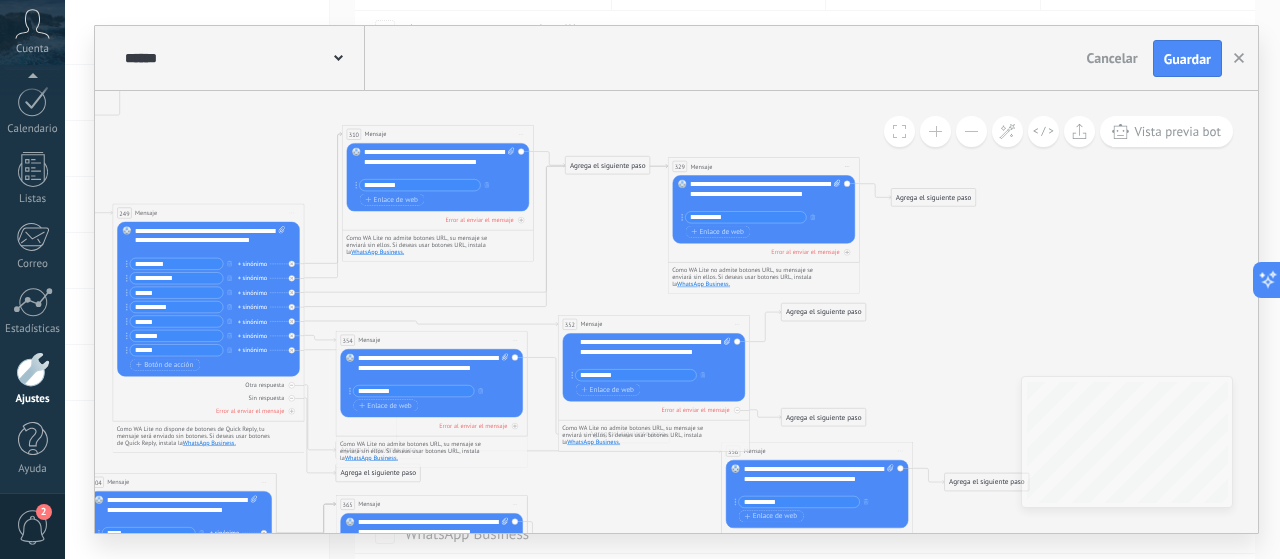 click 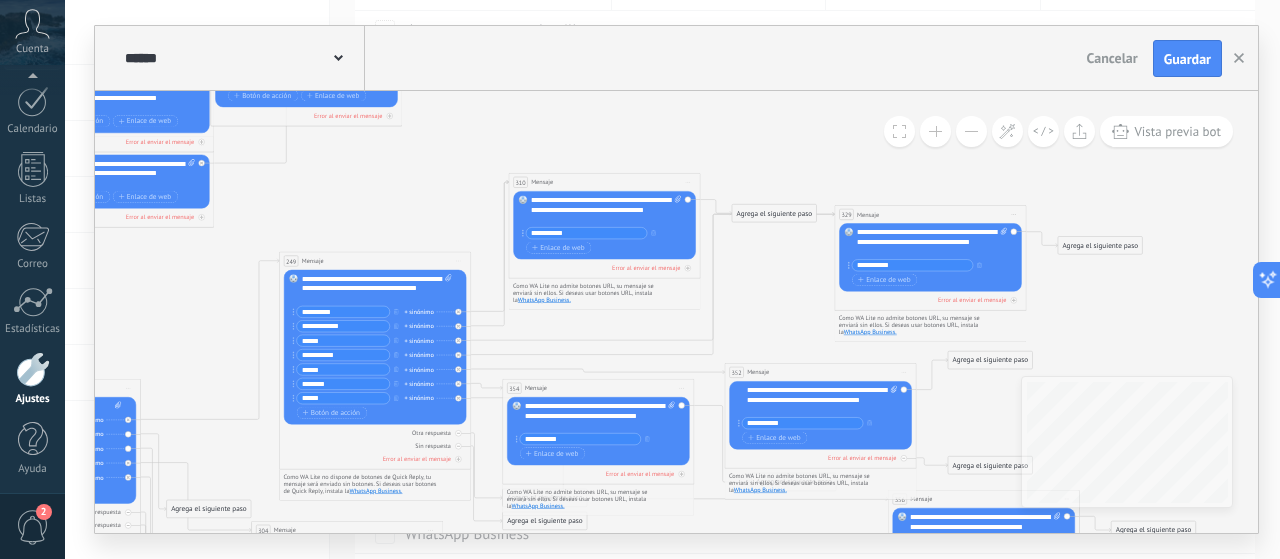 drag, startPoint x: 1084, startPoint y: 340, endPoint x: 1182, endPoint y: 315, distance: 101.13852 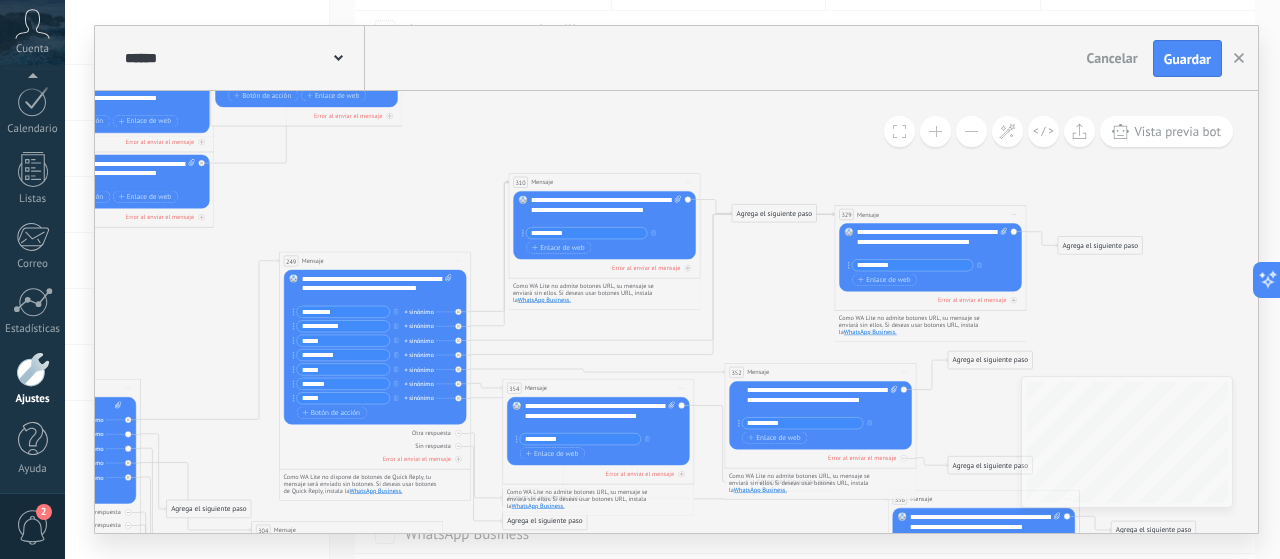 click 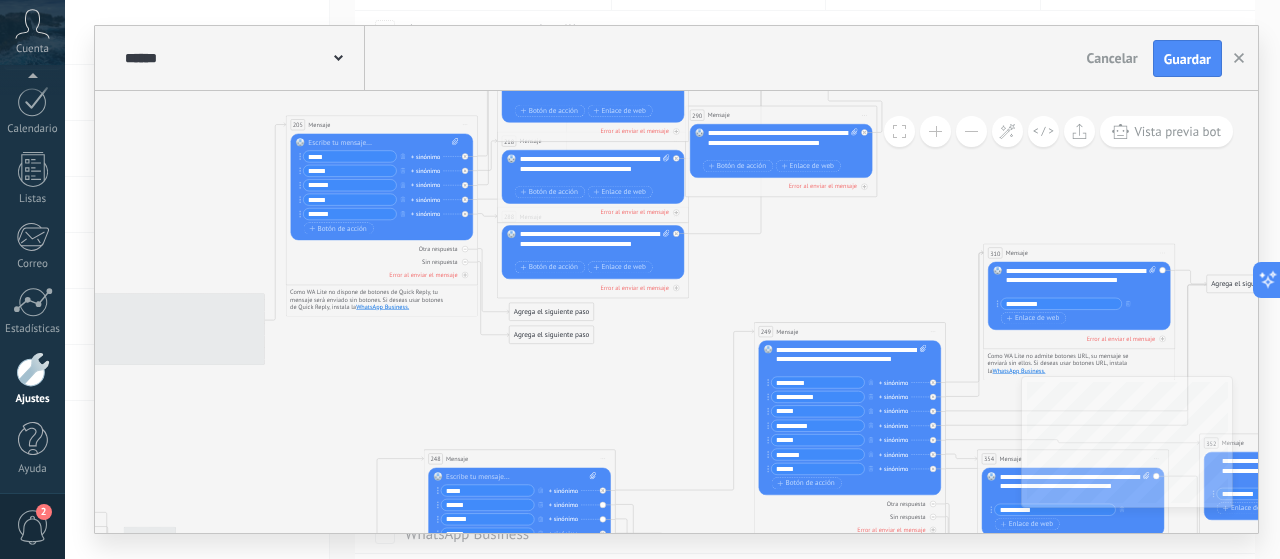 drag, startPoint x: 405, startPoint y: 186, endPoint x: 636, endPoint y: 276, distance: 247.91328 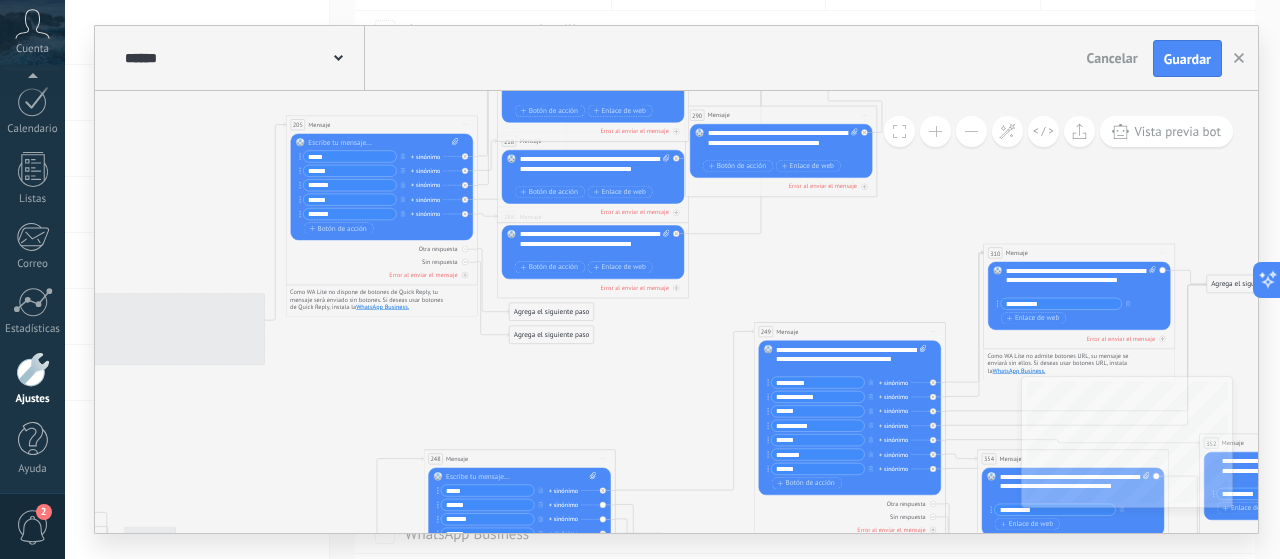click 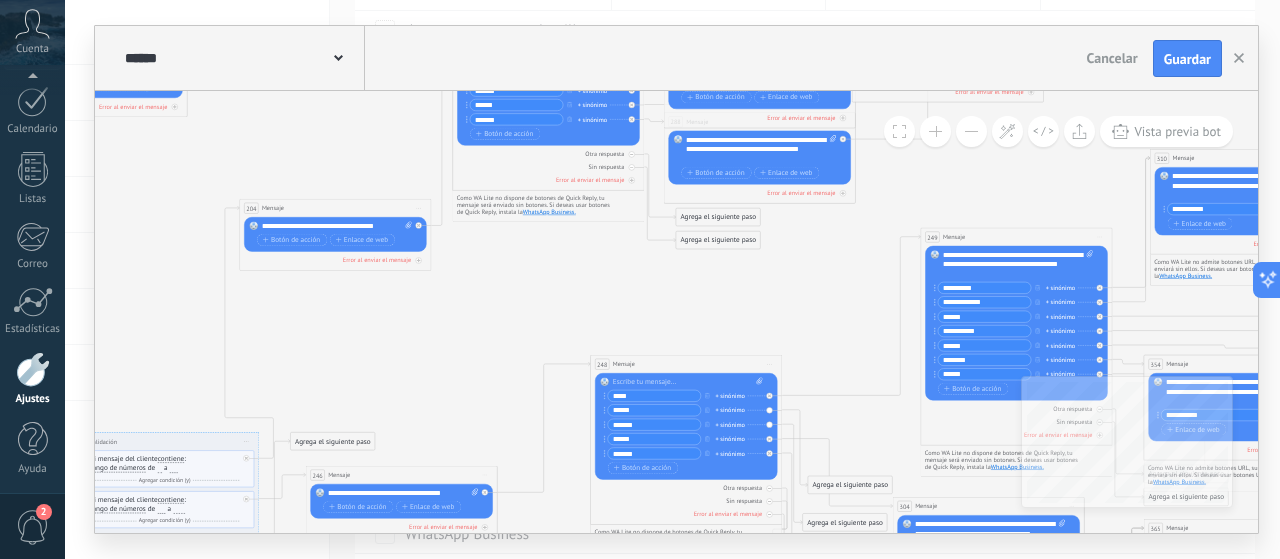 drag, startPoint x: 374, startPoint y: 383, endPoint x: 536, endPoint y: 309, distance: 178.10109 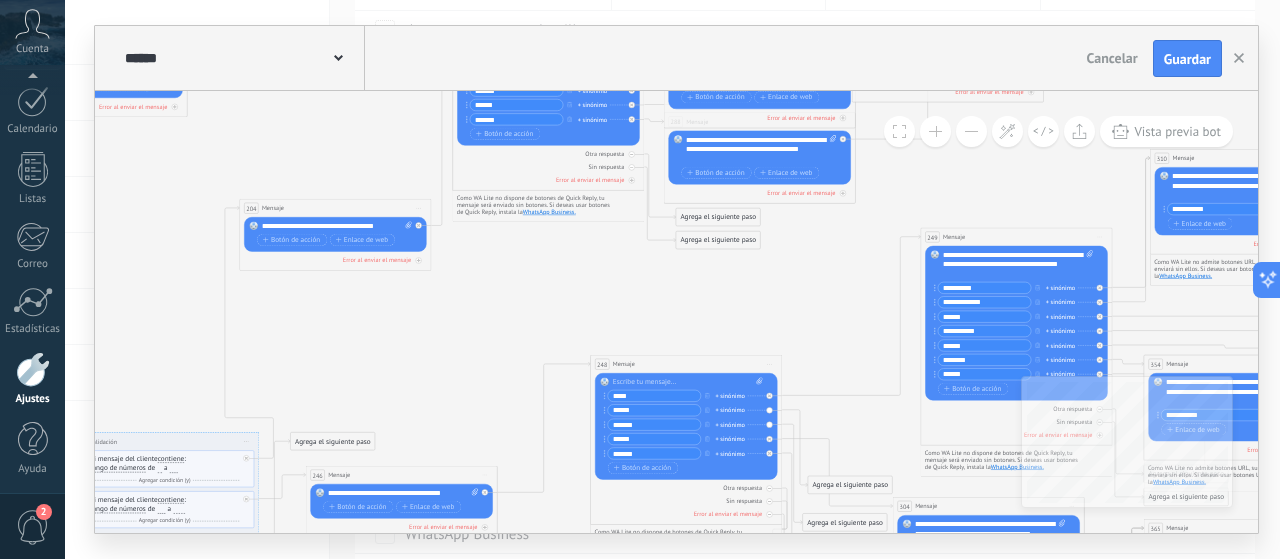 click 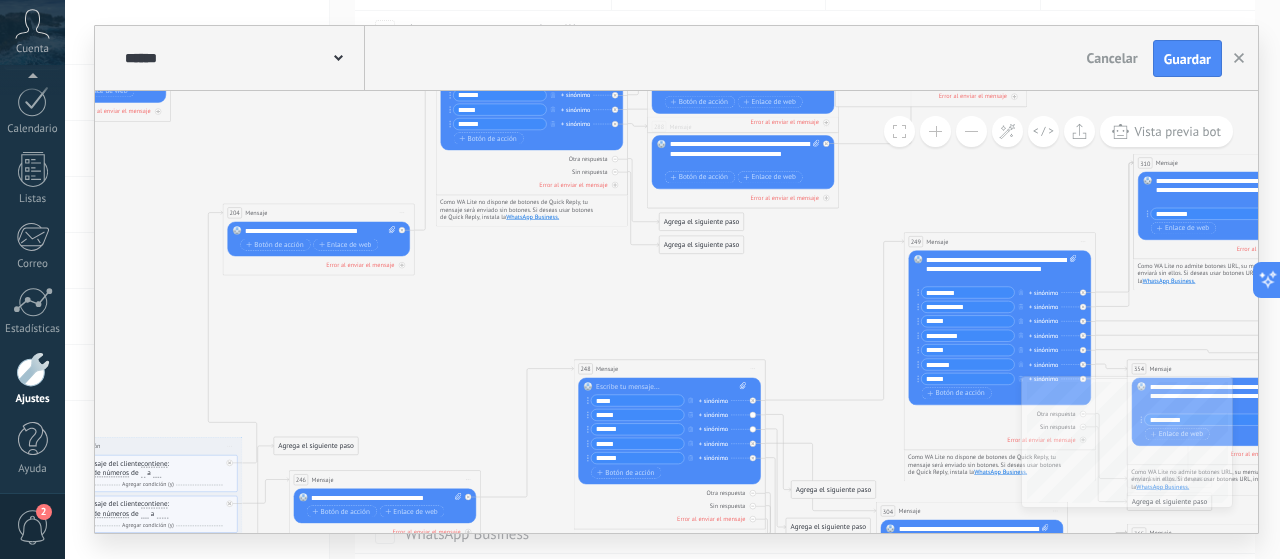 drag, startPoint x: 476, startPoint y: 351, endPoint x: 466, endPoint y: 360, distance: 13.453624 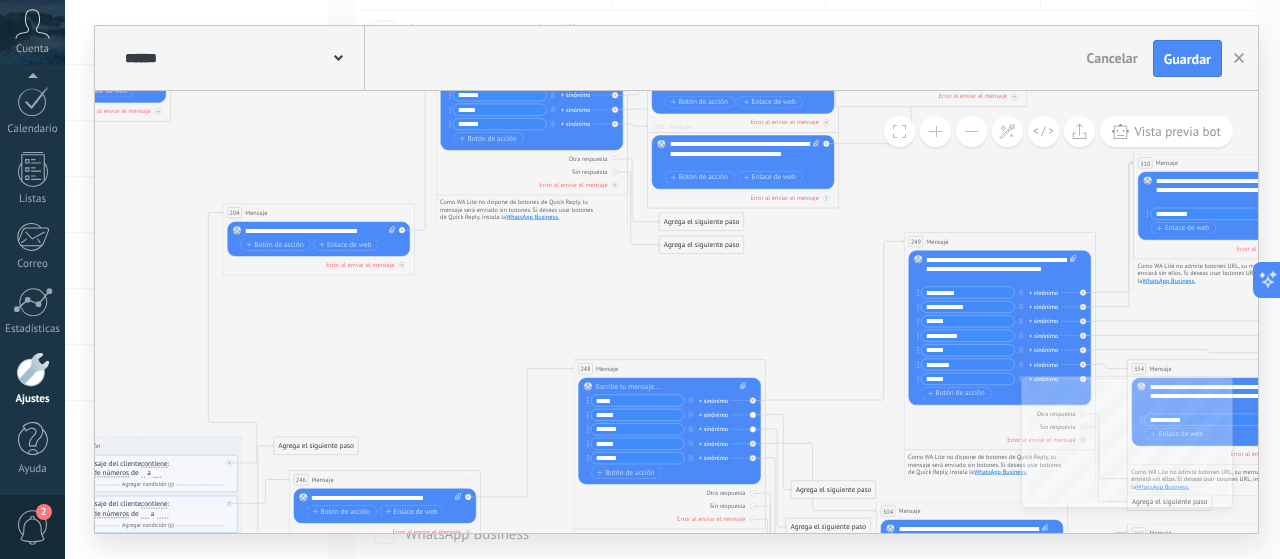 click 